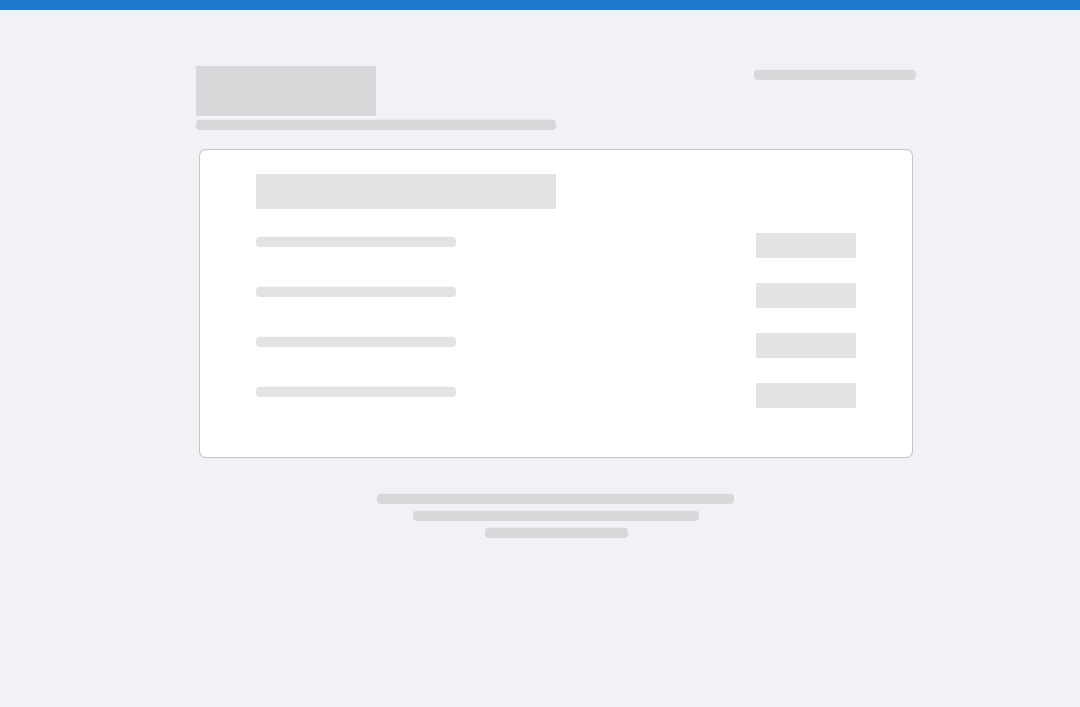 scroll, scrollTop: 0, scrollLeft: 0, axis: both 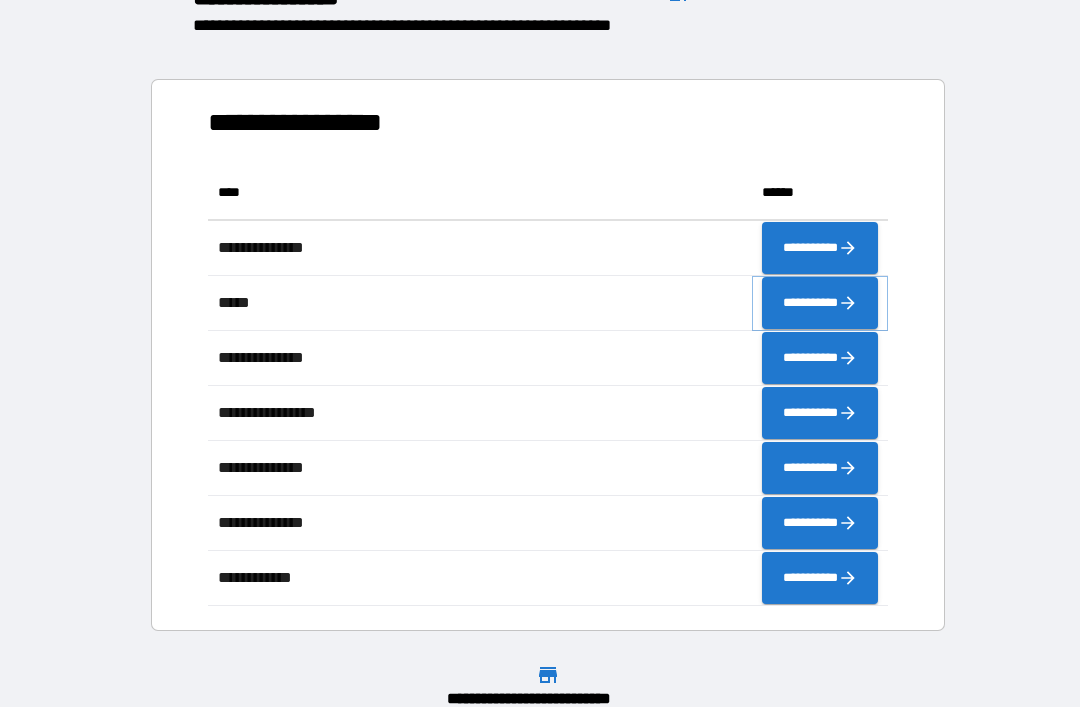 click on "**********" at bounding box center [820, 303] 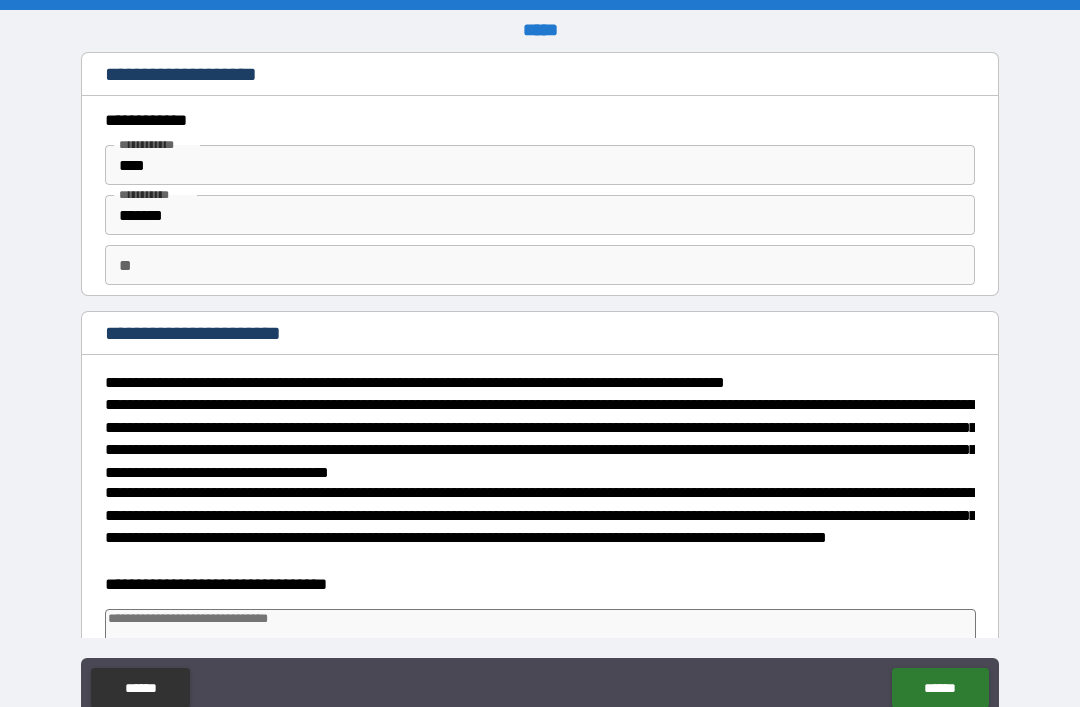 type on "*" 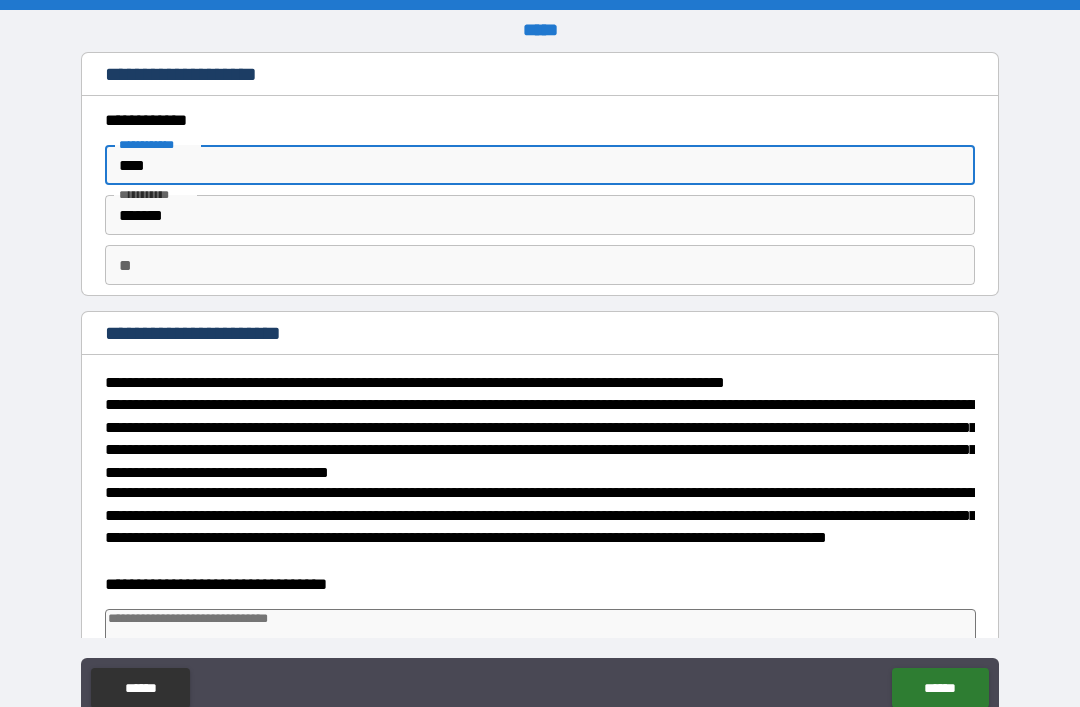 scroll, scrollTop: 0, scrollLeft: 0, axis: both 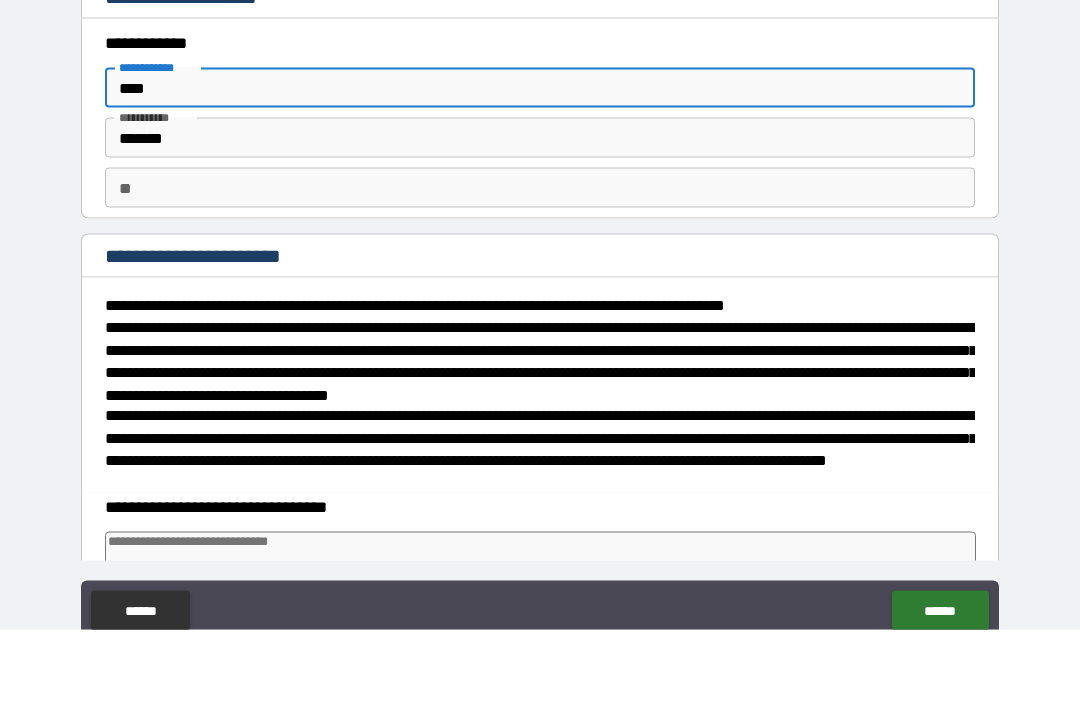 click on "**********" at bounding box center [540, 388] 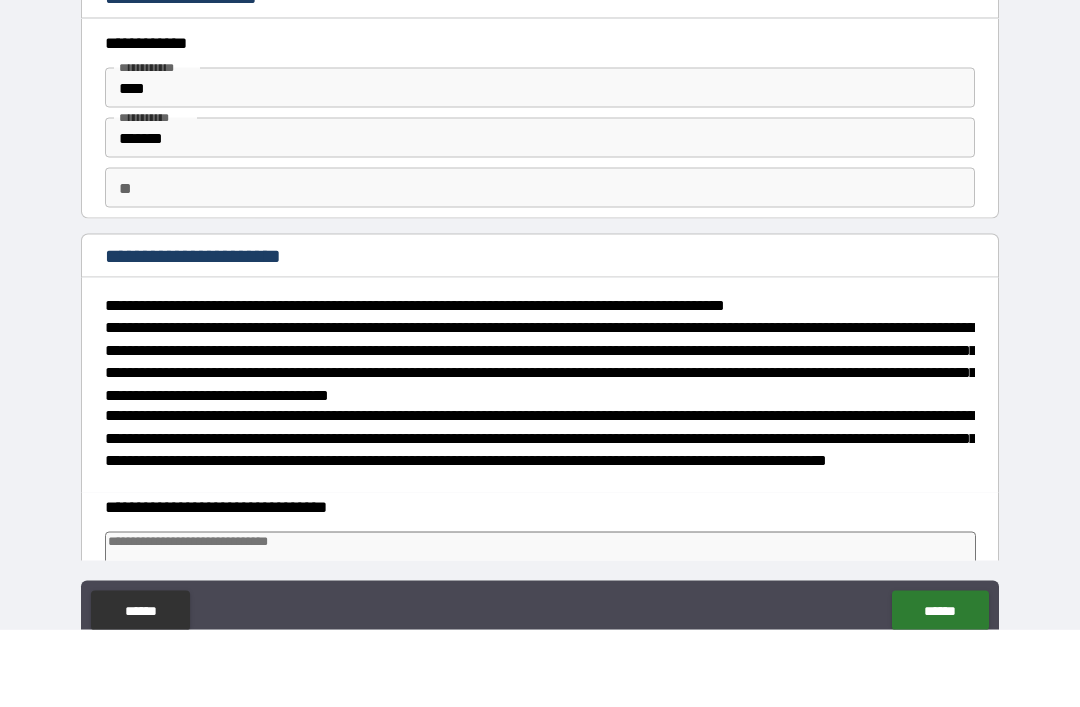 scroll, scrollTop: 64, scrollLeft: 0, axis: vertical 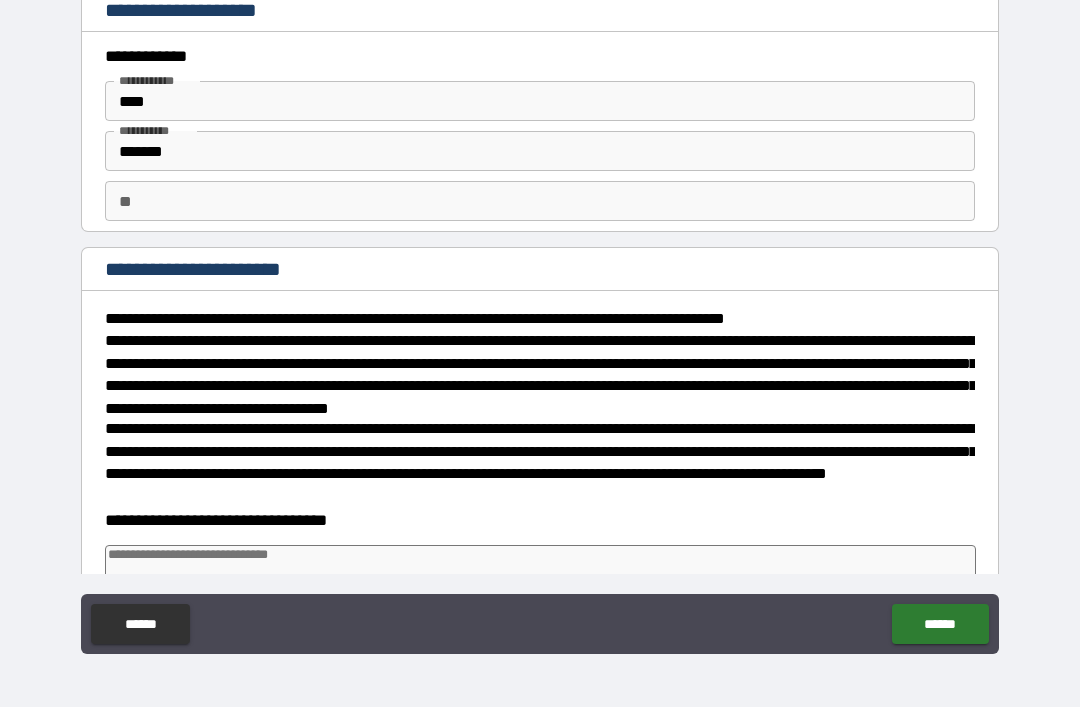 click at bounding box center [540, 583] 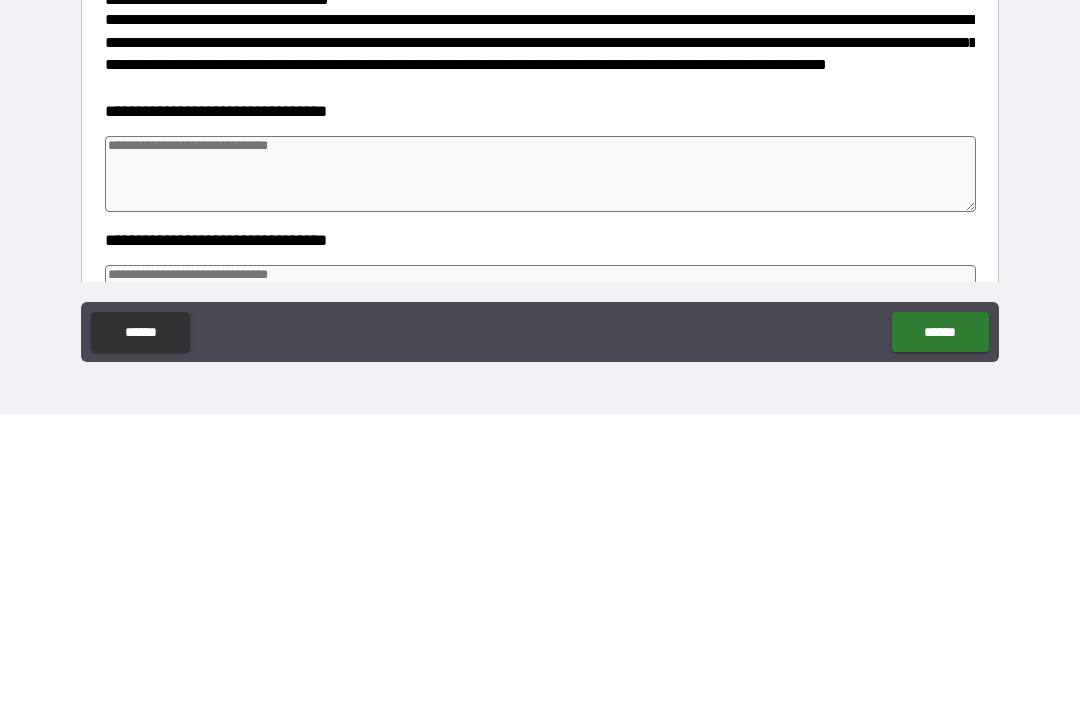 scroll, scrollTop: 116, scrollLeft: 0, axis: vertical 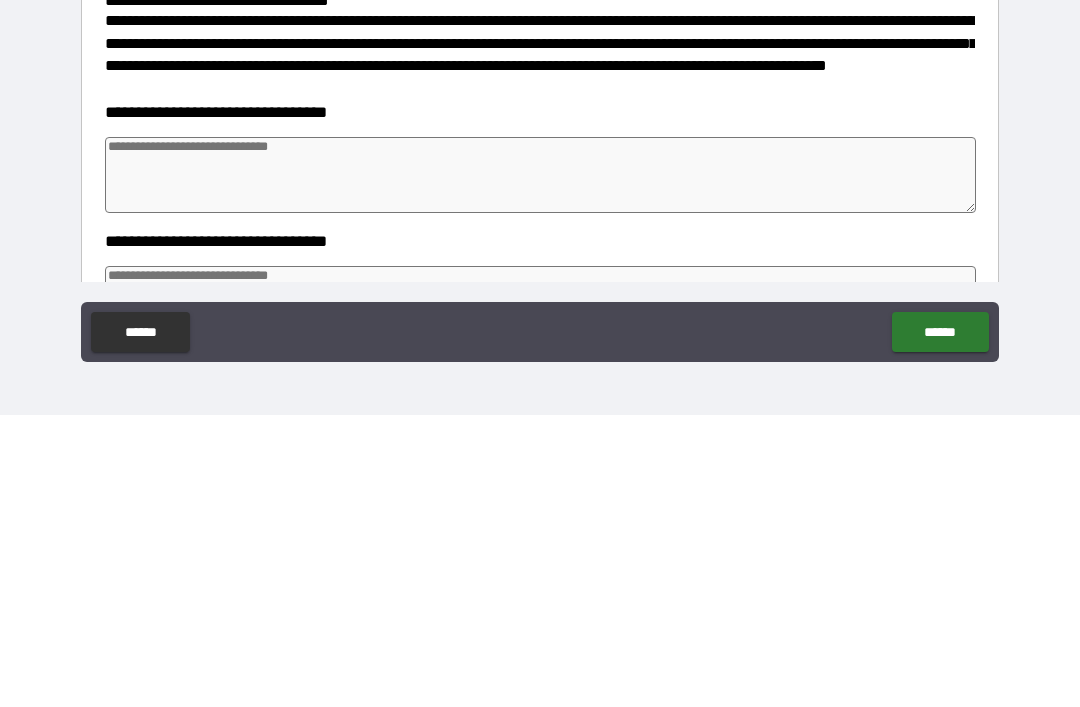 click on "**********" at bounding box center (540, 324) 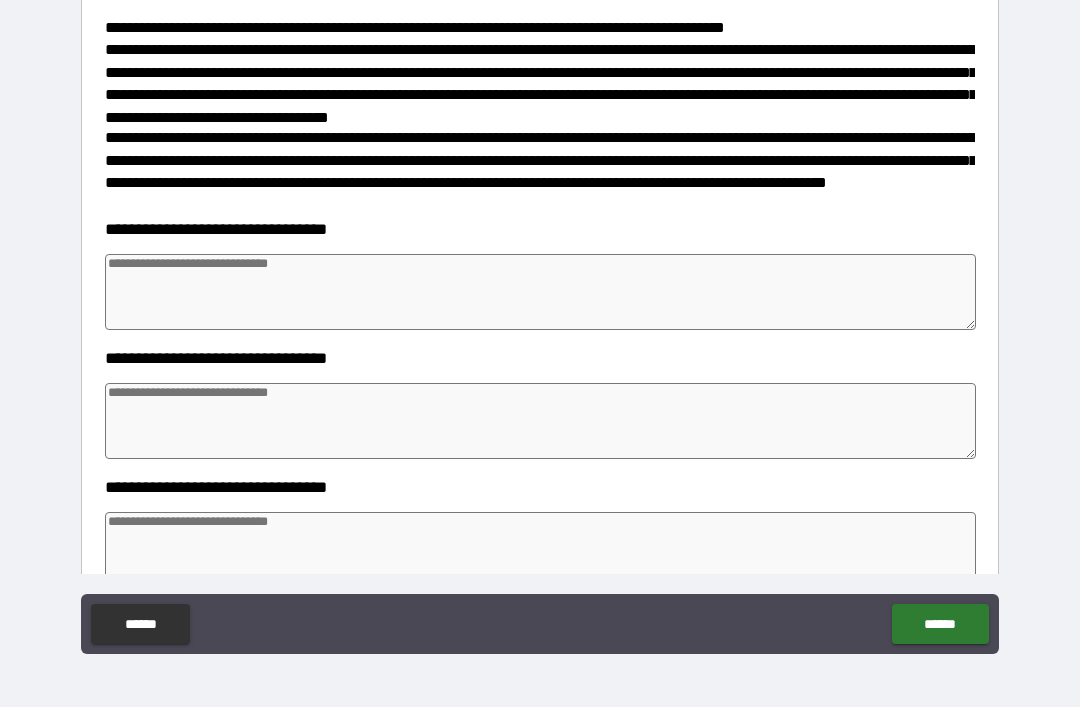 scroll, scrollTop: 292, scrollLeft: 0, axis: vertical 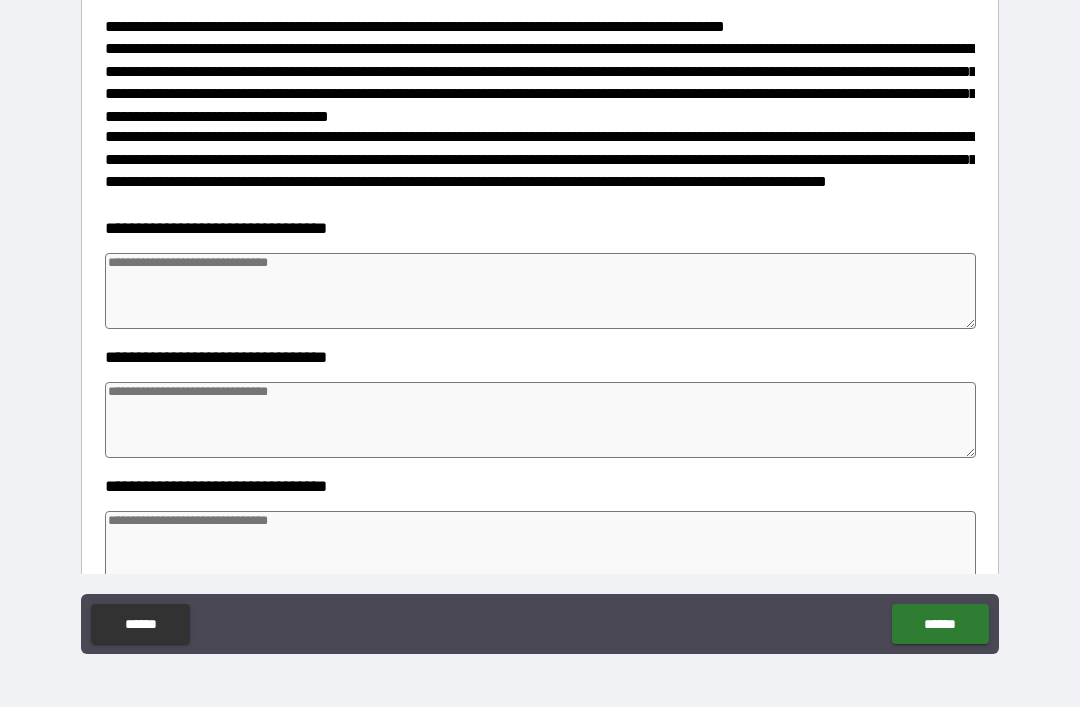 click at bounding box center [540, 291] 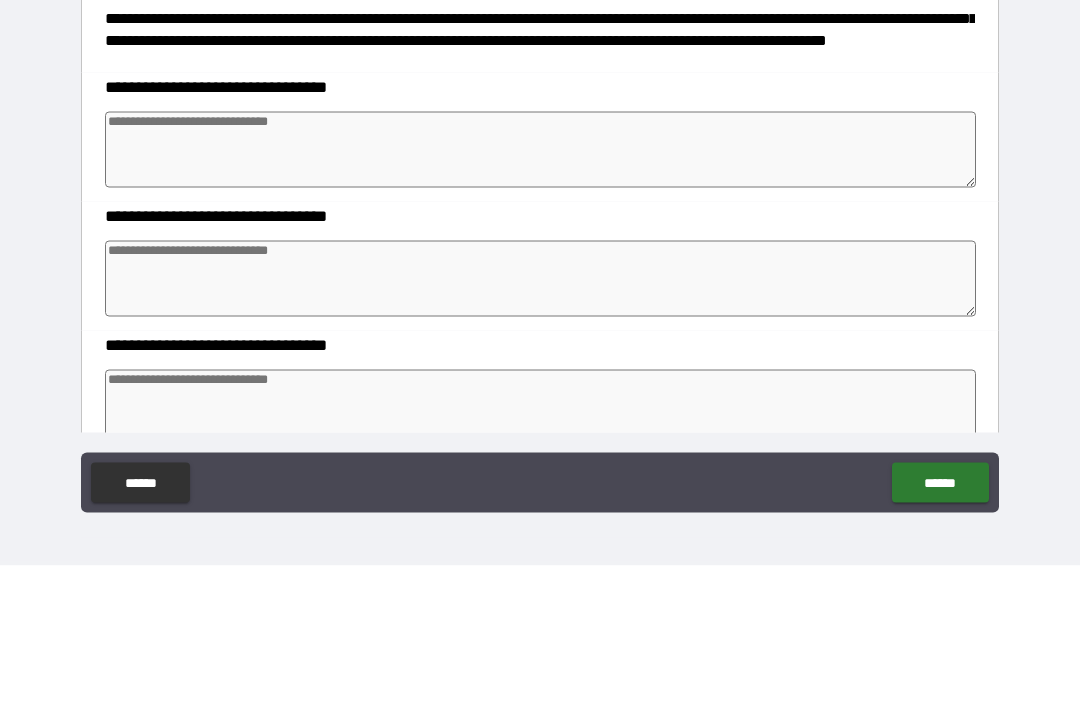 type on "*" 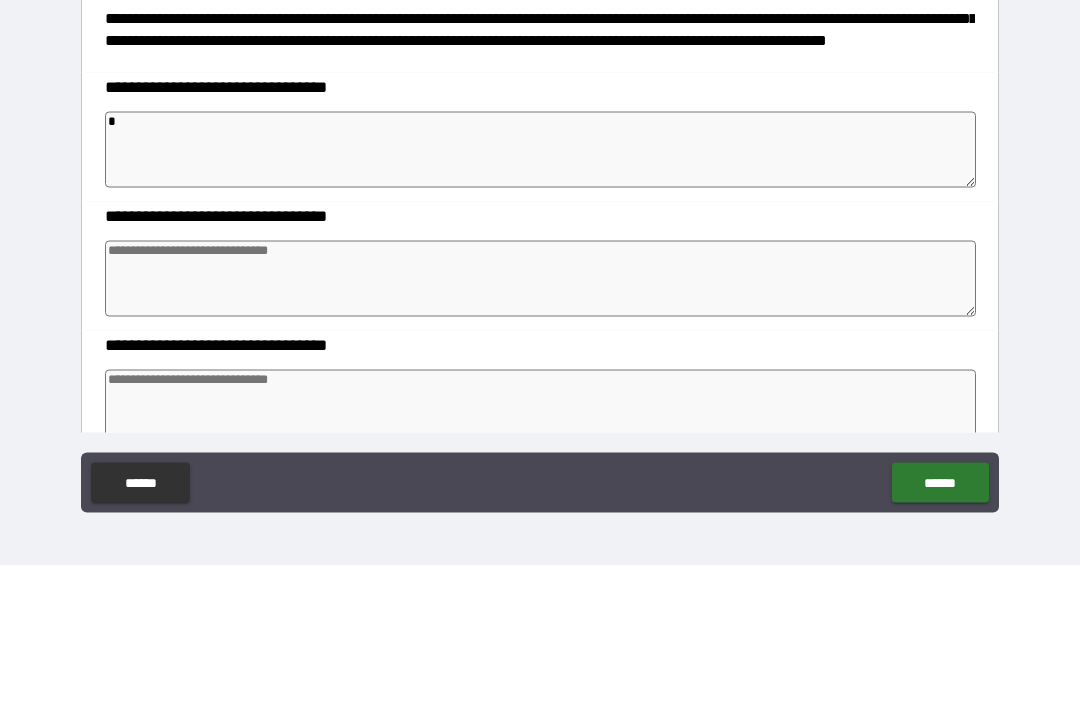 type on "*" 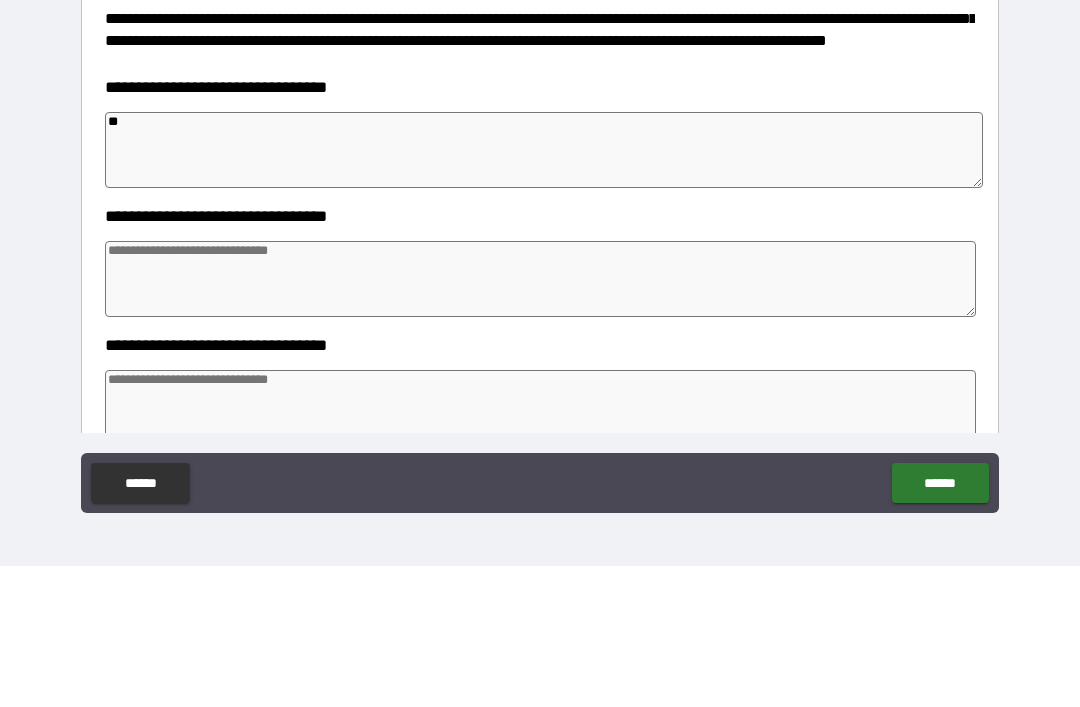 type on "*" 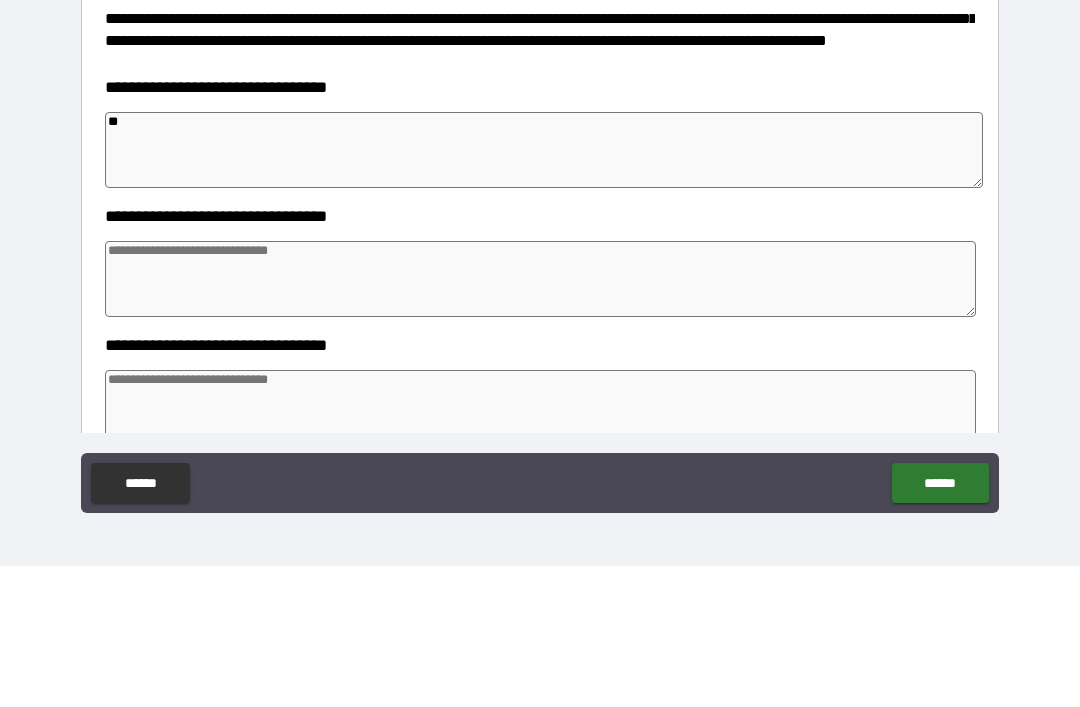 type on "*" 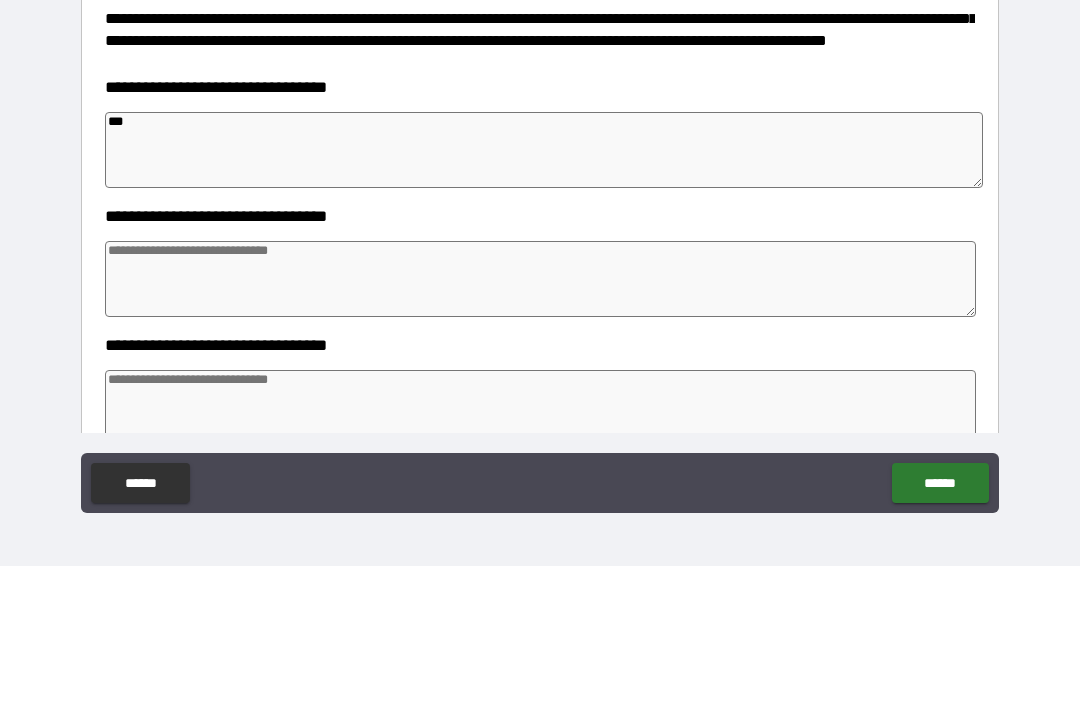 type on "*" 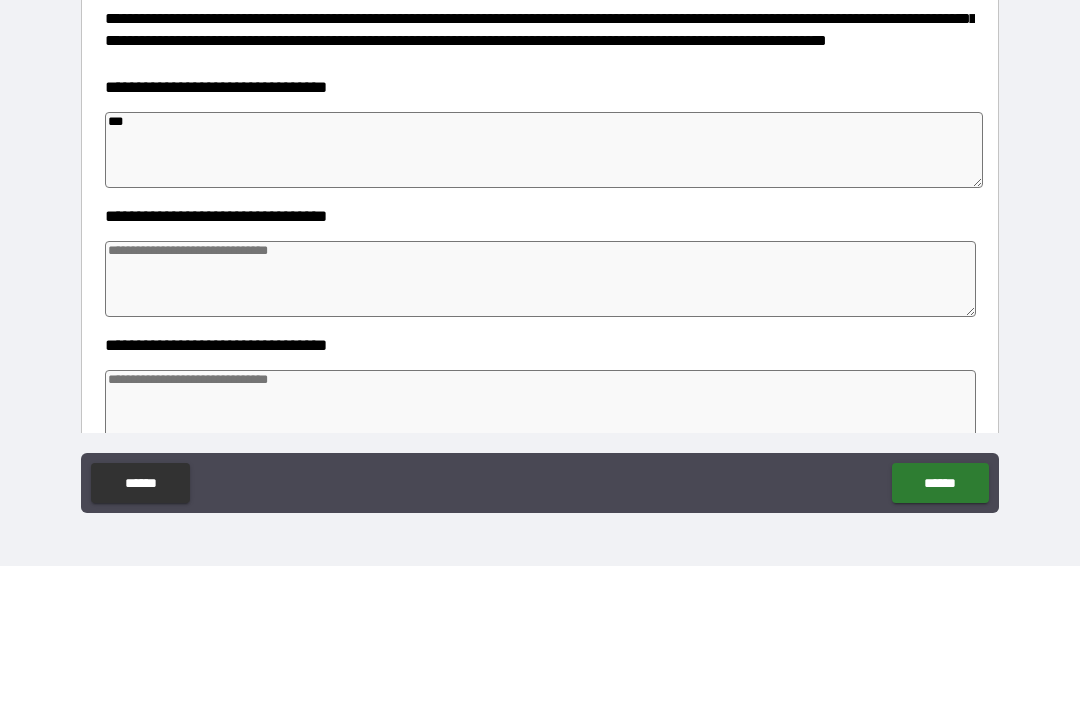 type on "*" 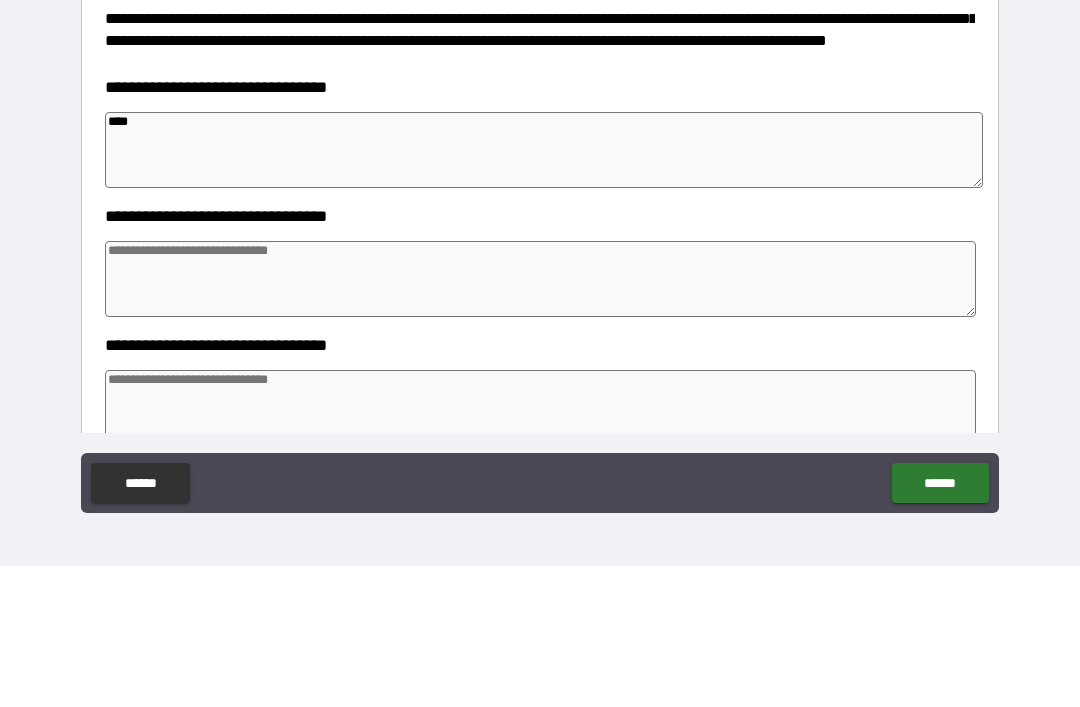 type on "*****" 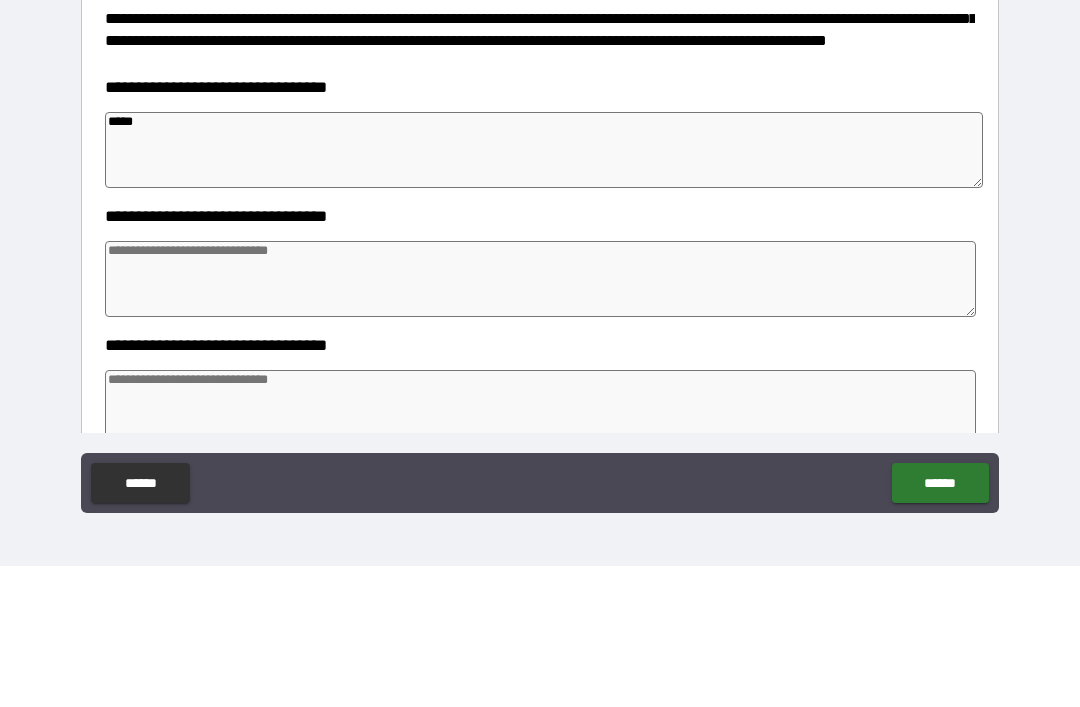 type on "*" 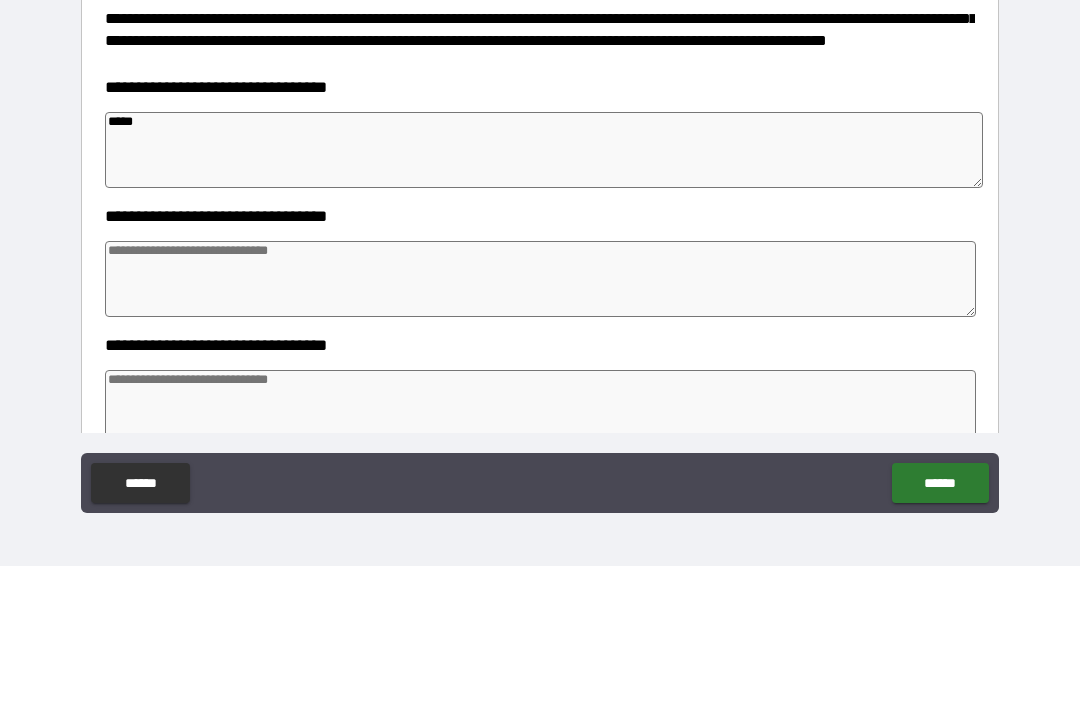 type on "*" 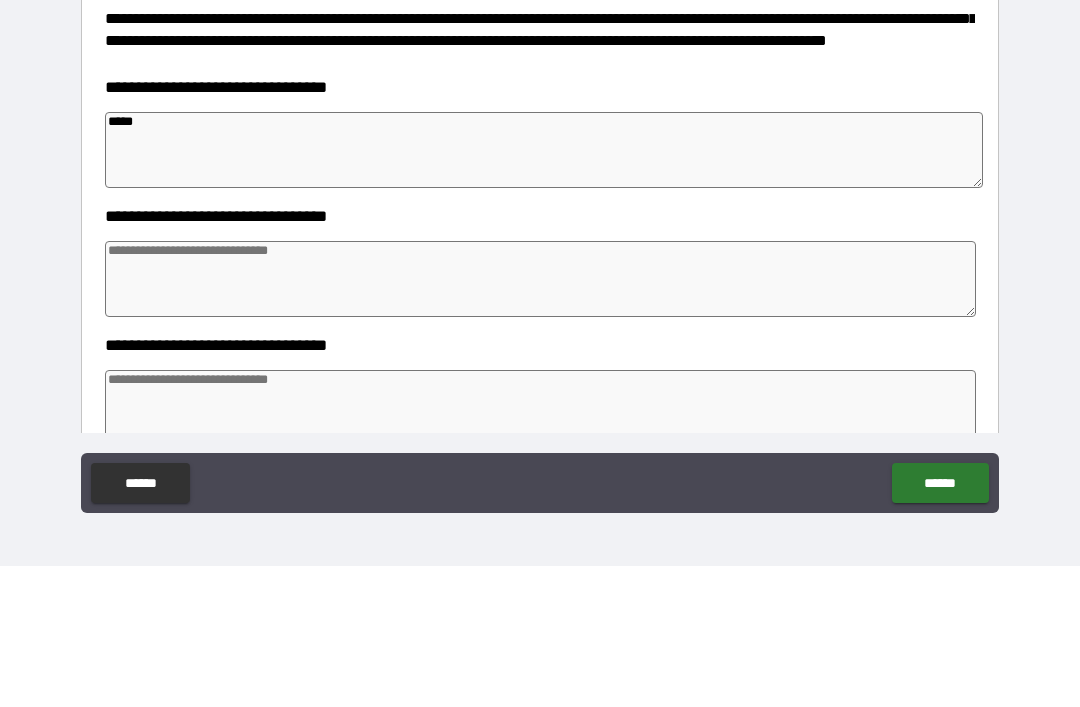 type on "*" 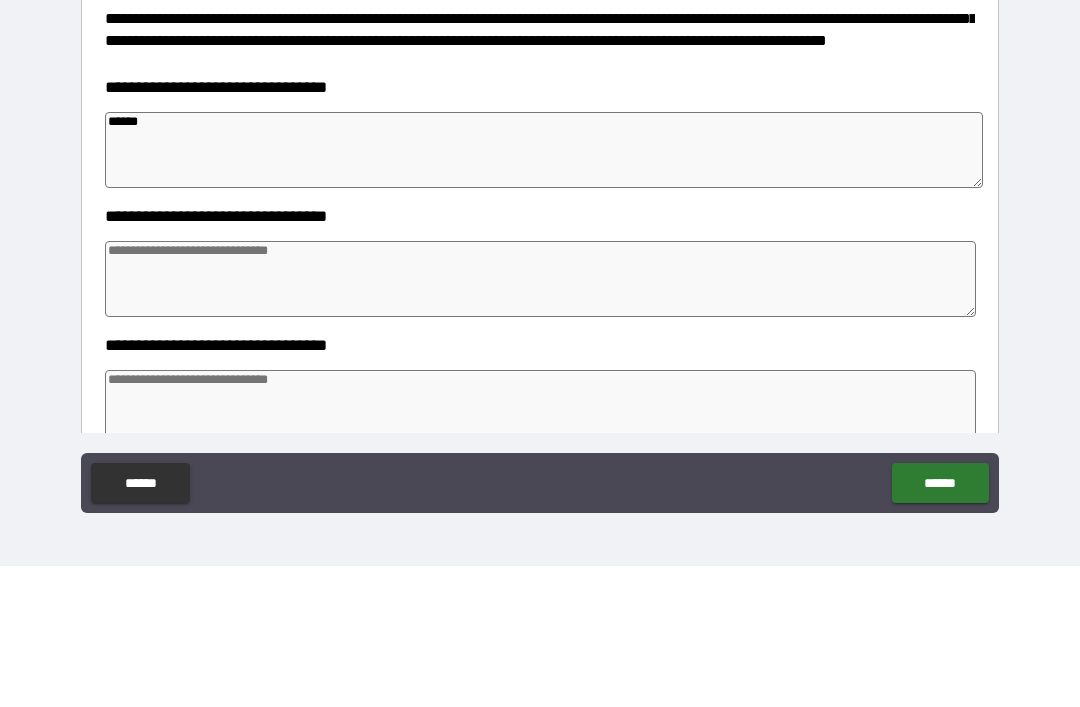 type on "*" 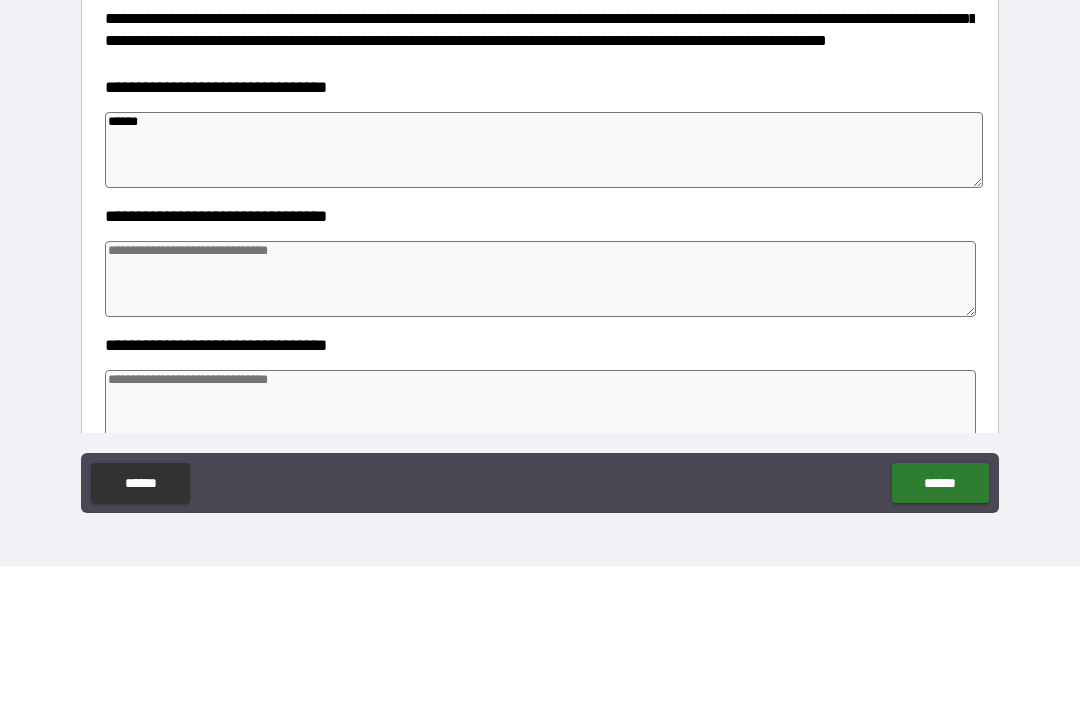 type on "*******" 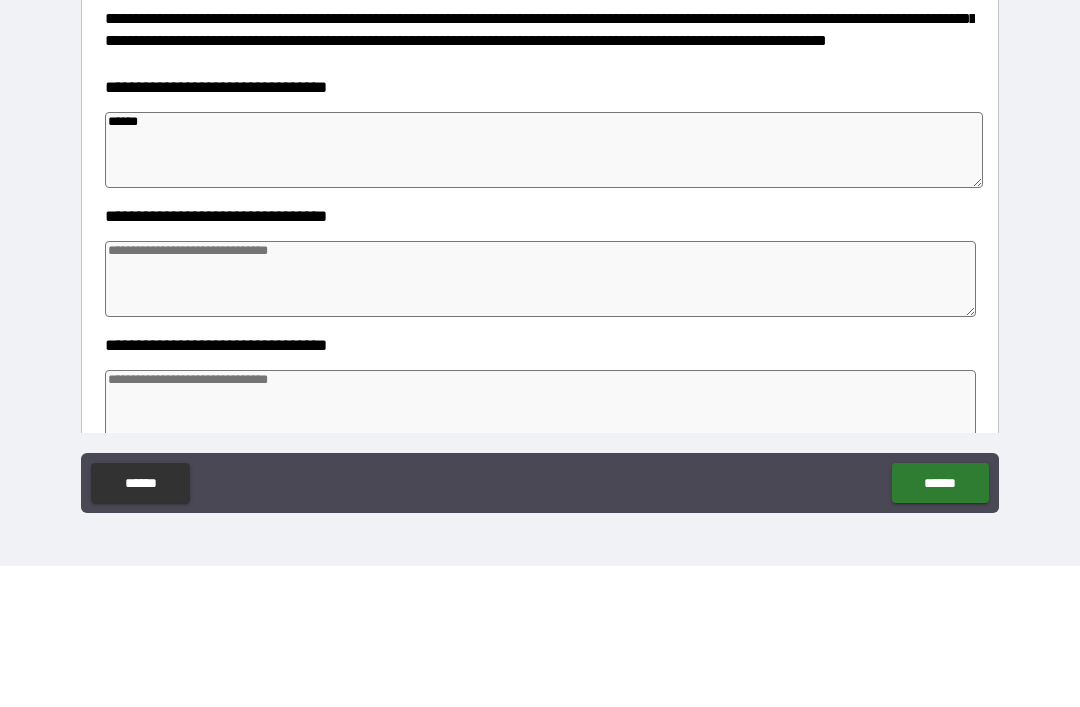 type on "*" 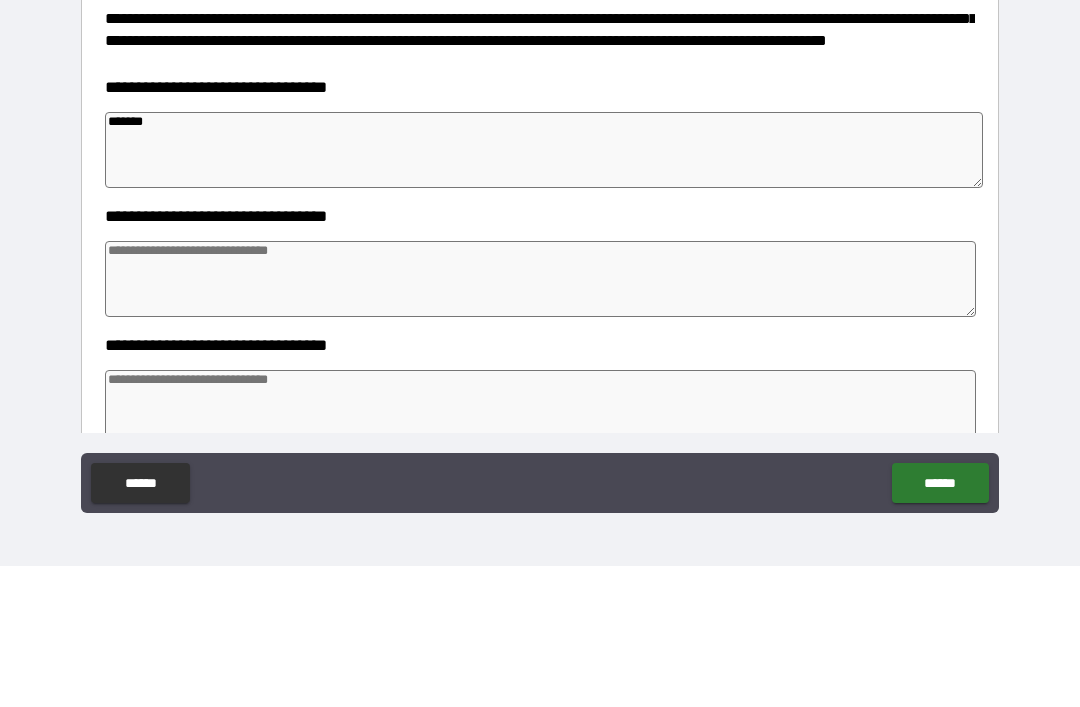 type on "*******" 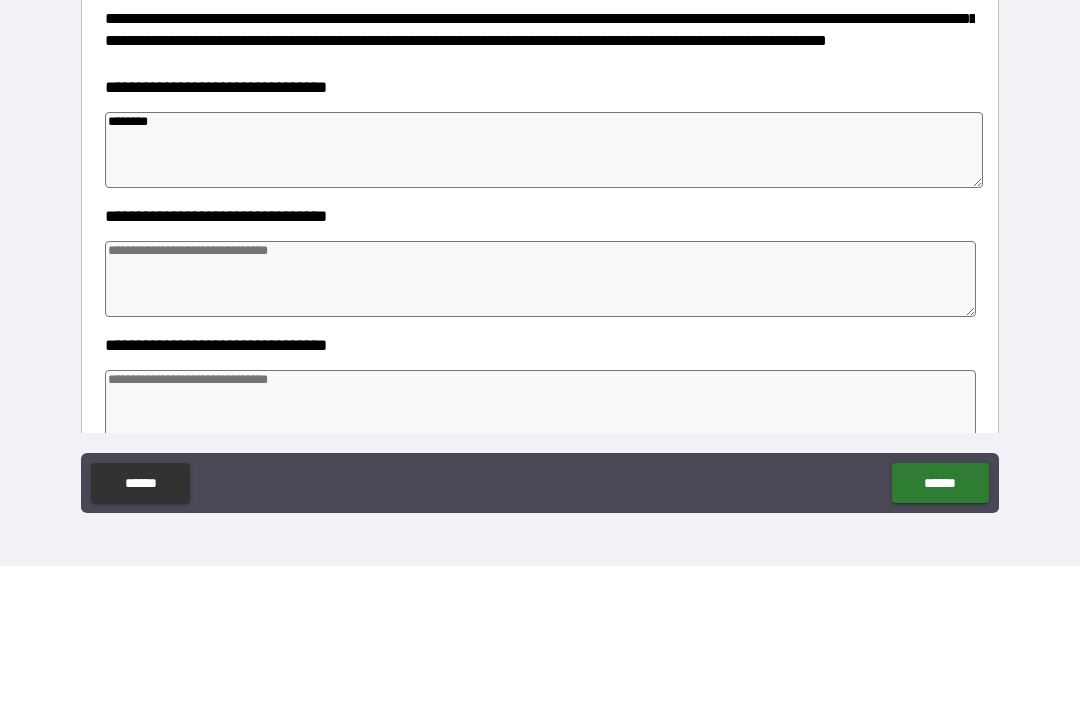 type on "*" 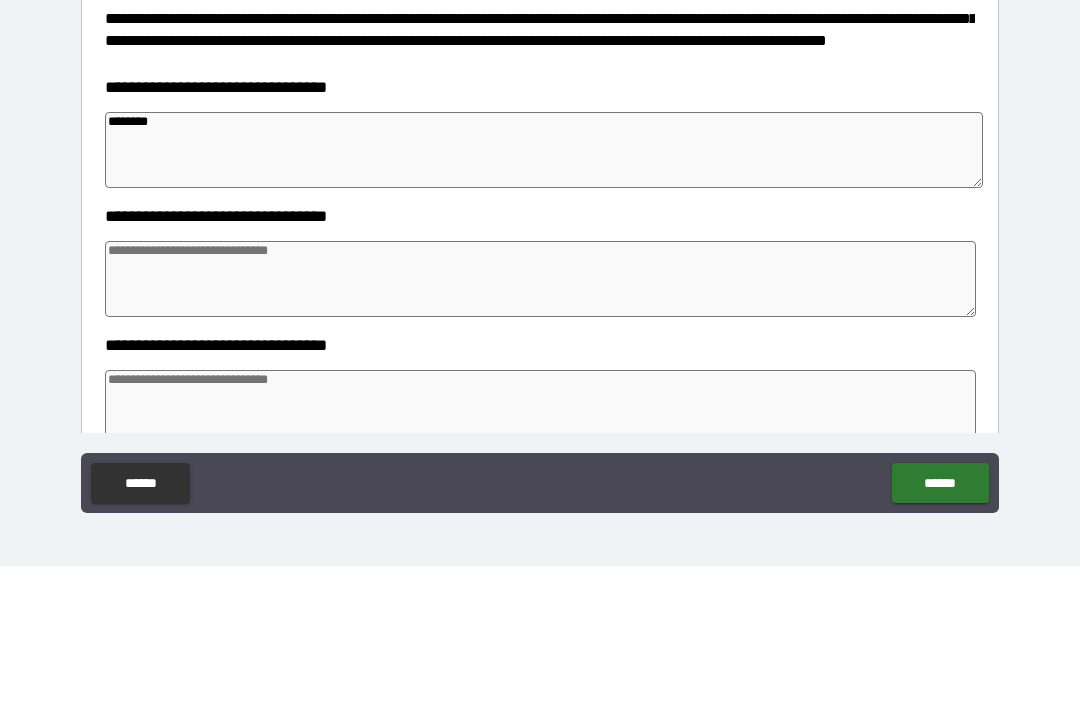 type on "*" 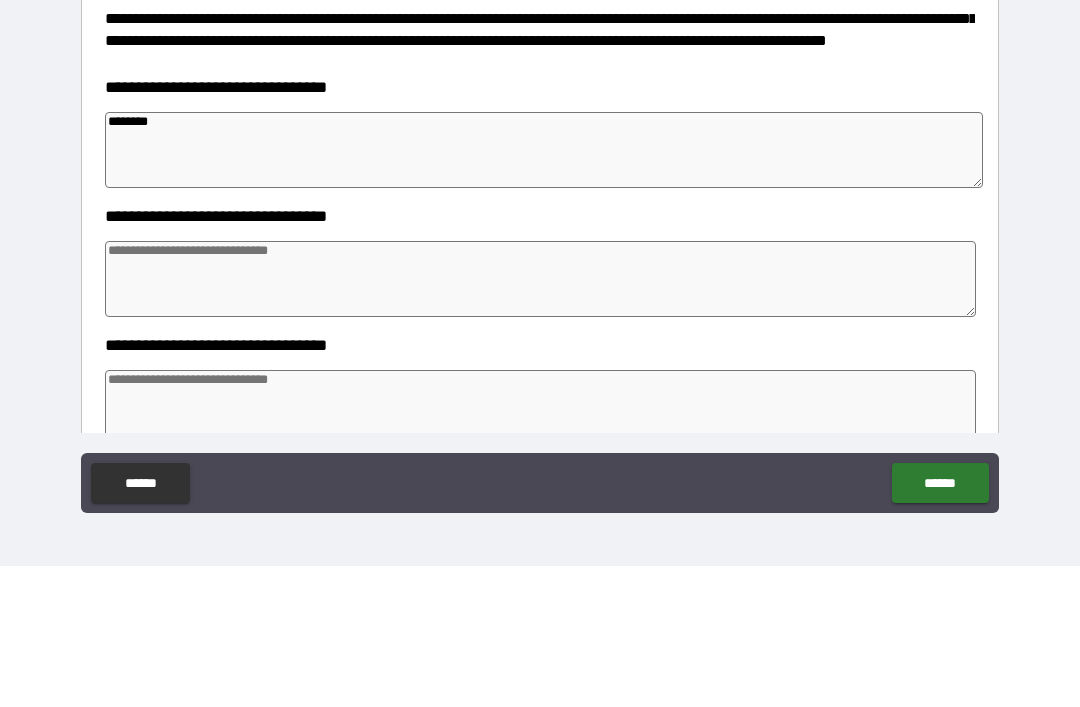 type on "*******" 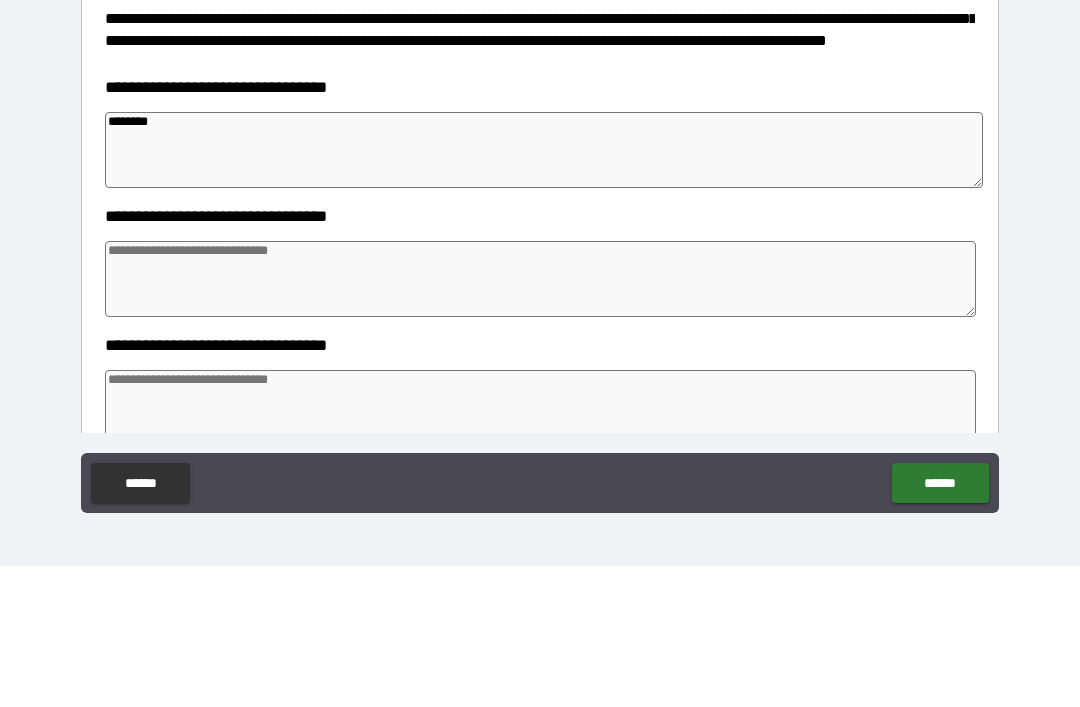 type on "*" 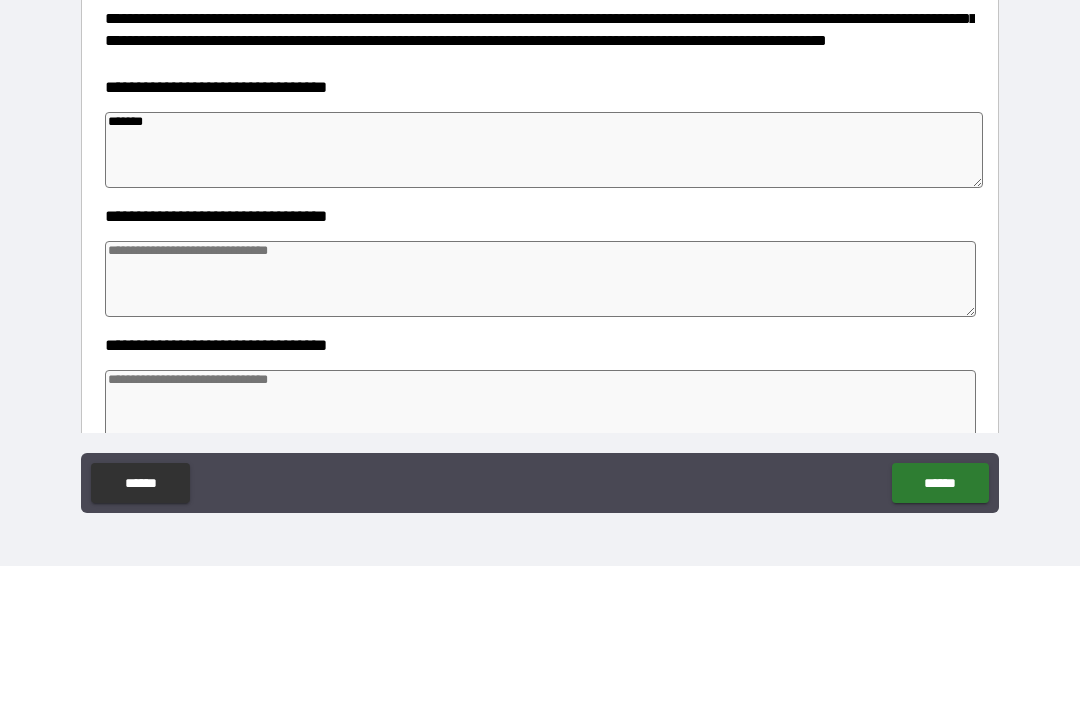 type on "******" 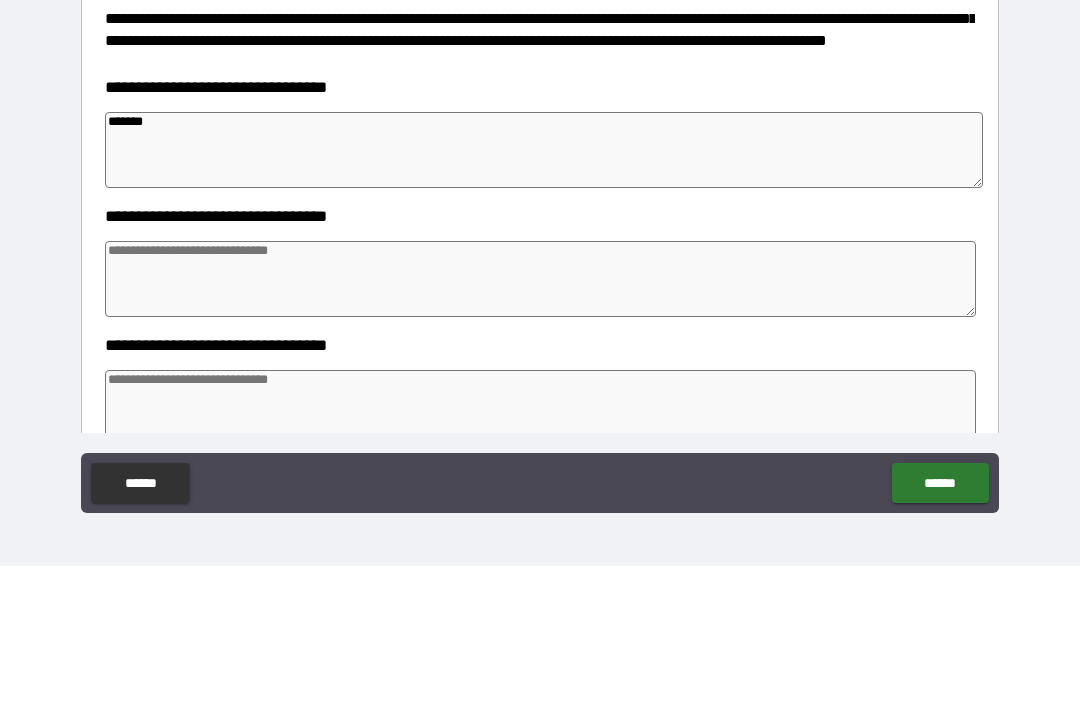 type on "*" 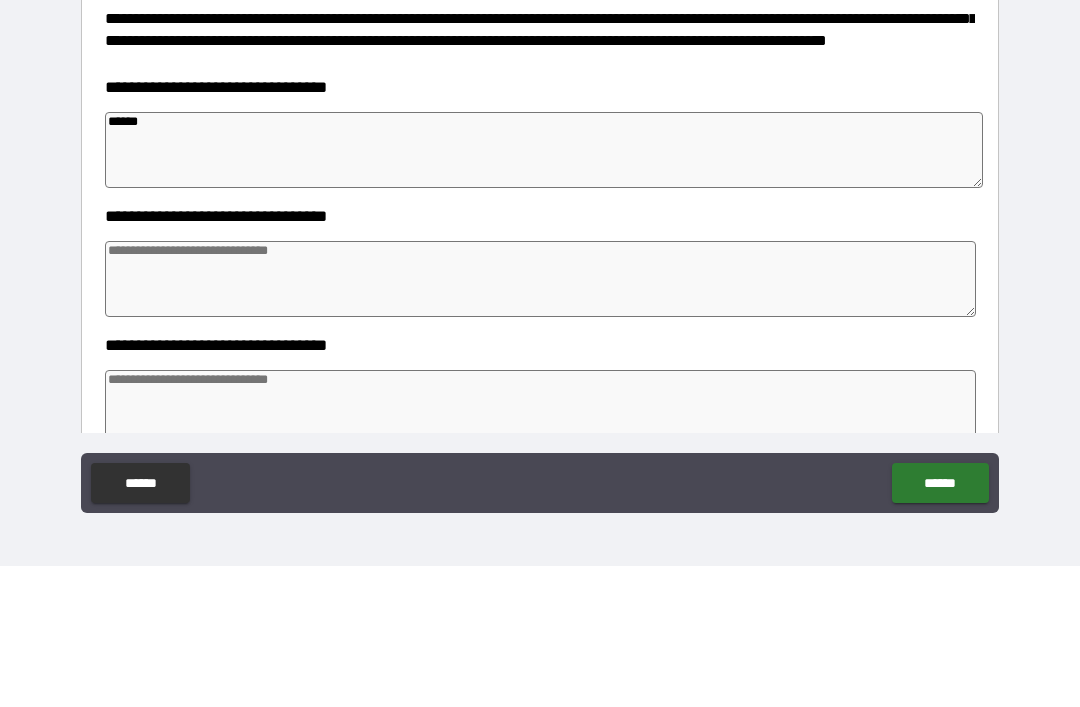 type on "*" 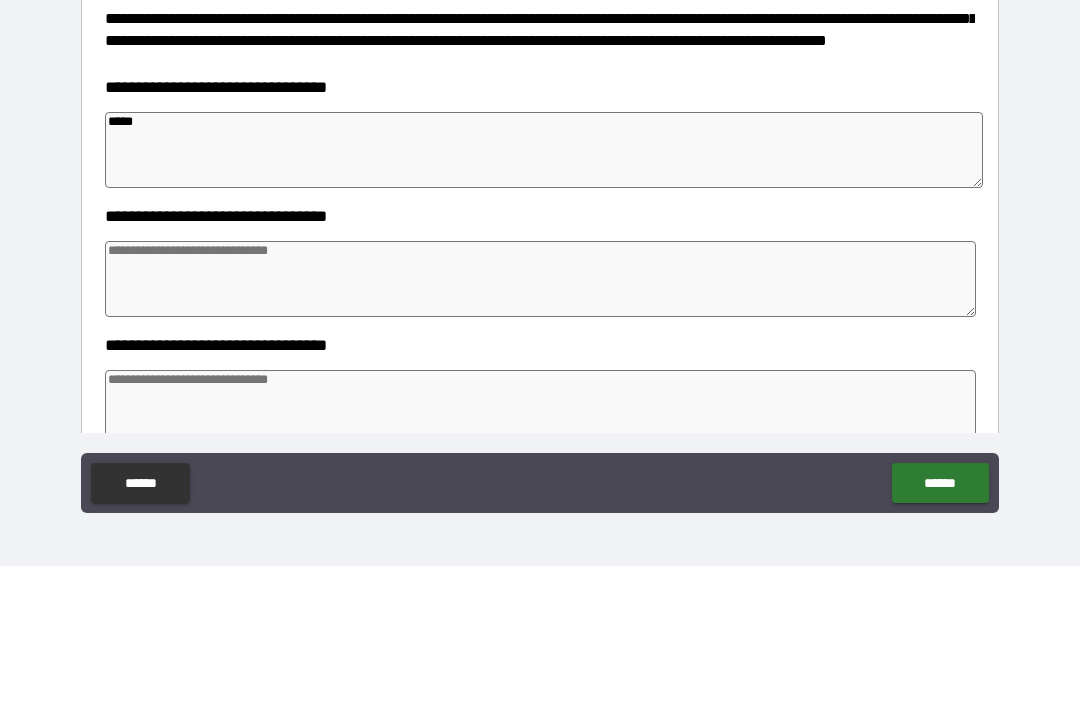 type on "*" 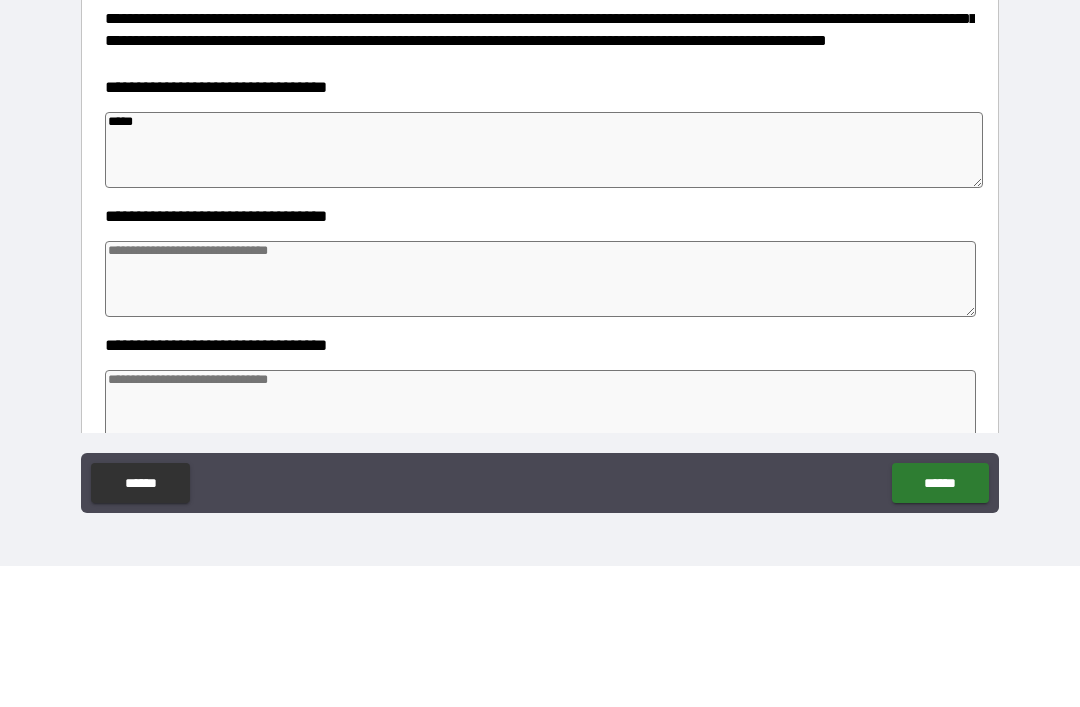 type on "*" 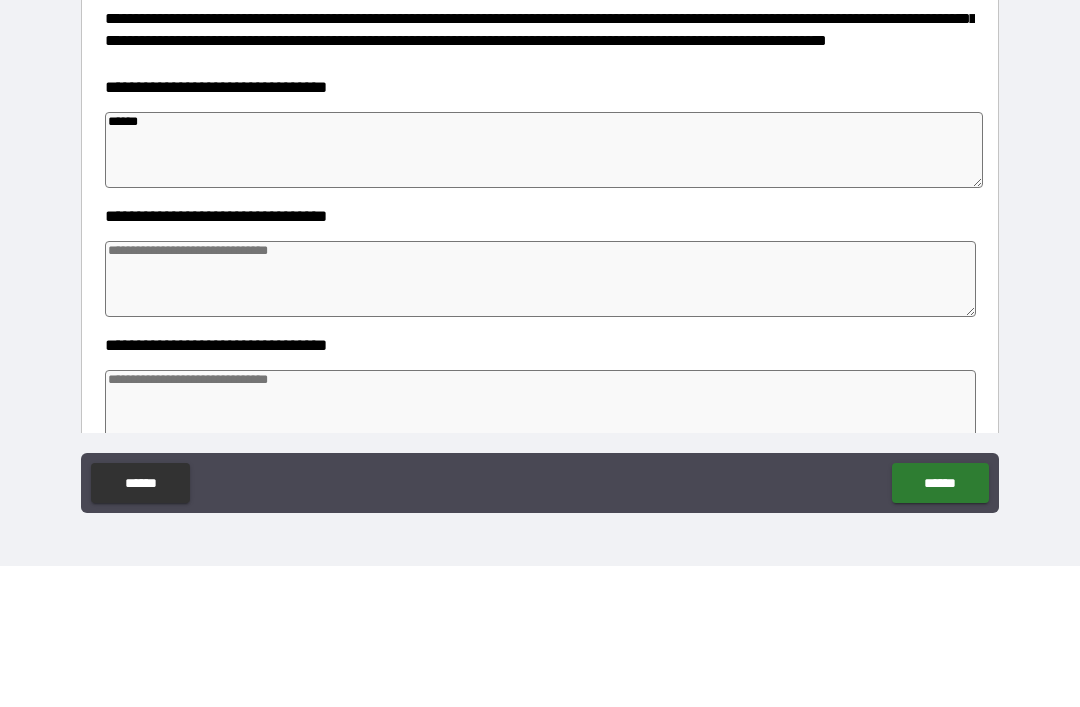 type on "*" 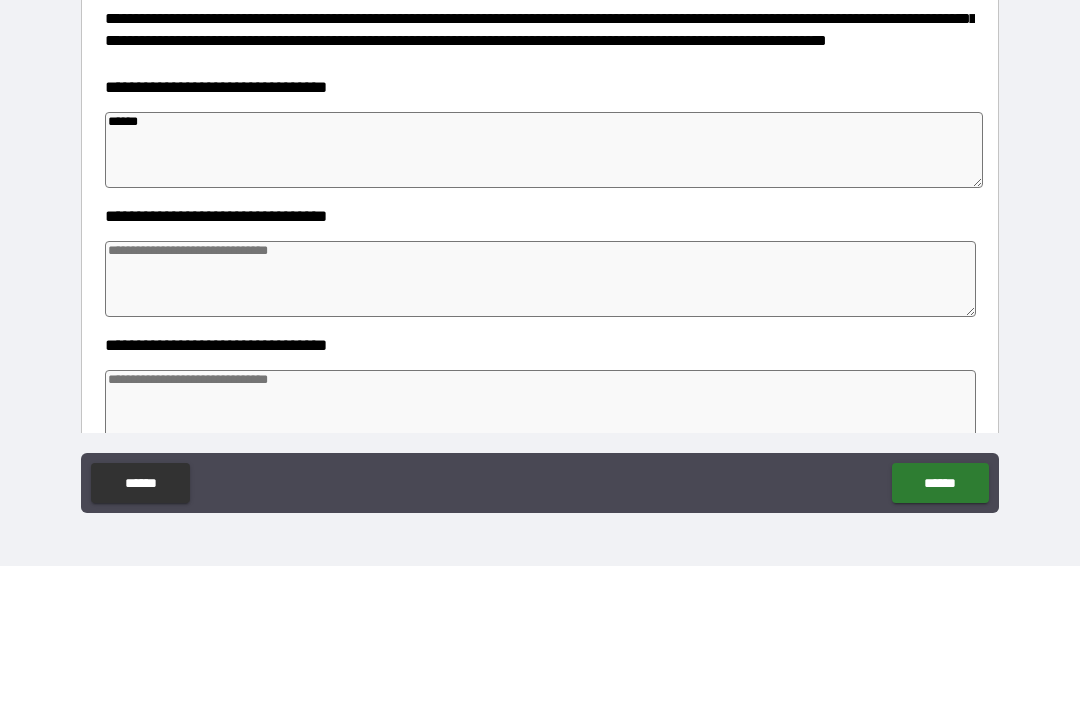 type on "*******" 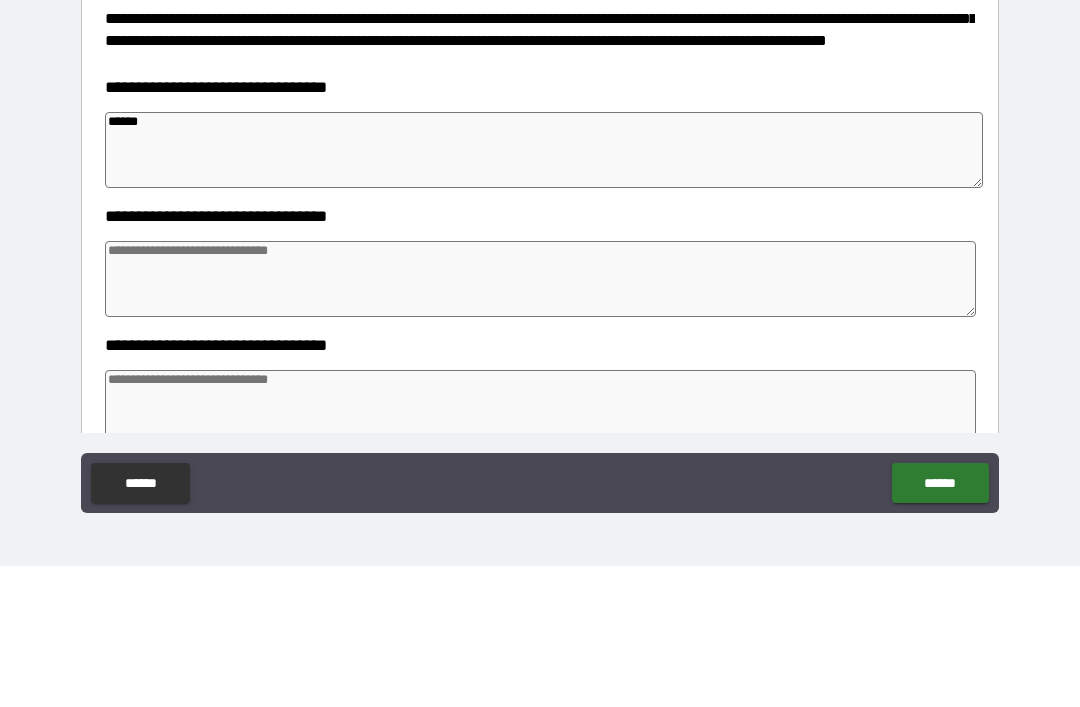 type on "*" 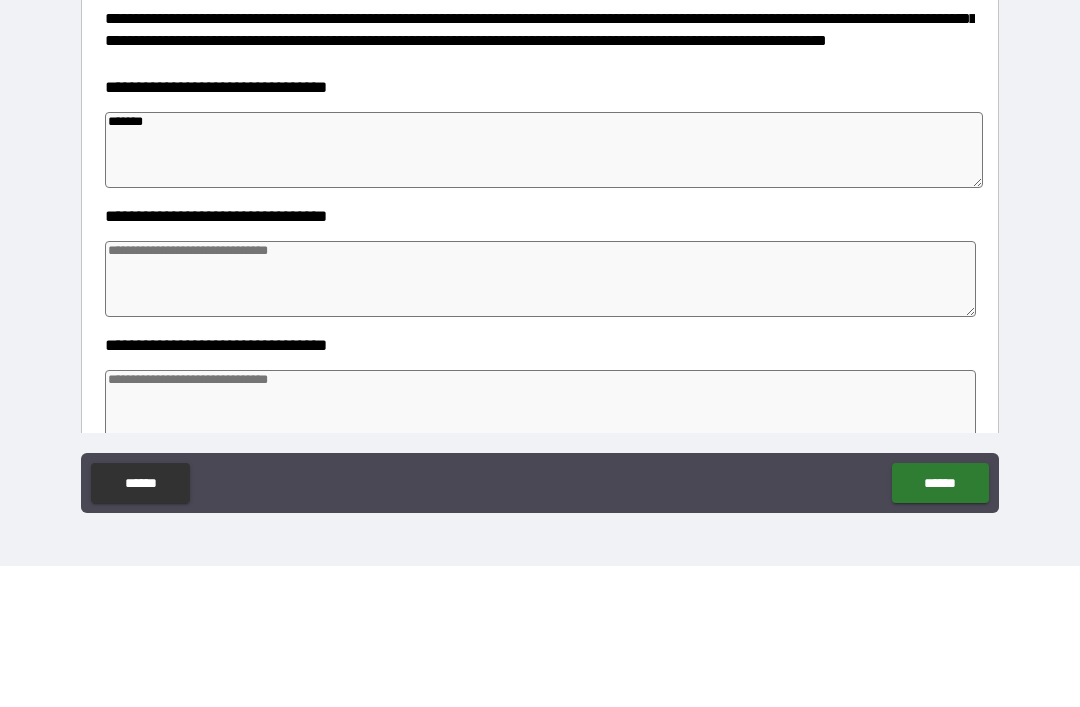 type on "*******" 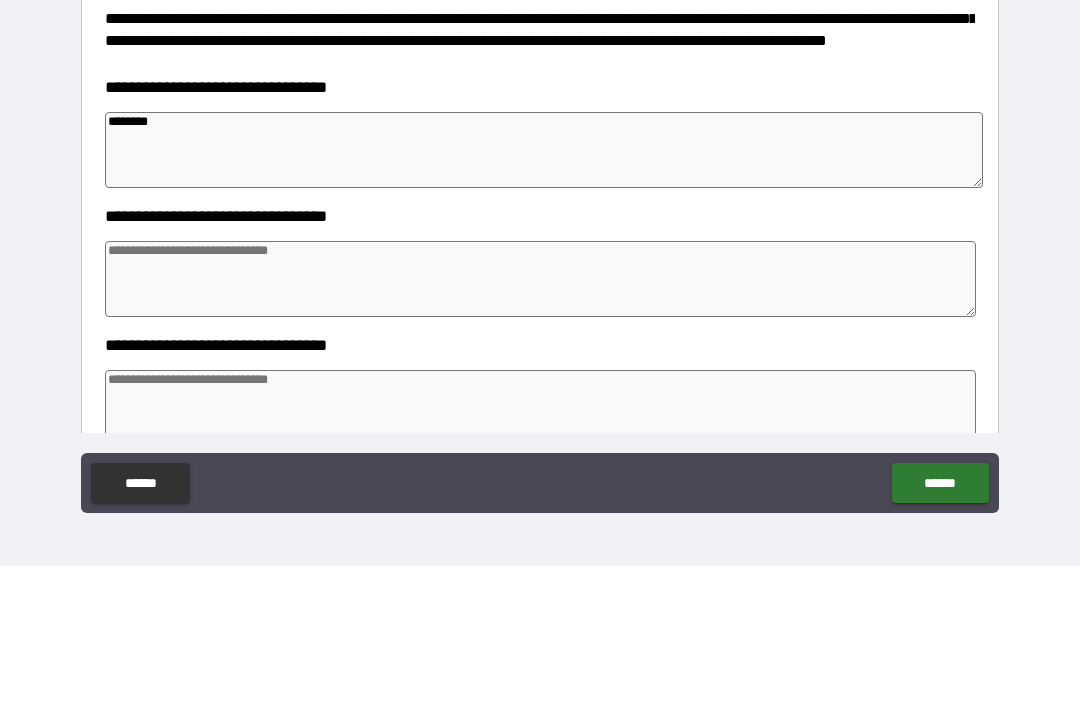 type on "*" 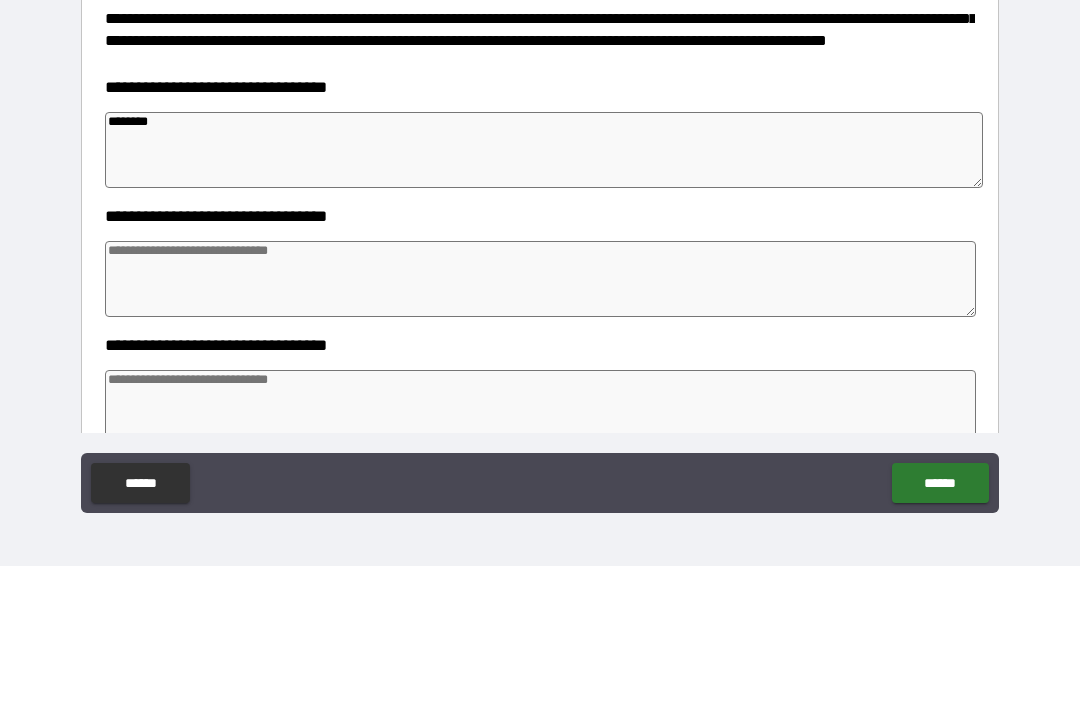 type on "*" 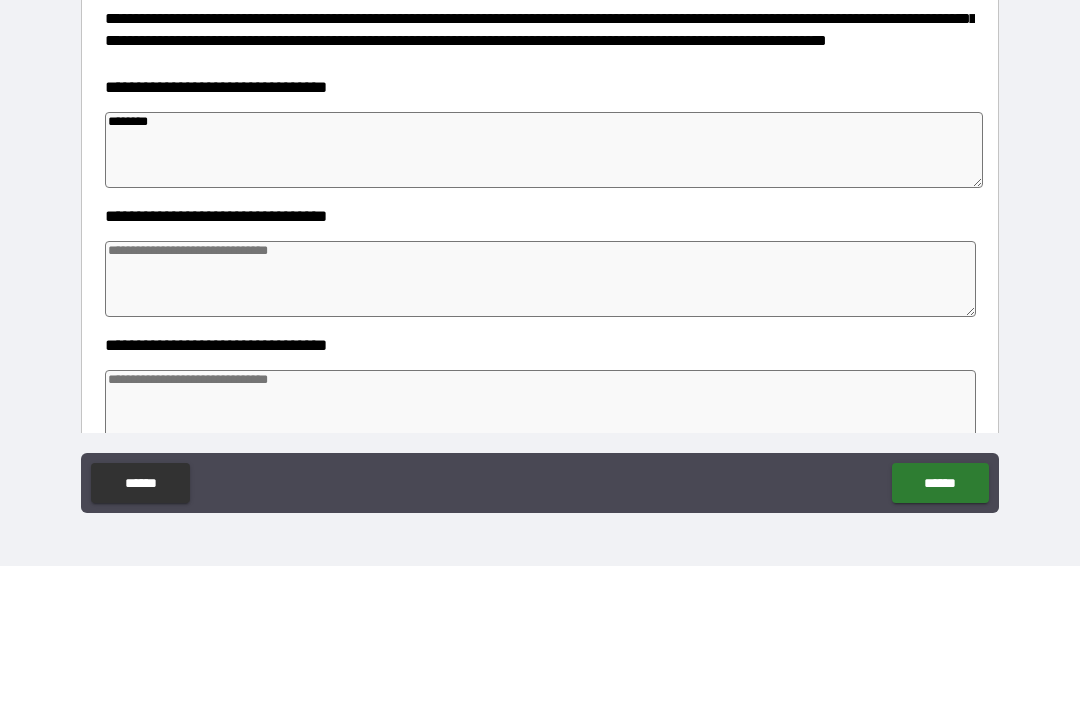 type on "*" 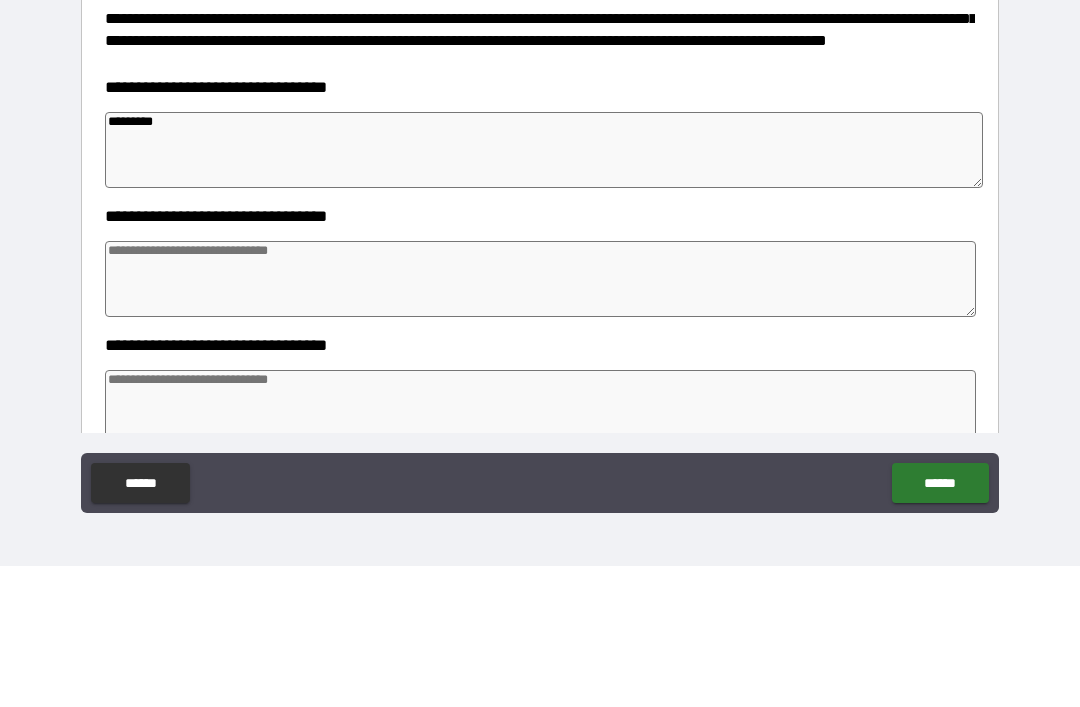 type on "*" 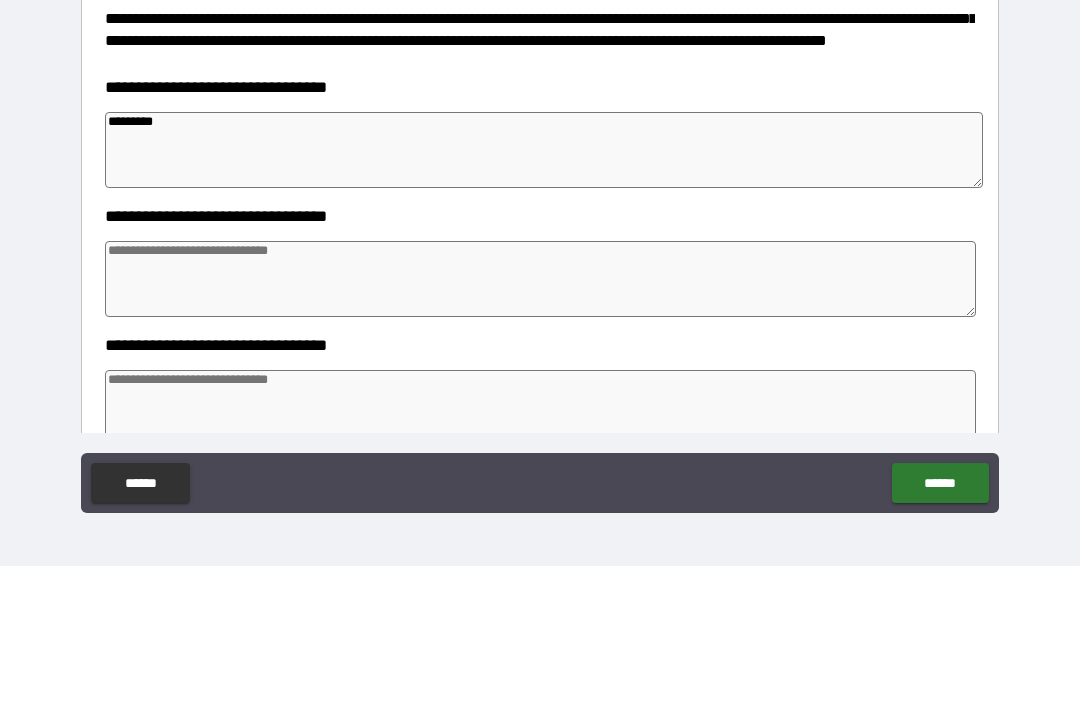 type on "**********" 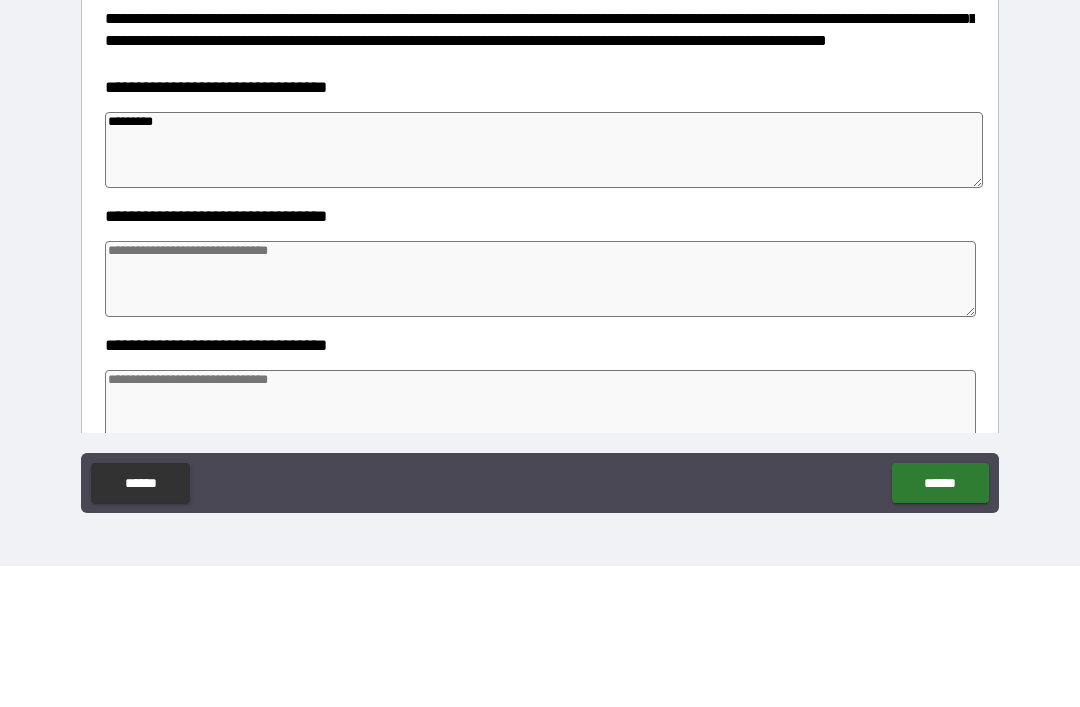 type on "*" 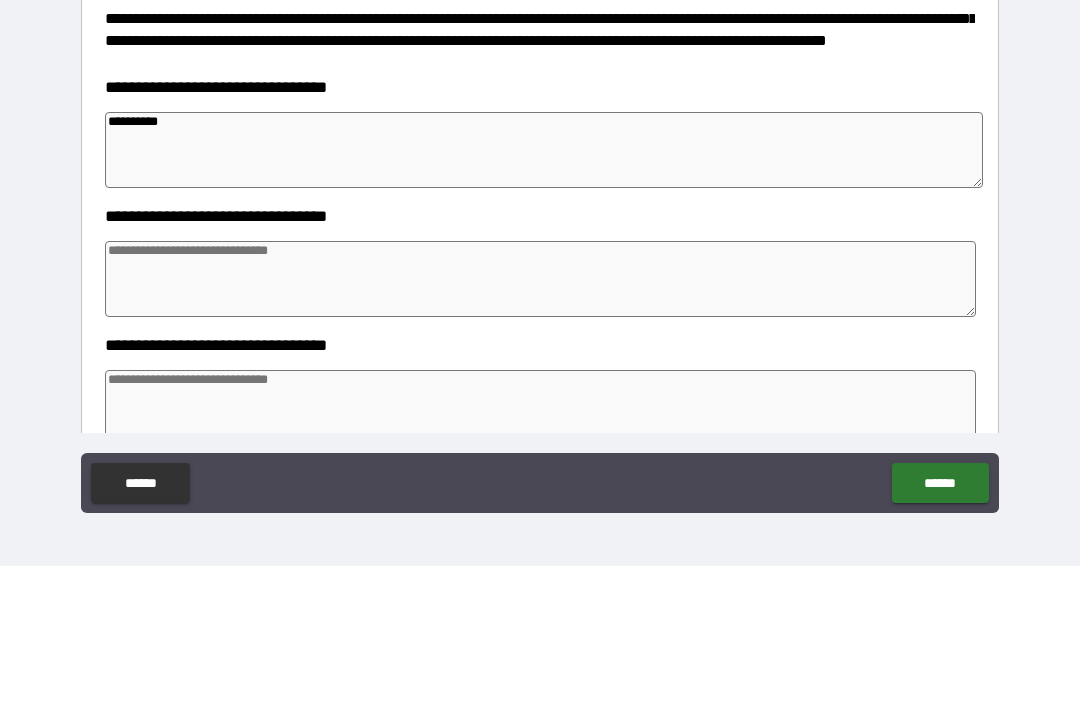 type on "*" 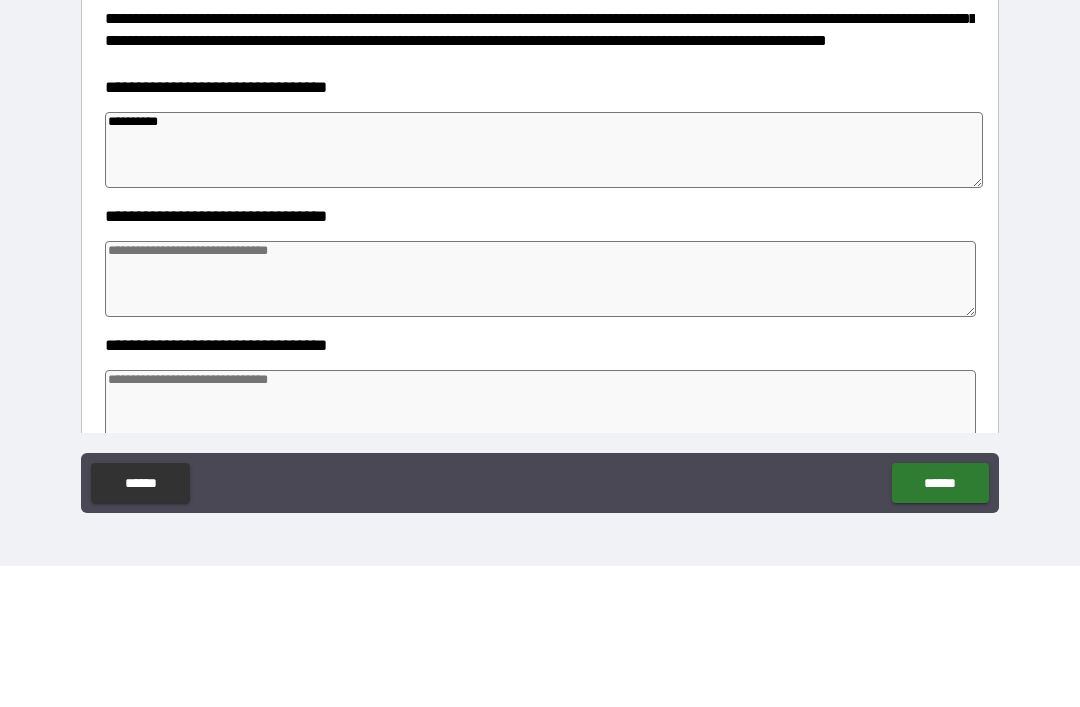 type on "**********" 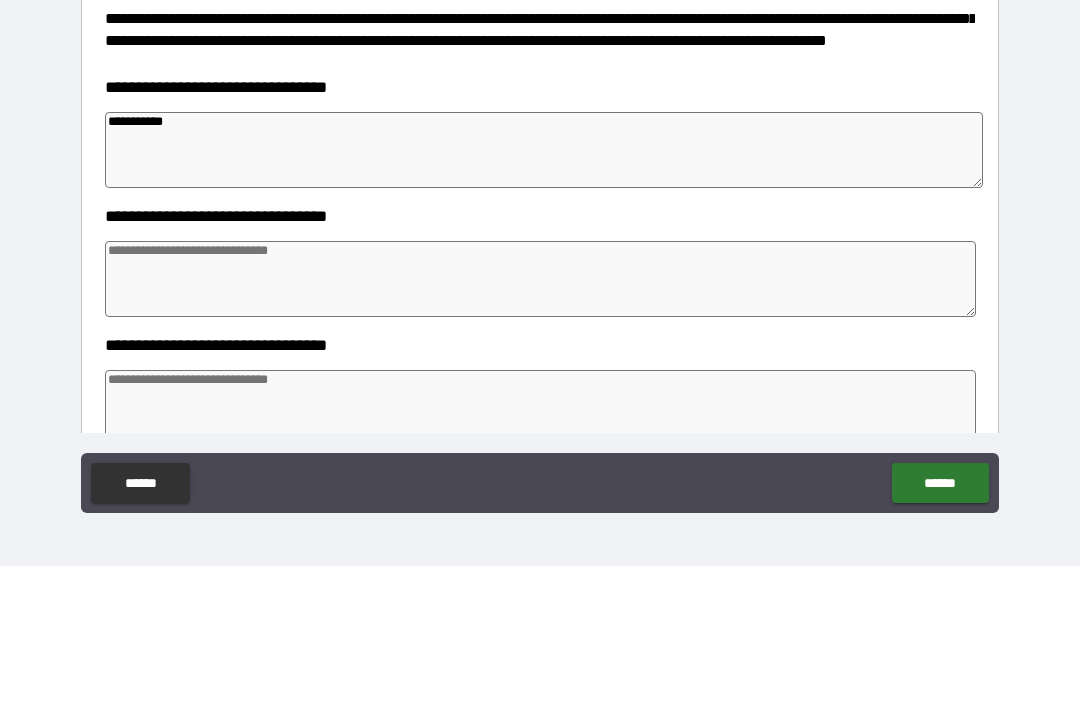 type on "*" 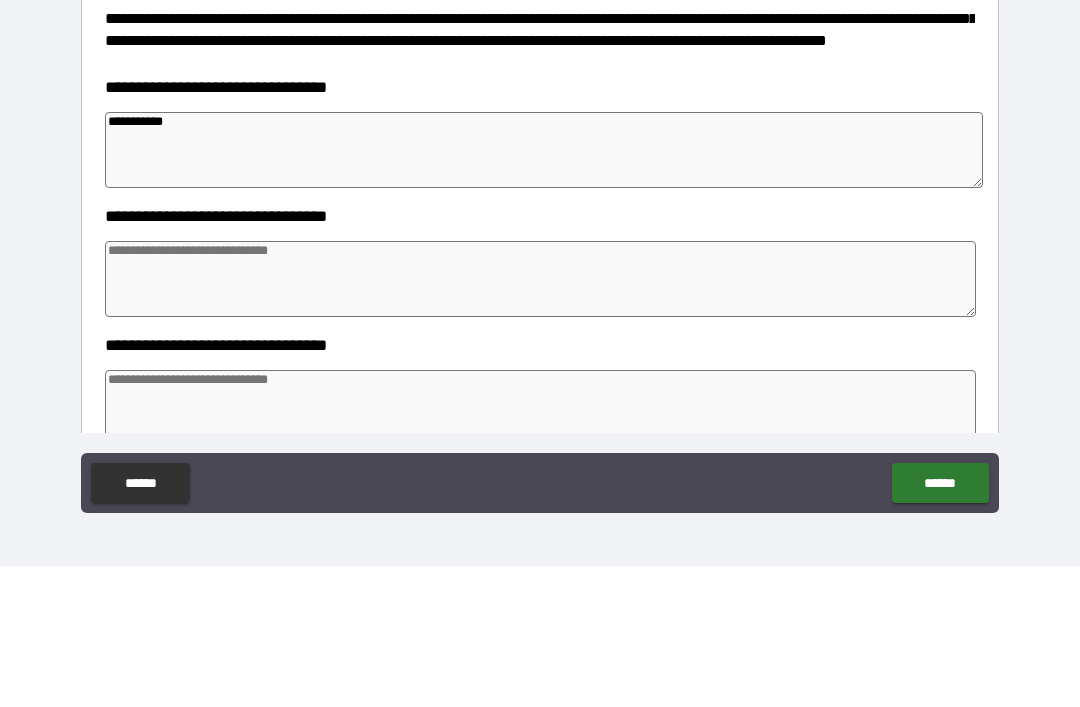 type on "*" 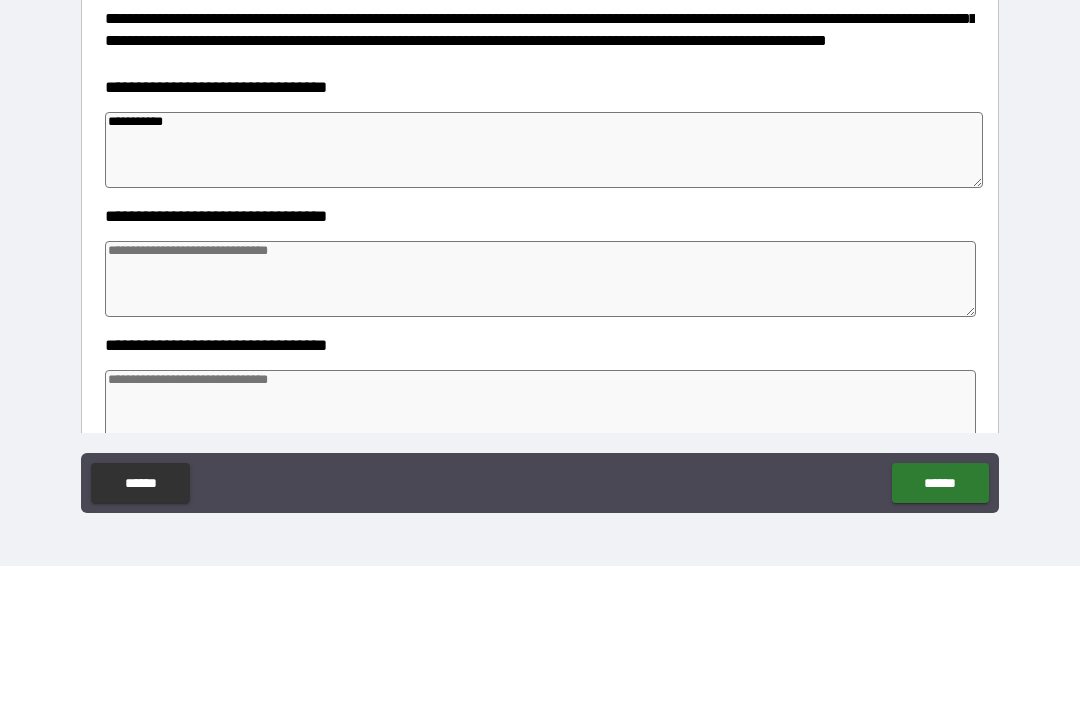 type on "*" 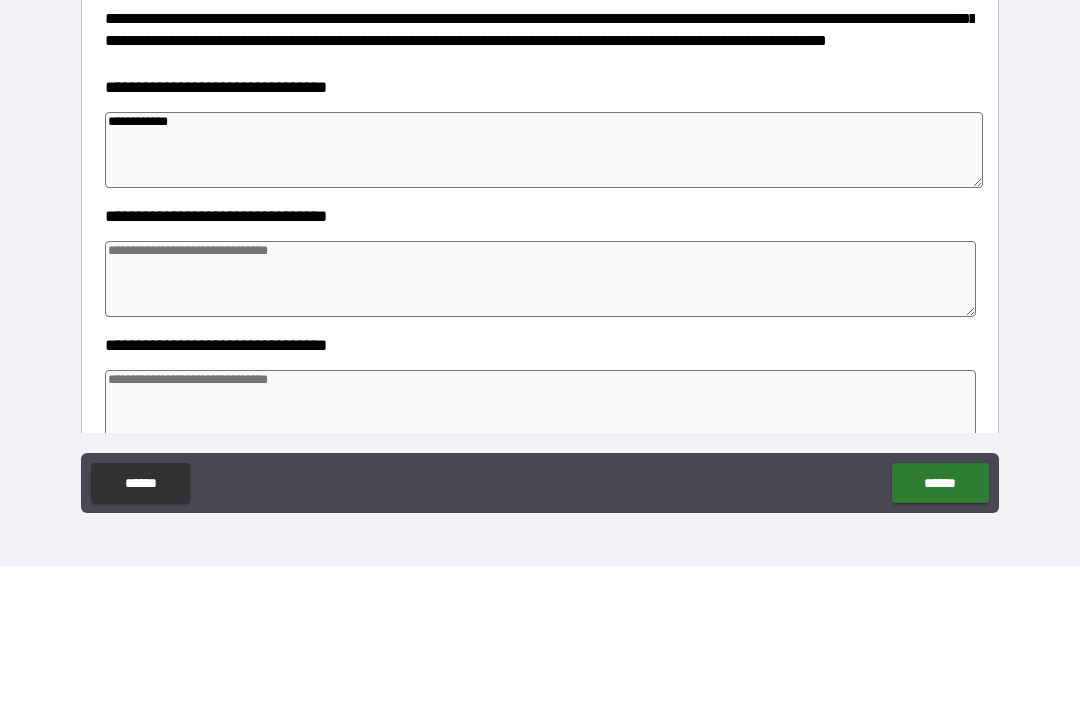 type on "**********" 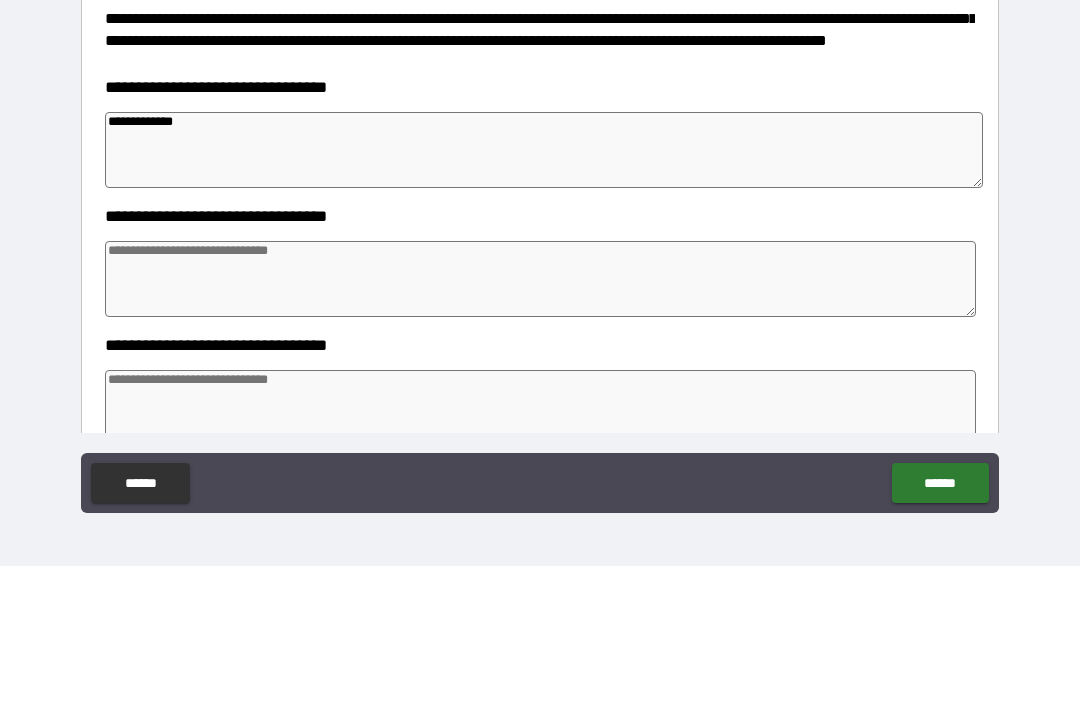 type on "*" 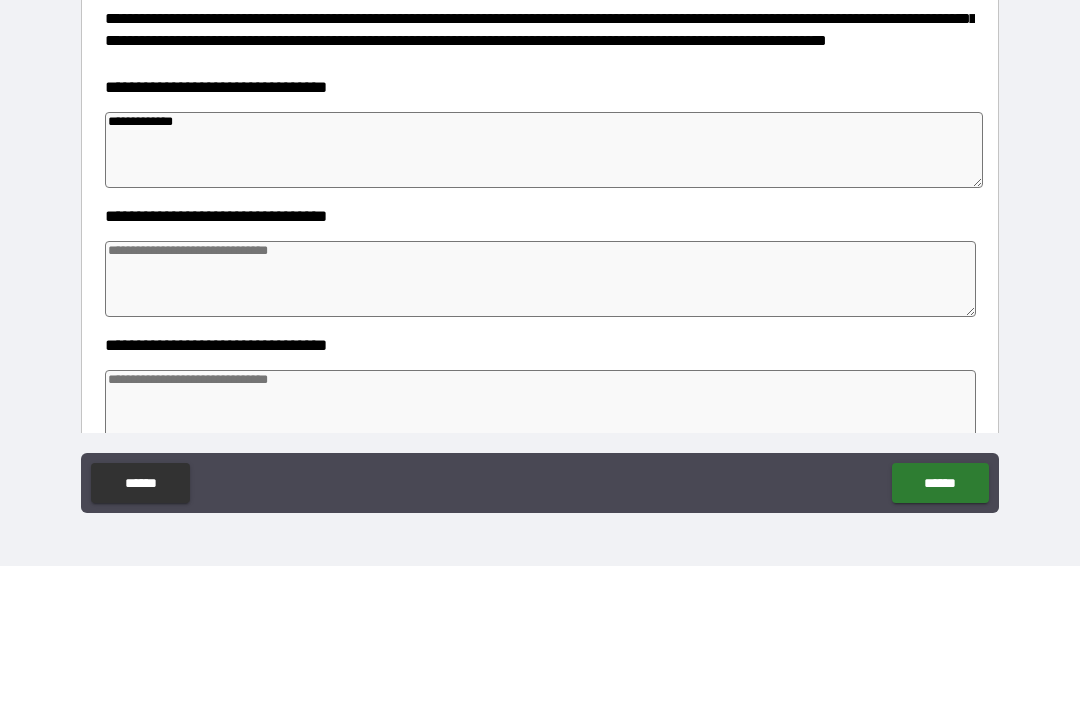 type on "*" 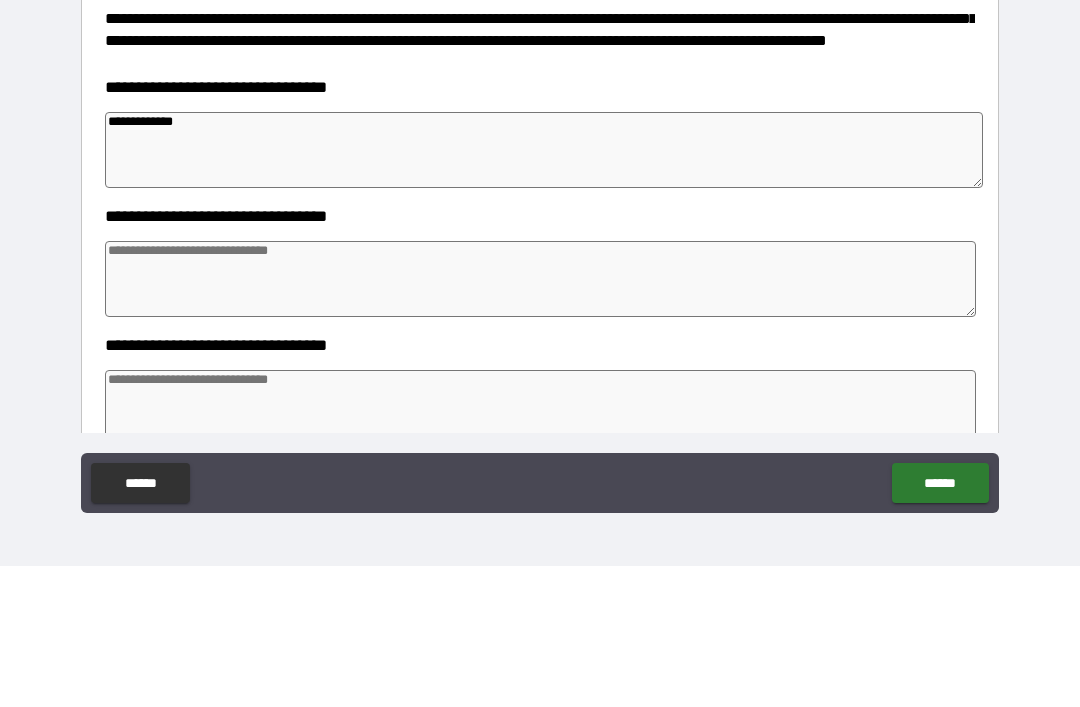 type on "*" 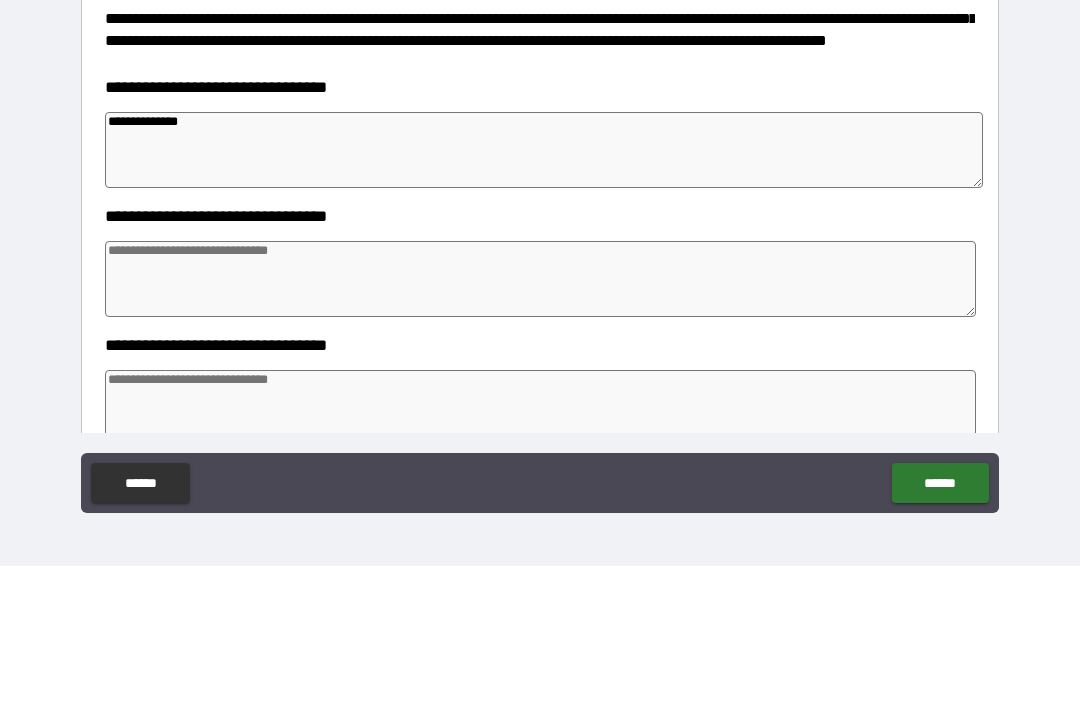 type on "*" 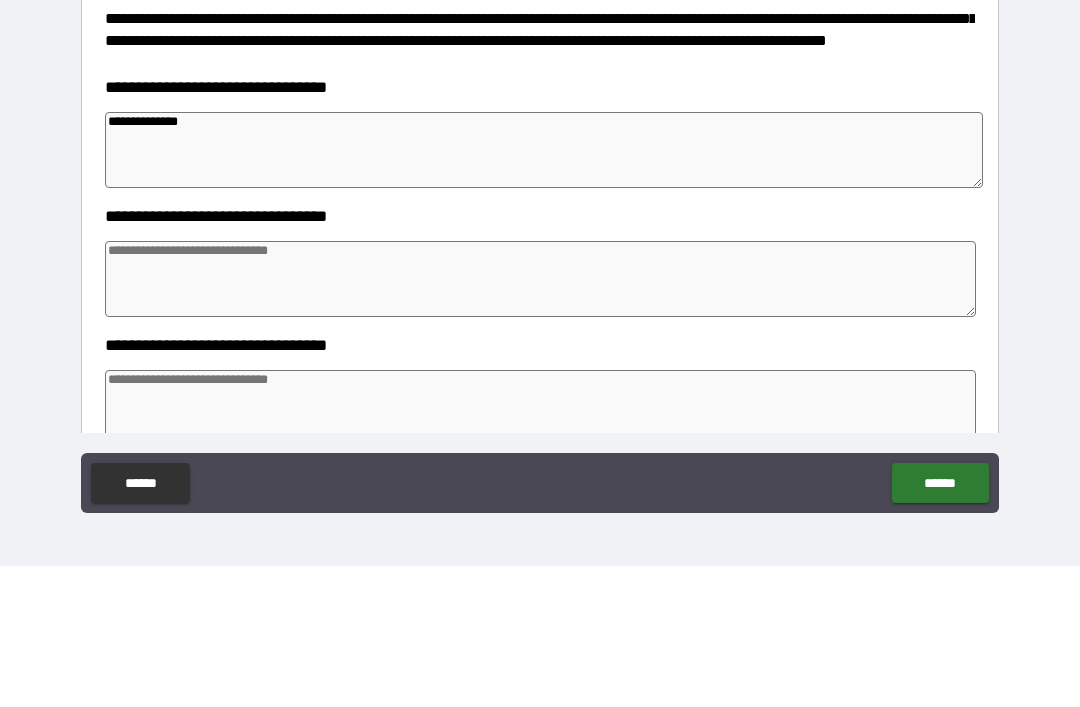 type on "*" 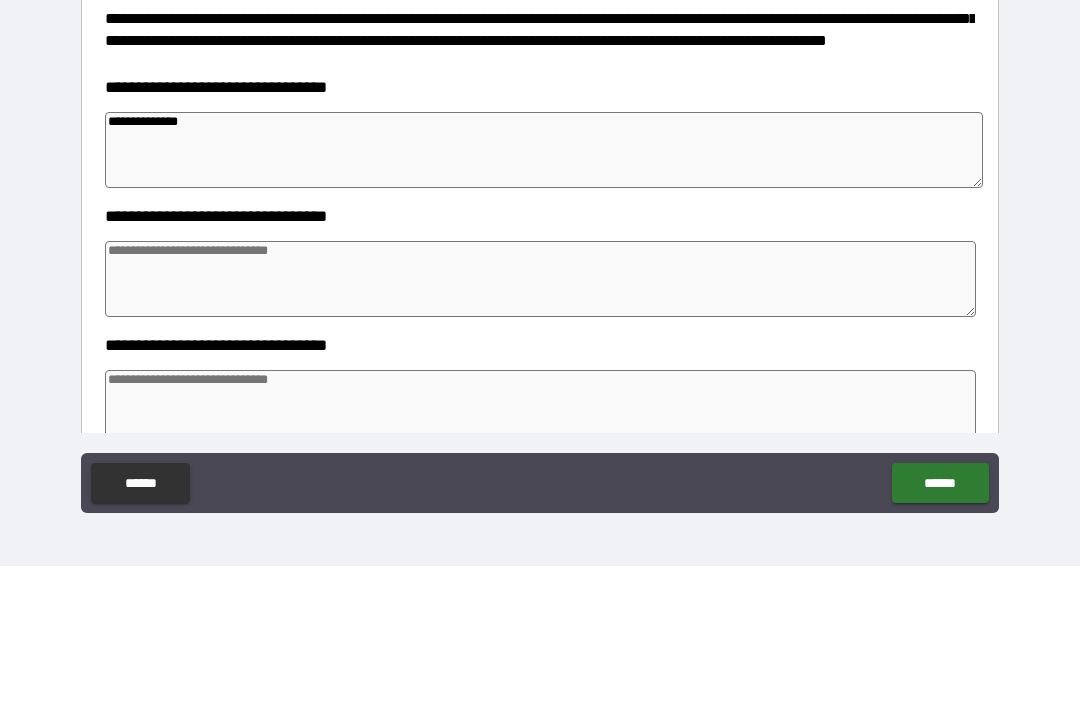 type on "**********" 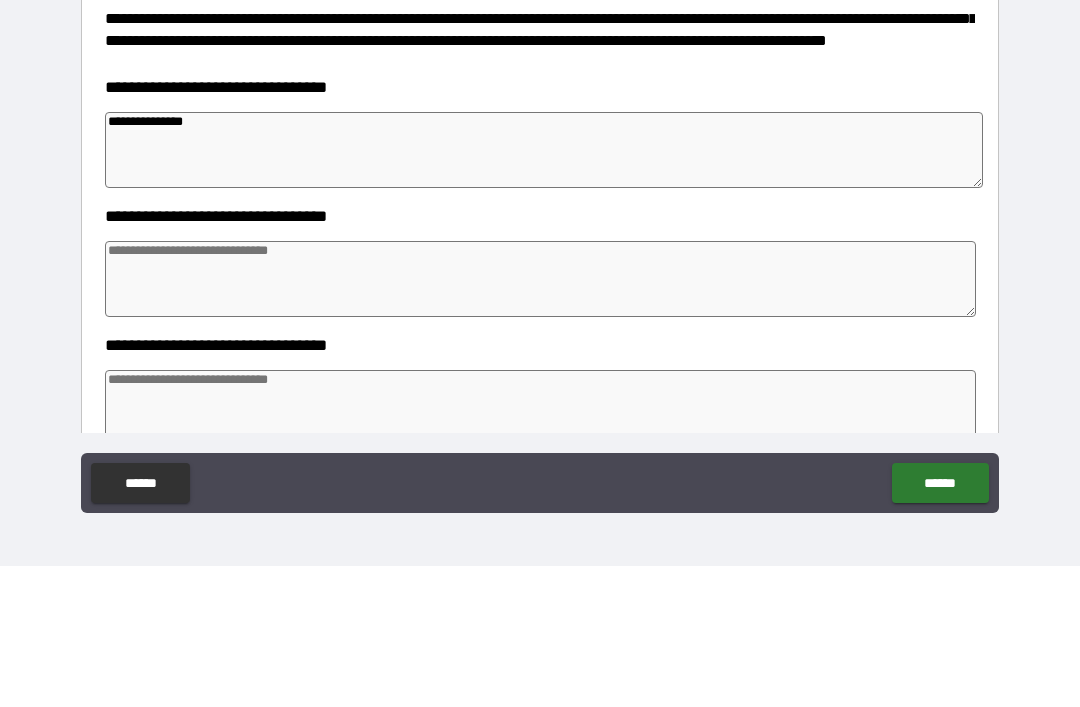 type on "*" 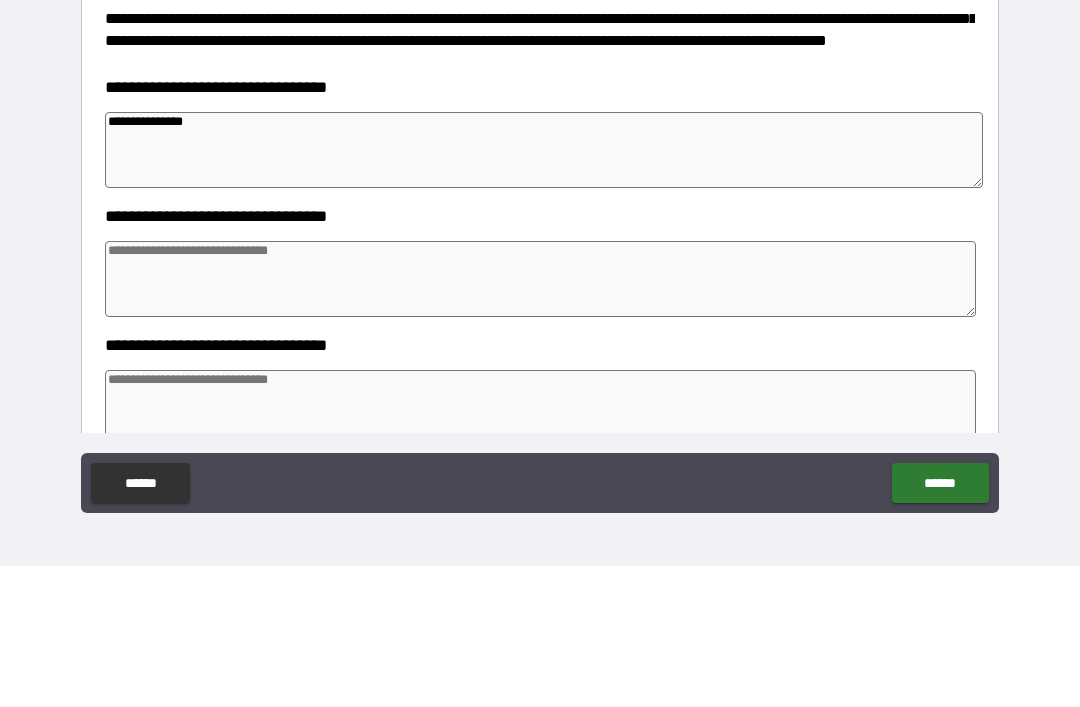 type on "**********" 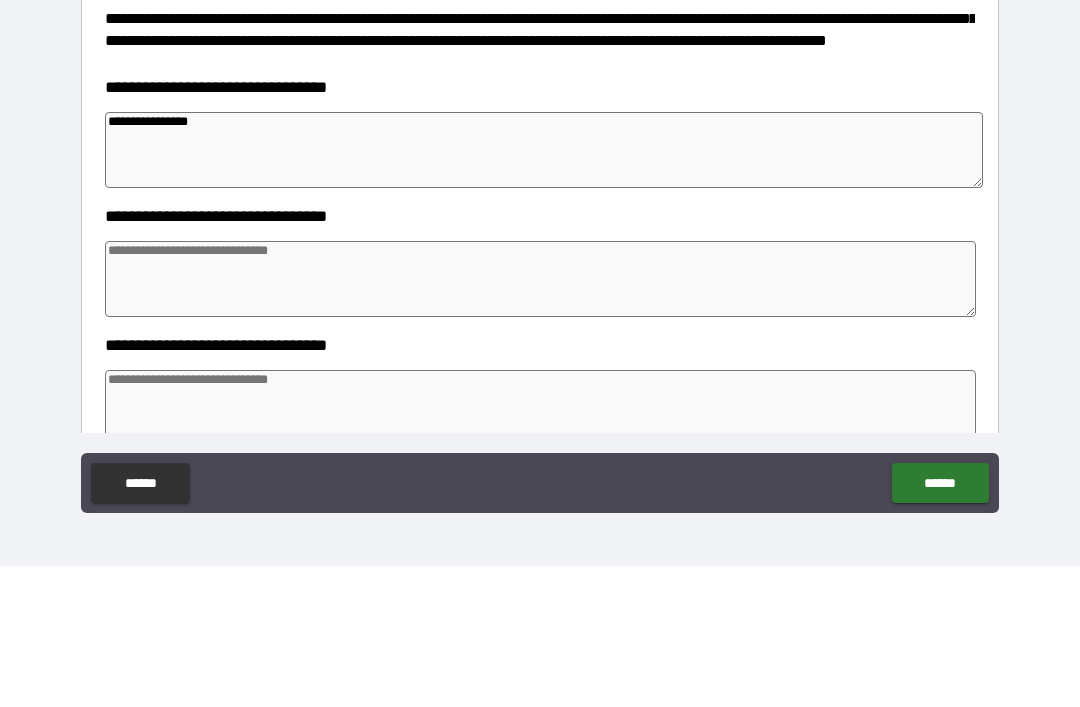 type on "*" 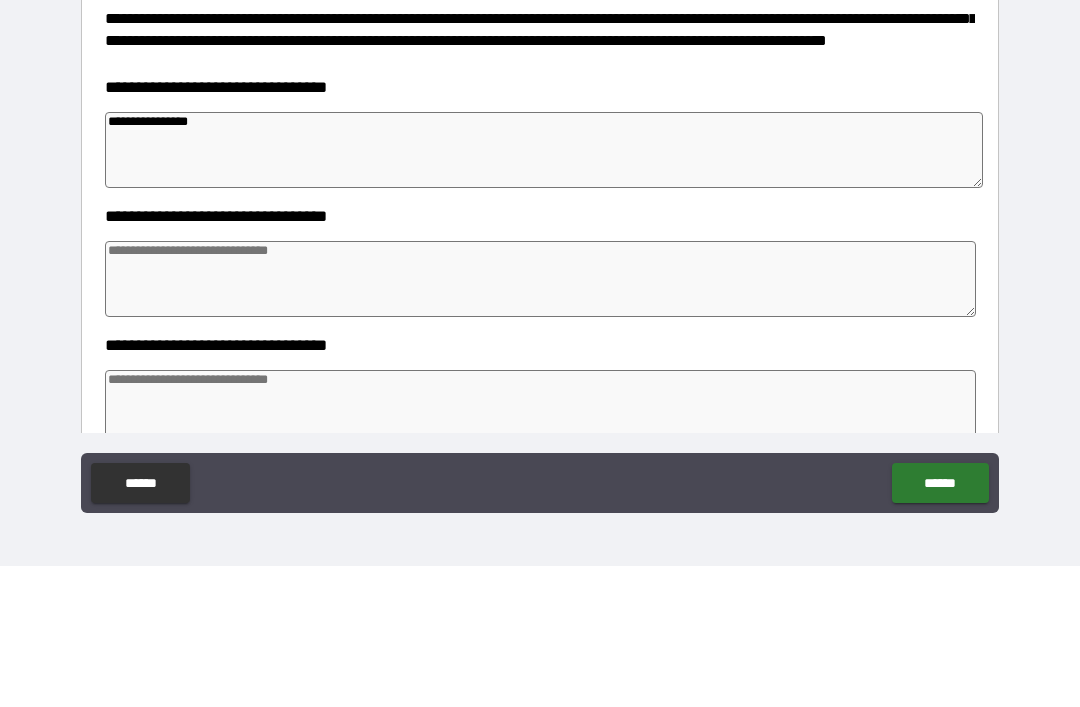 type on "*" 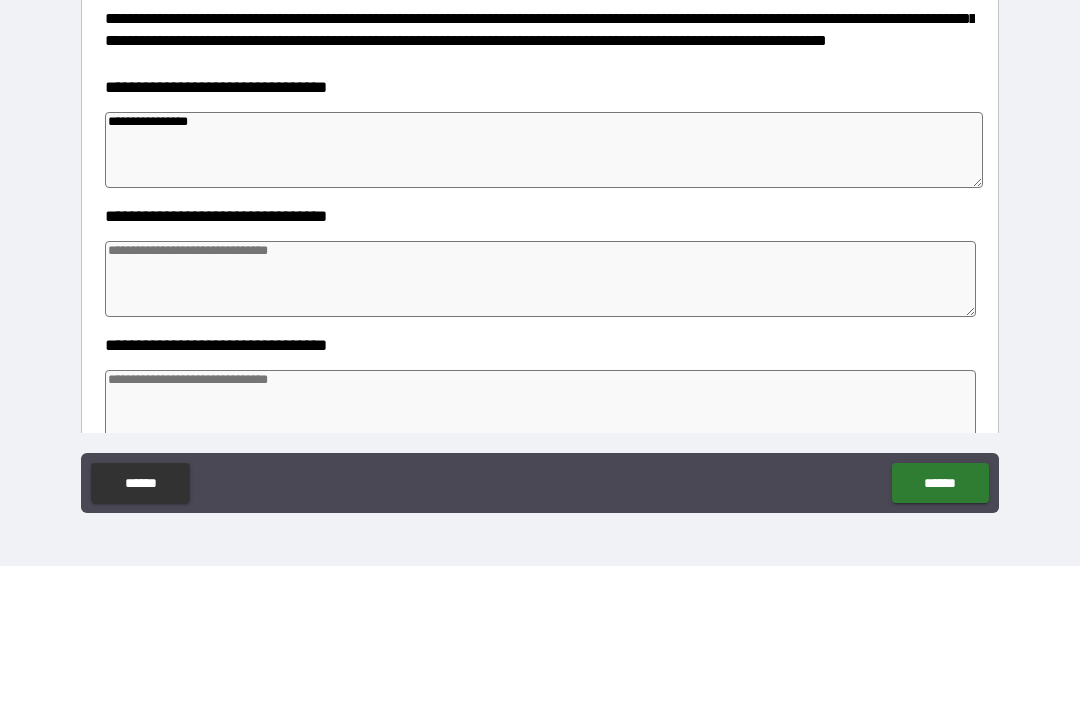 type on "*" 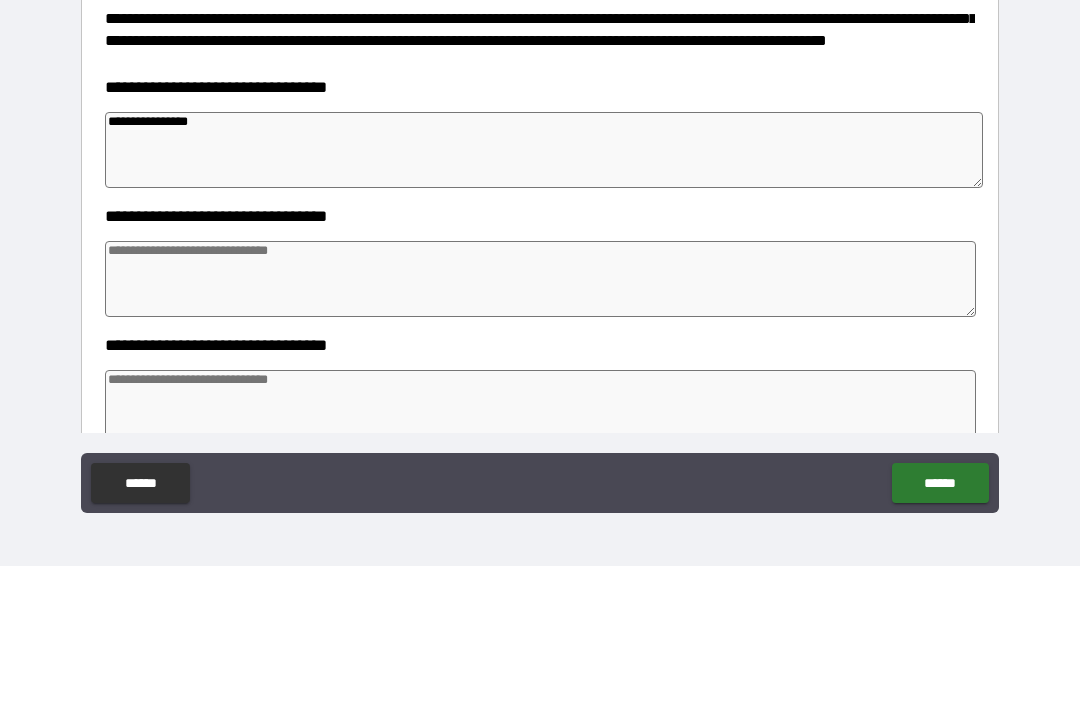 type on "**********" 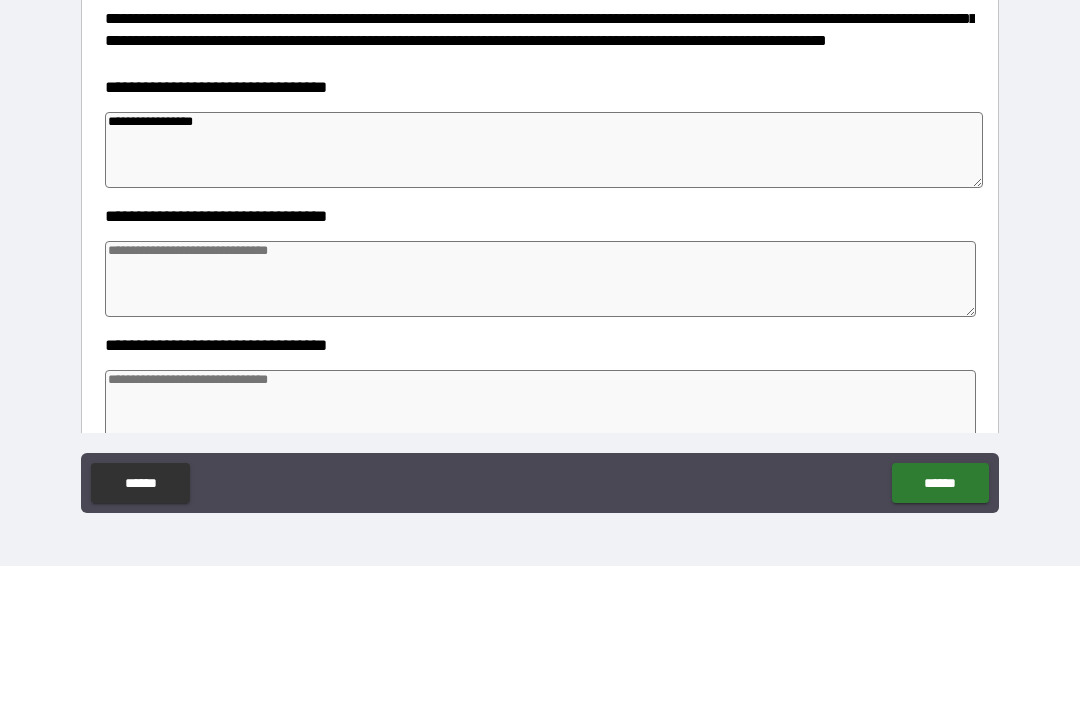 type on "*" 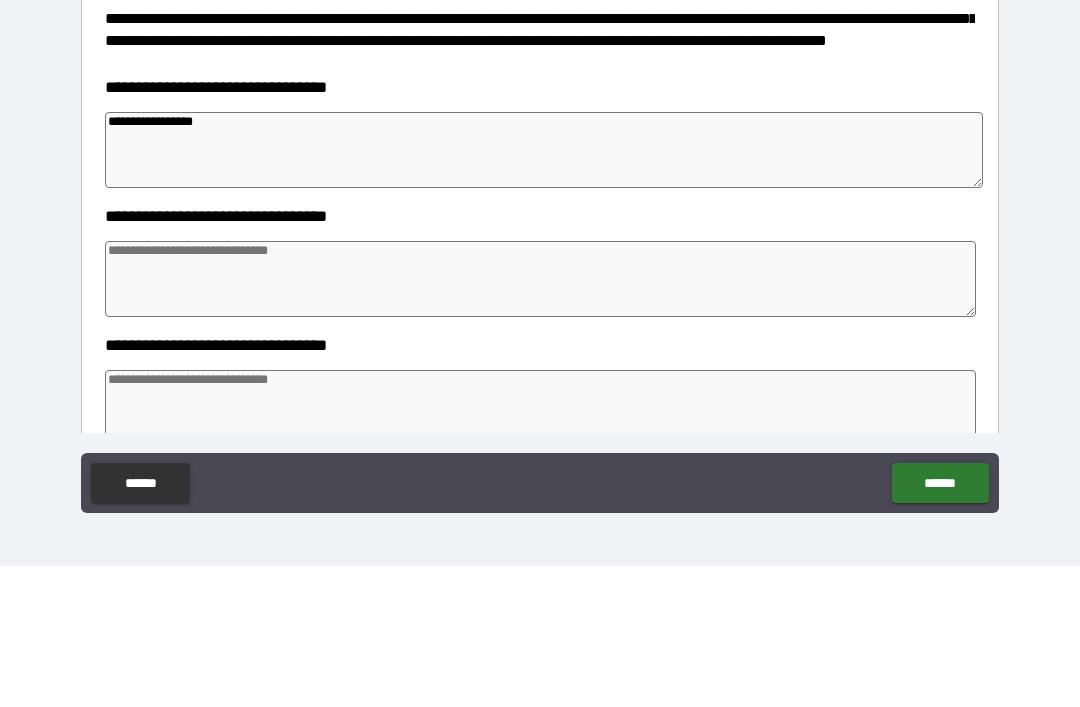 type on "*" 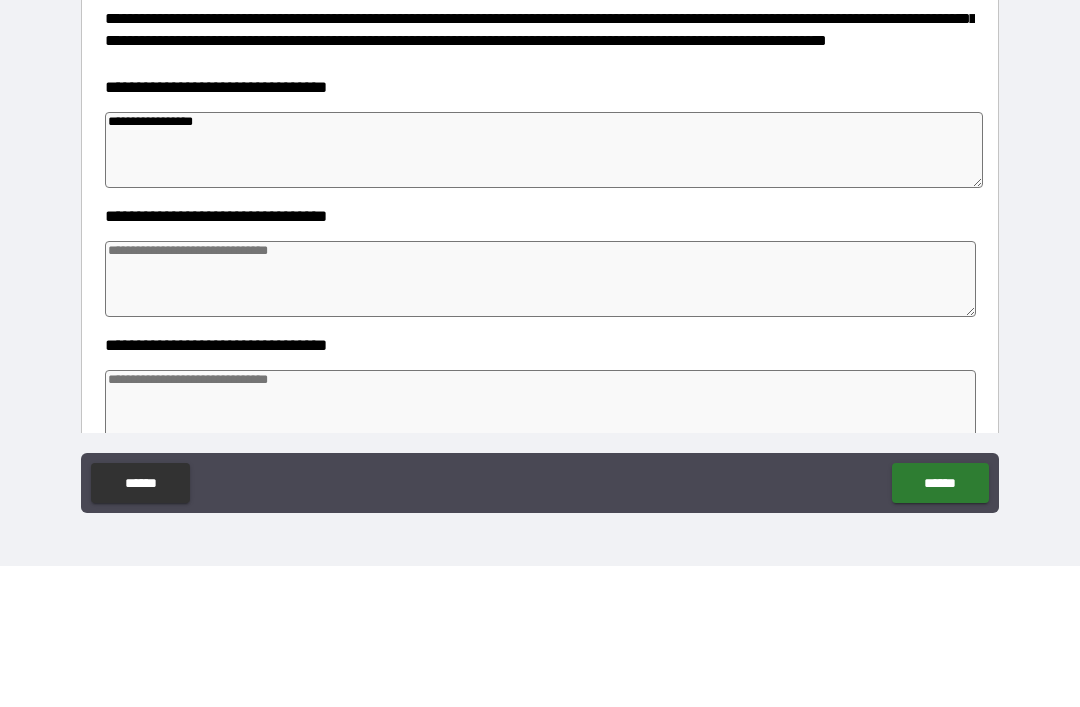 type on "*" 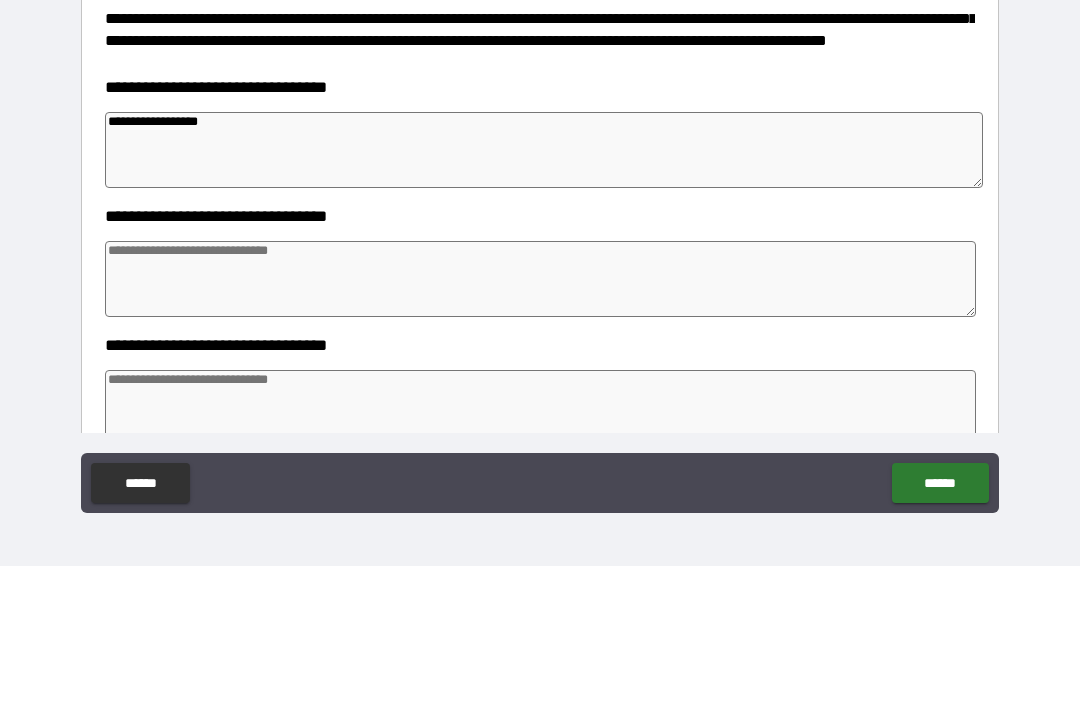 type on "*" 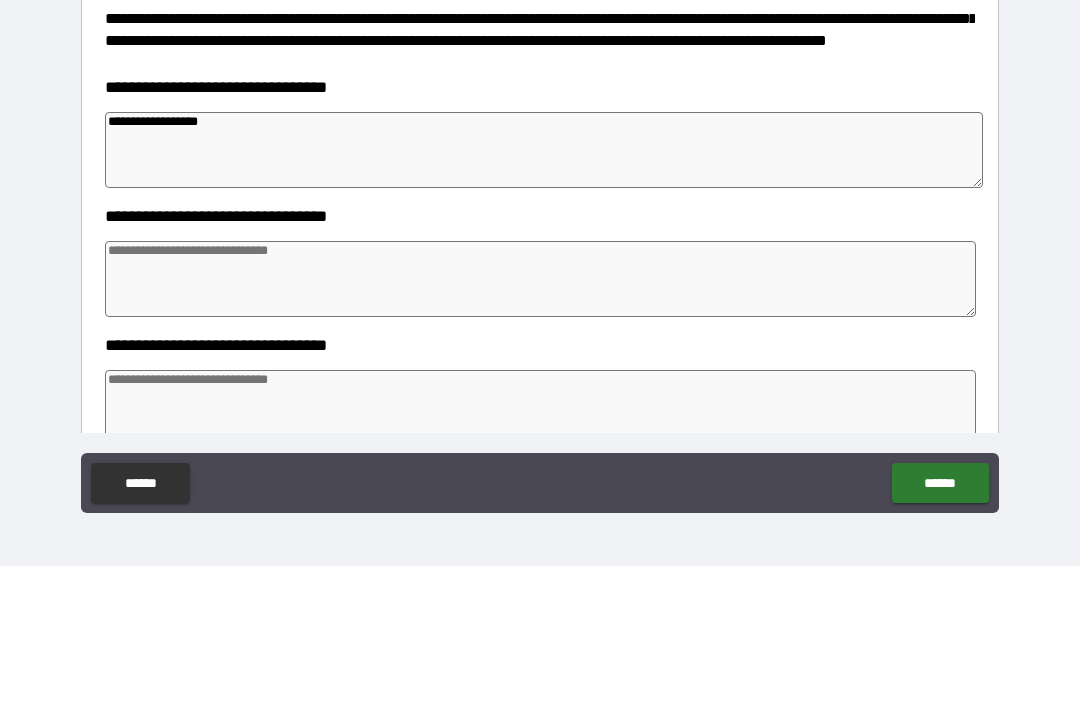 type on "*" 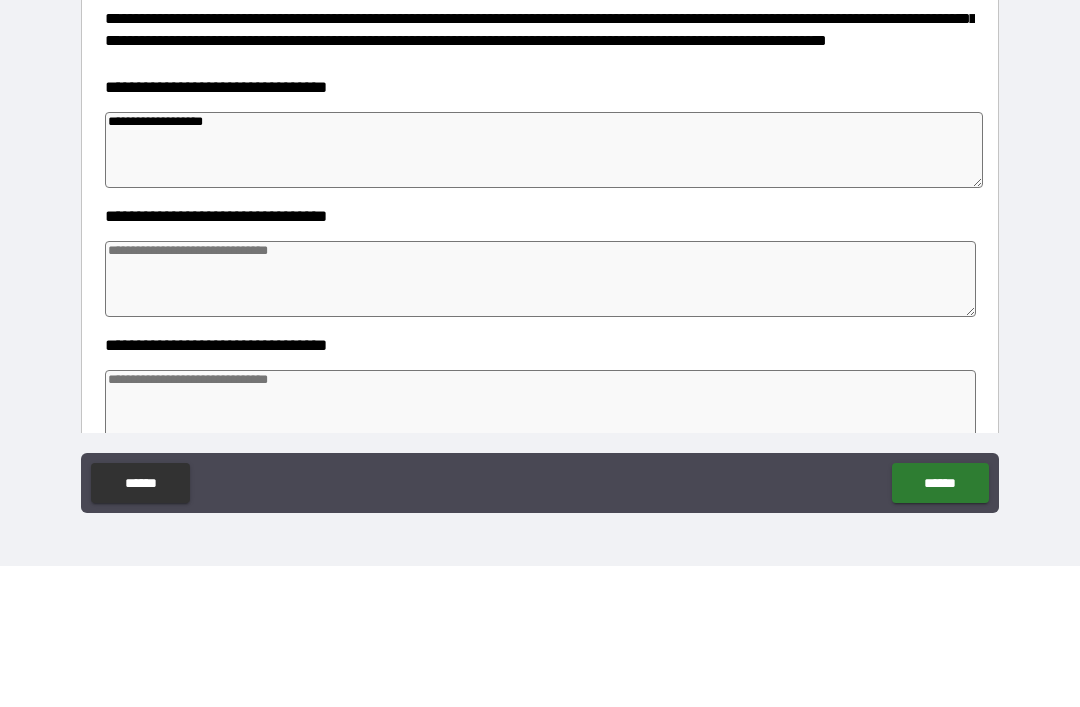 type on "*" 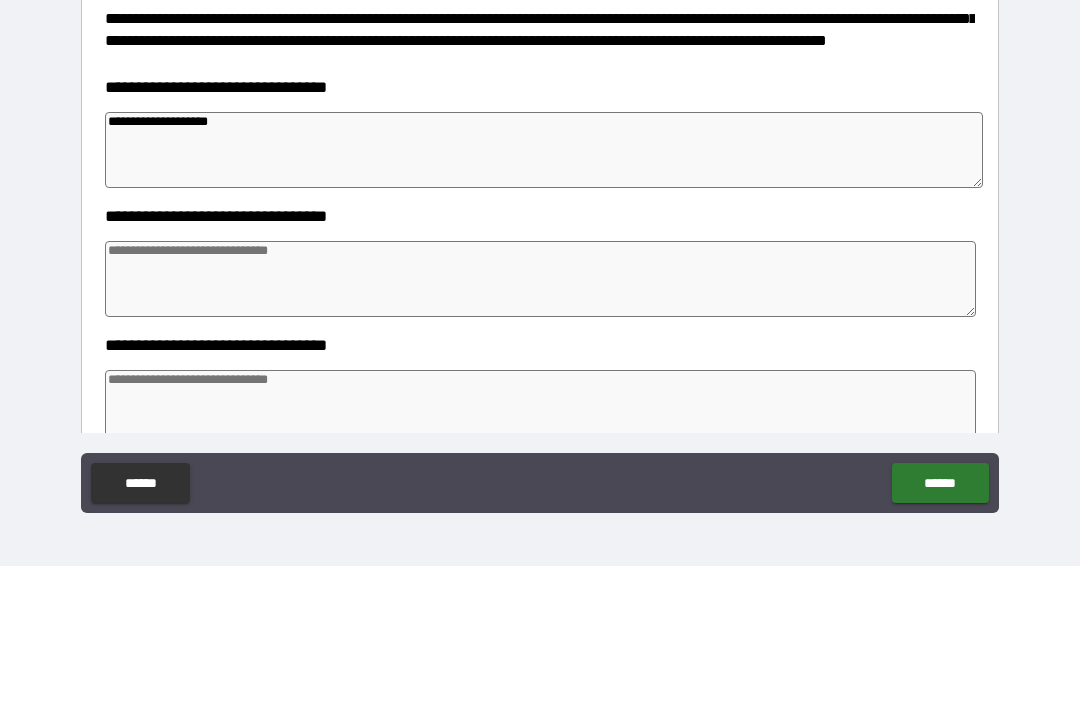 type on "*" 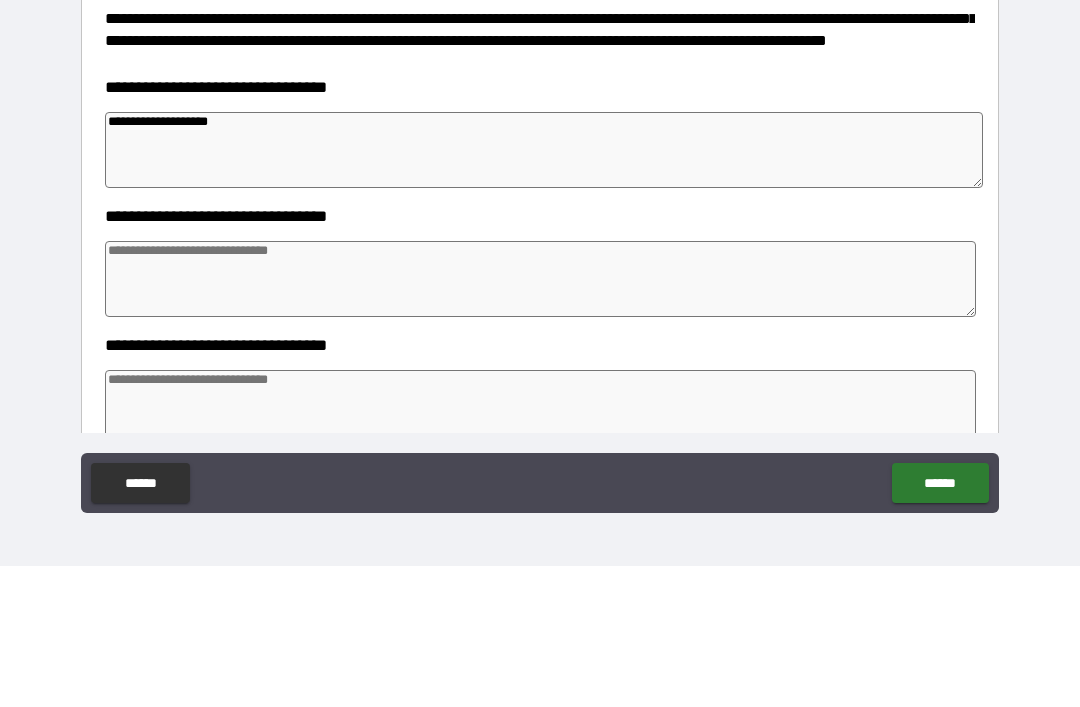 type on "*" 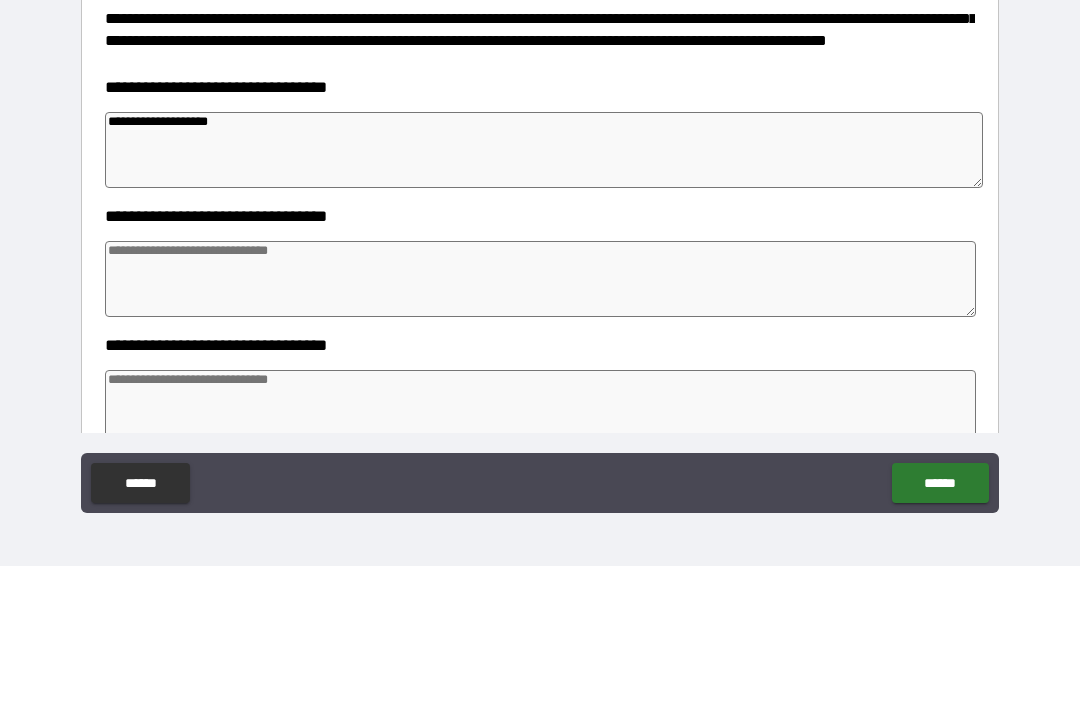 type on "*" 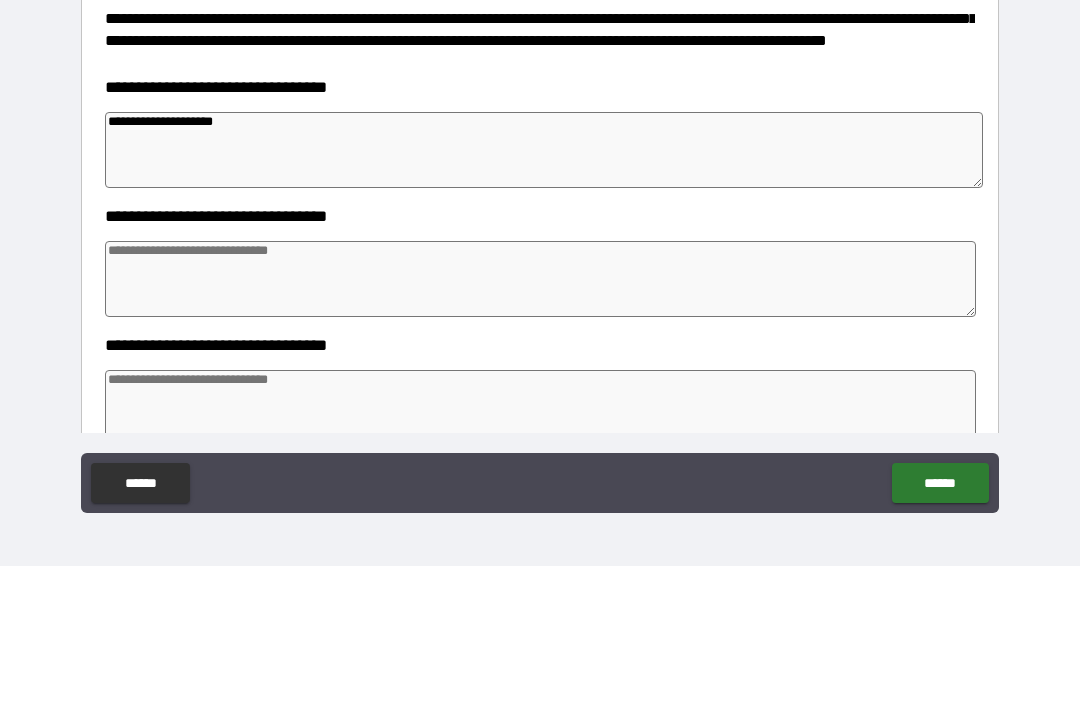 type 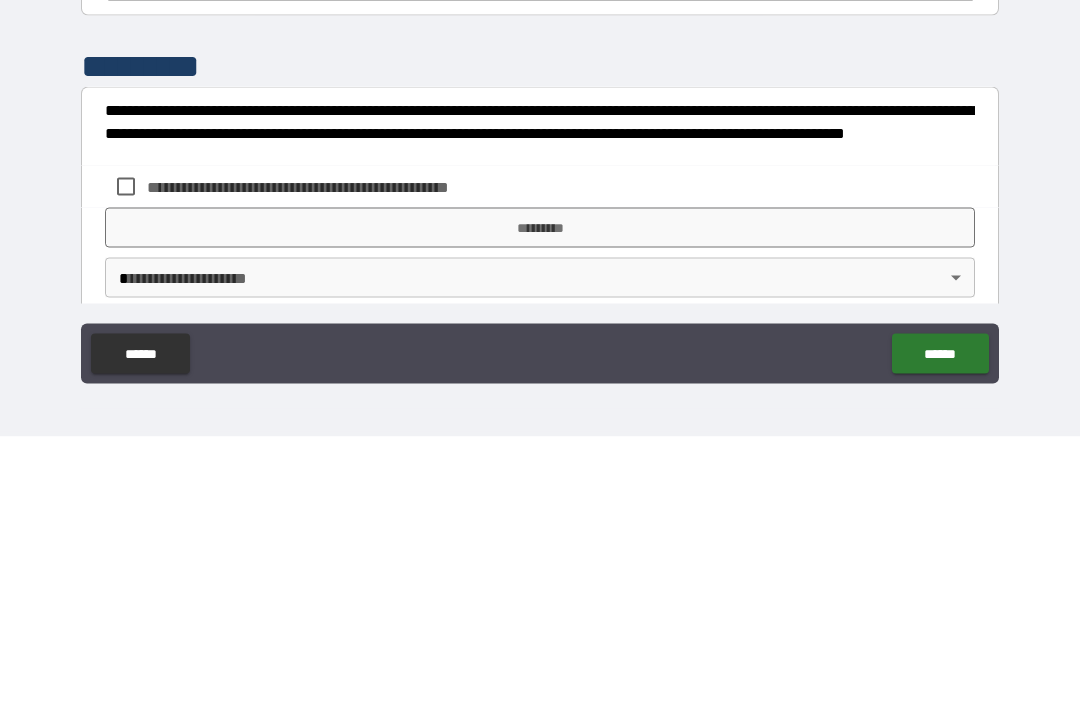 scroll, scrollTop: 738, scrollLeft: 0, axis: vertical 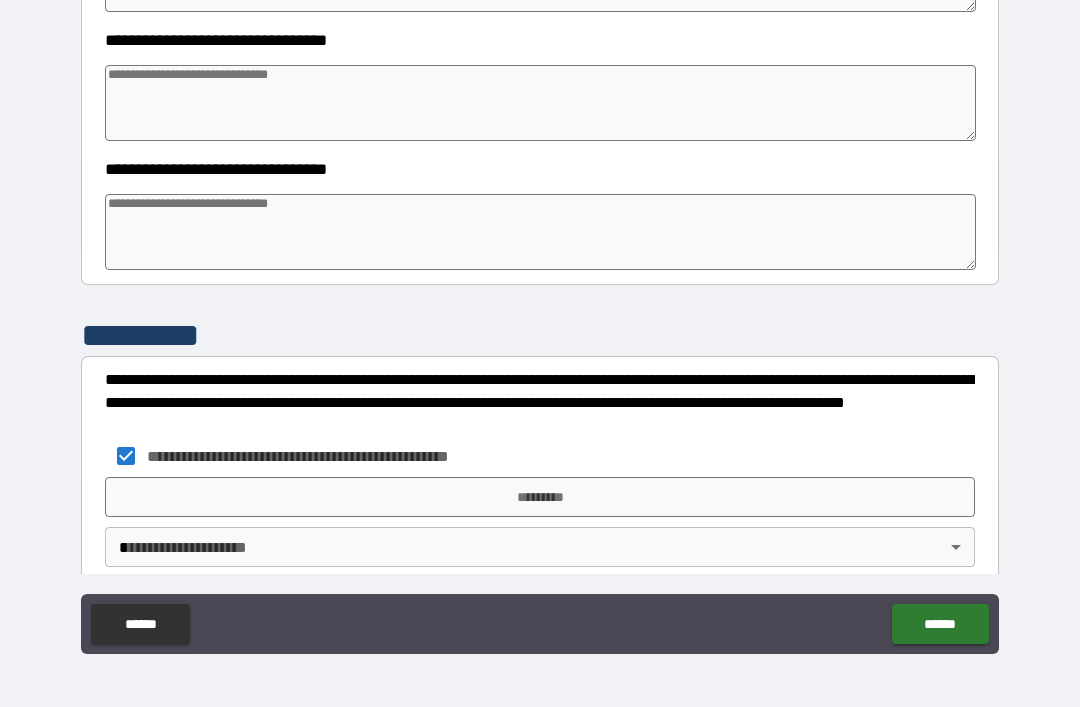 click on "*********" at bounding box center (540, 497) 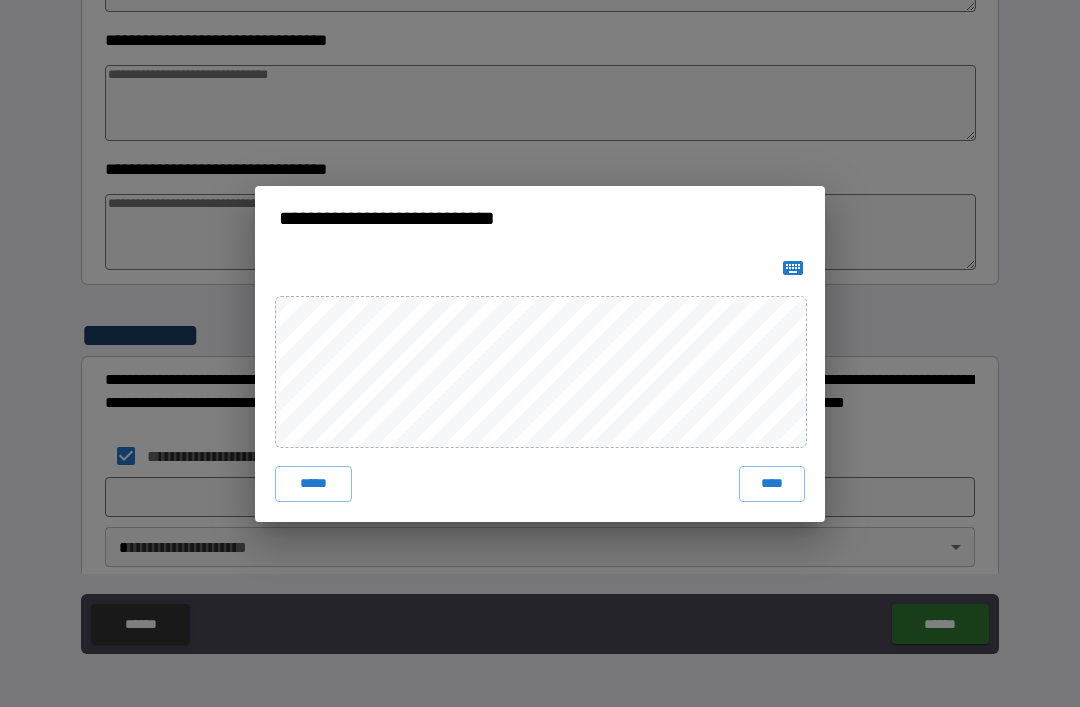 click on "****" at bounding box center (772, 484) 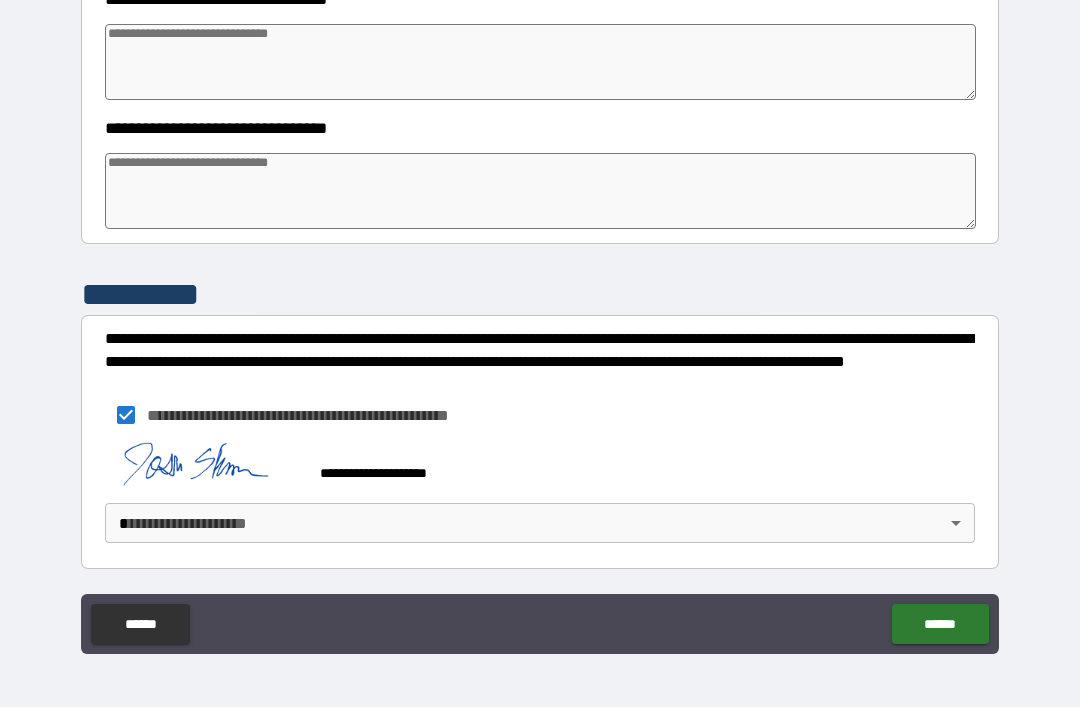 scroll, scrollTop: 779, scrollLeft: 0, axis: vertical 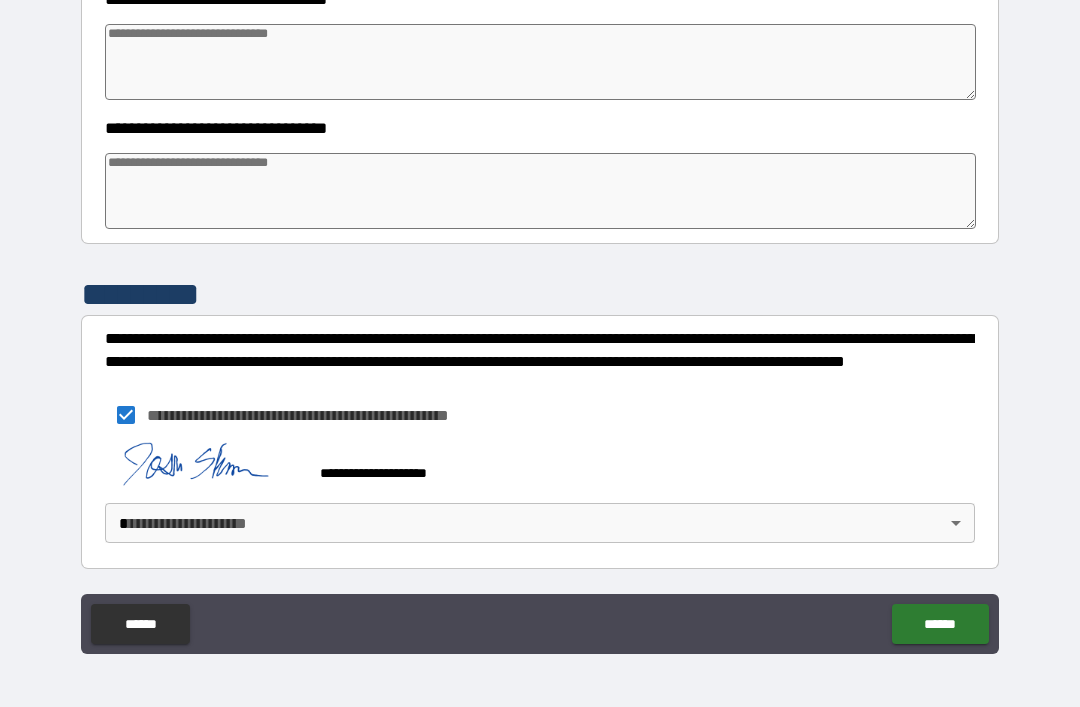 click on "**********" at bounding box center [540, 321] 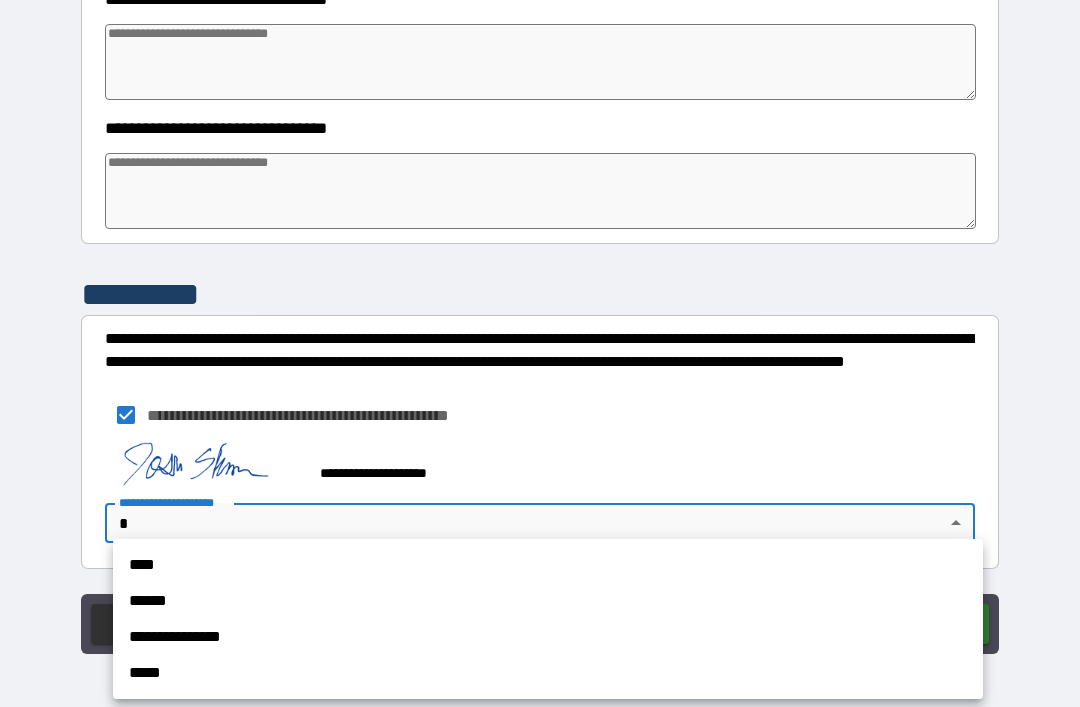 click on "******" at bounding box center (548, 601) 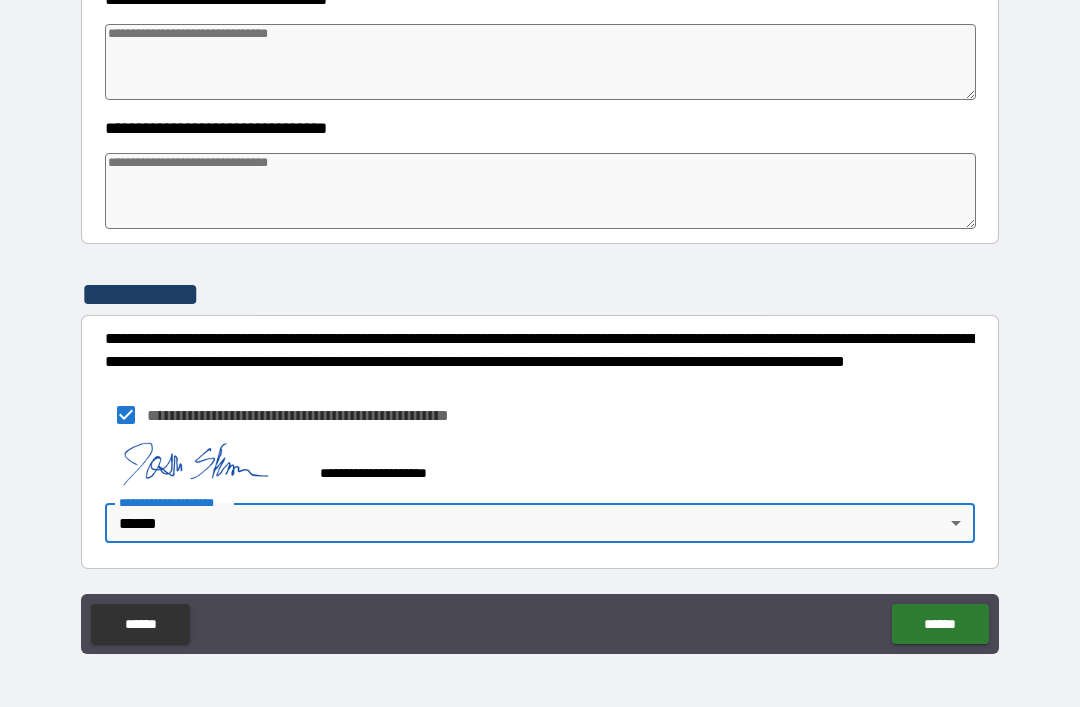 click on "**********" at bounding box center [540, 321] 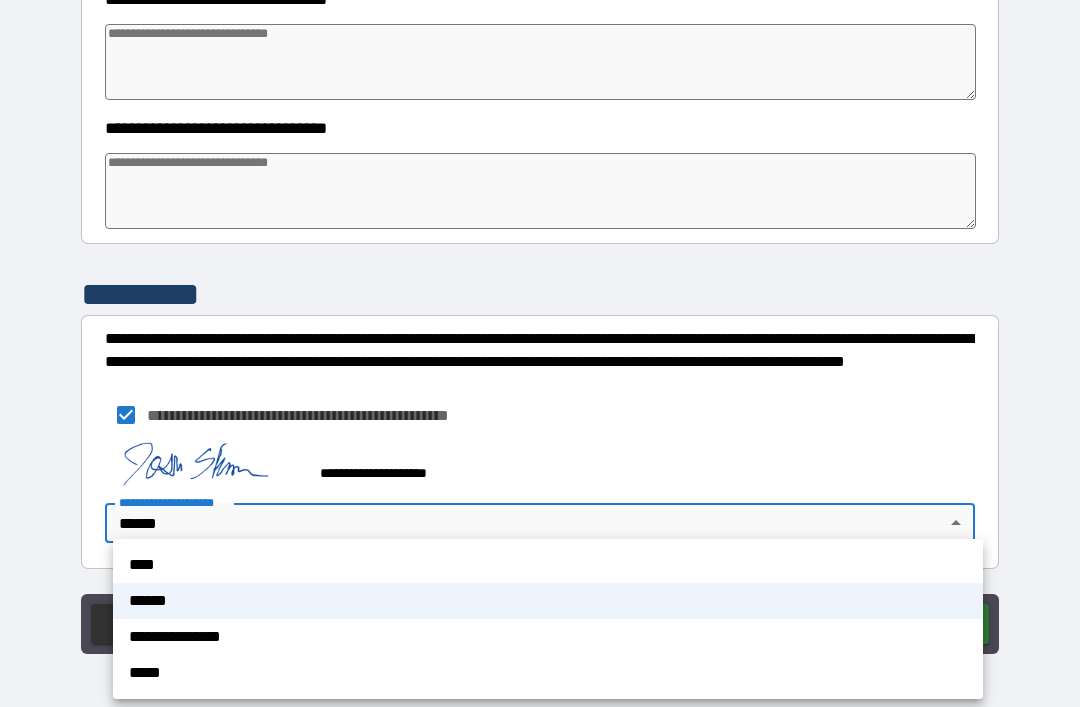 click on "****" at bounding box center (548, 565) 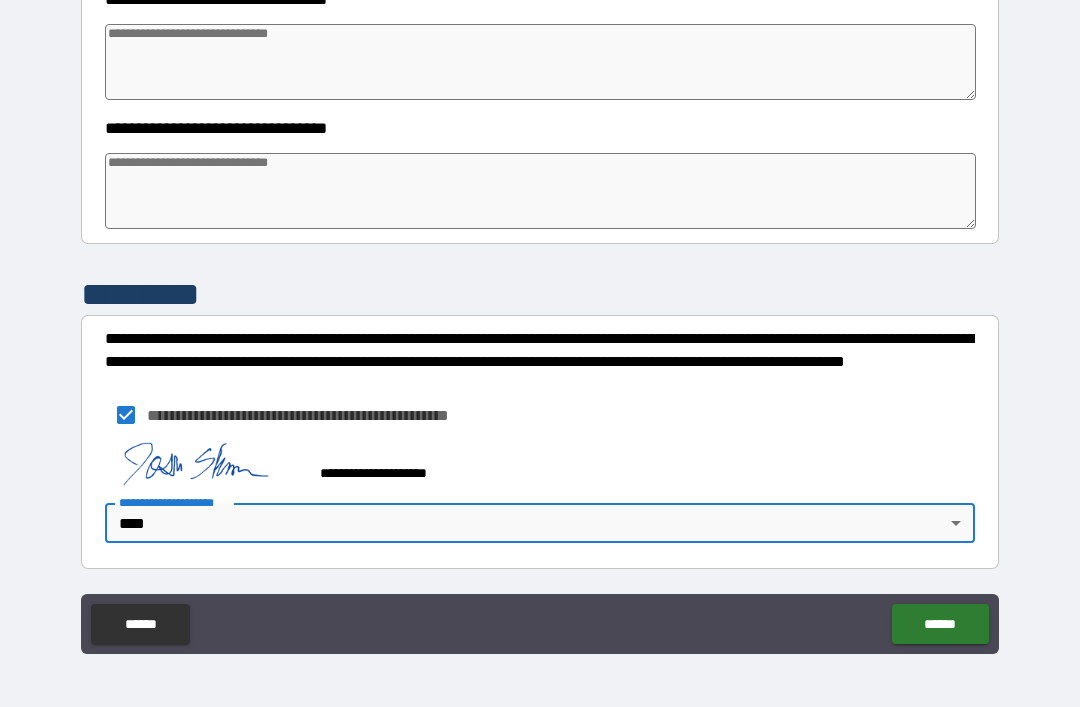 scroll, scrollTop: 779, scrollLeft: 0, axis: vertical 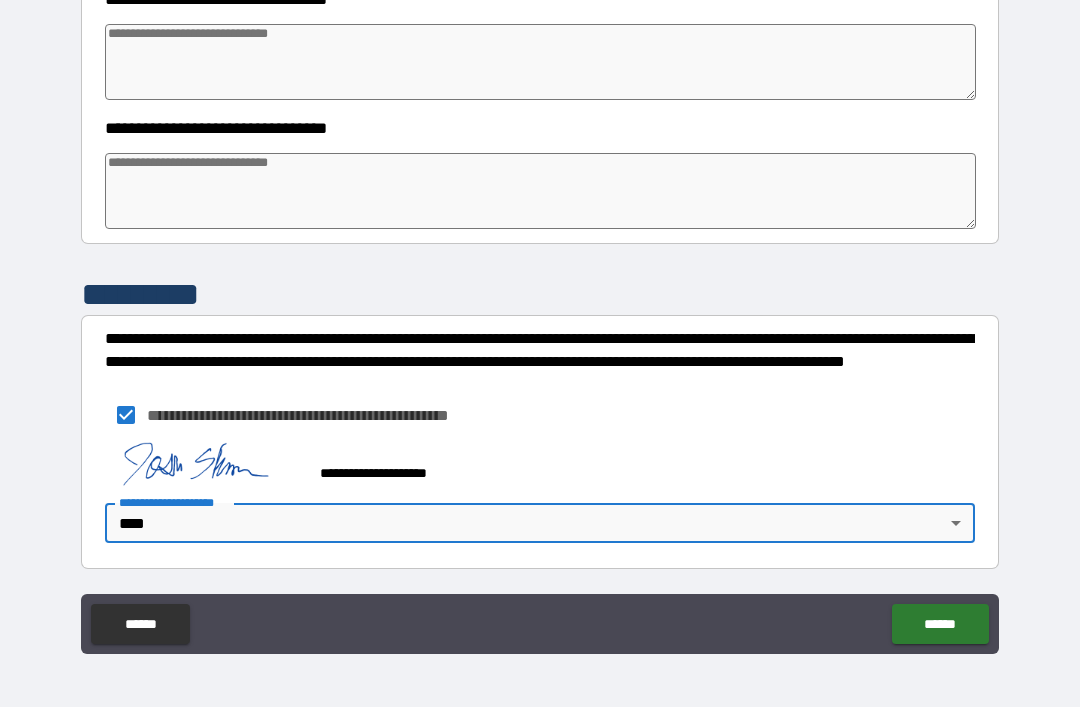click on "******" at bounding box center (940, 624) 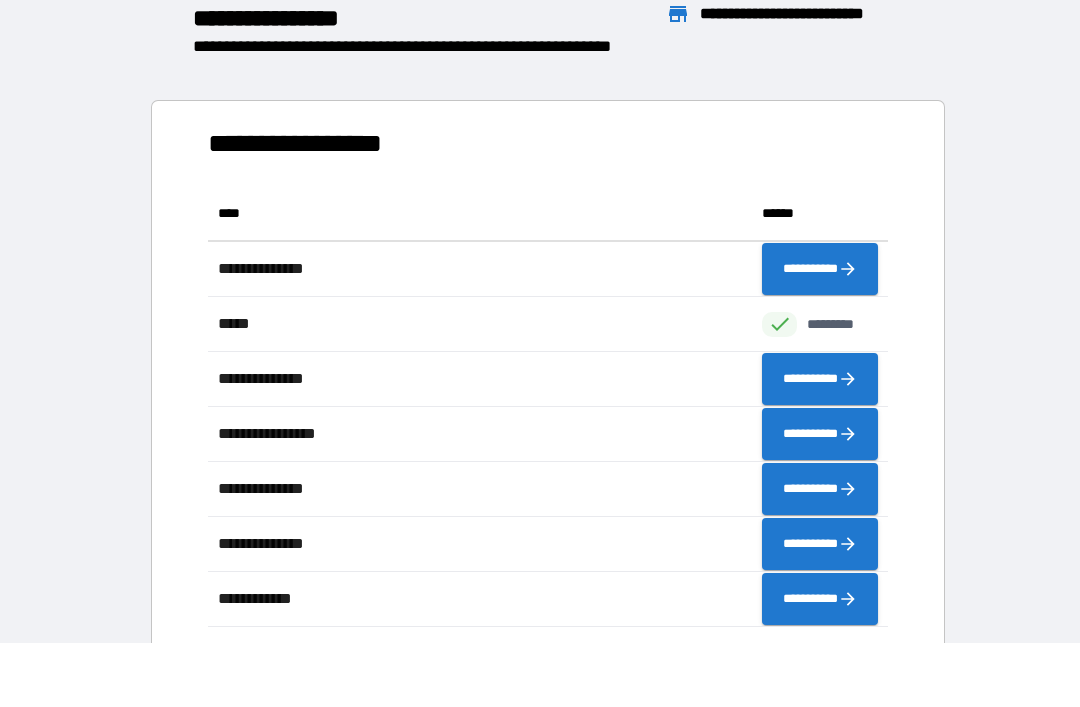 scroll, scrollTop: 1, scrollLeft: 1, axis: both 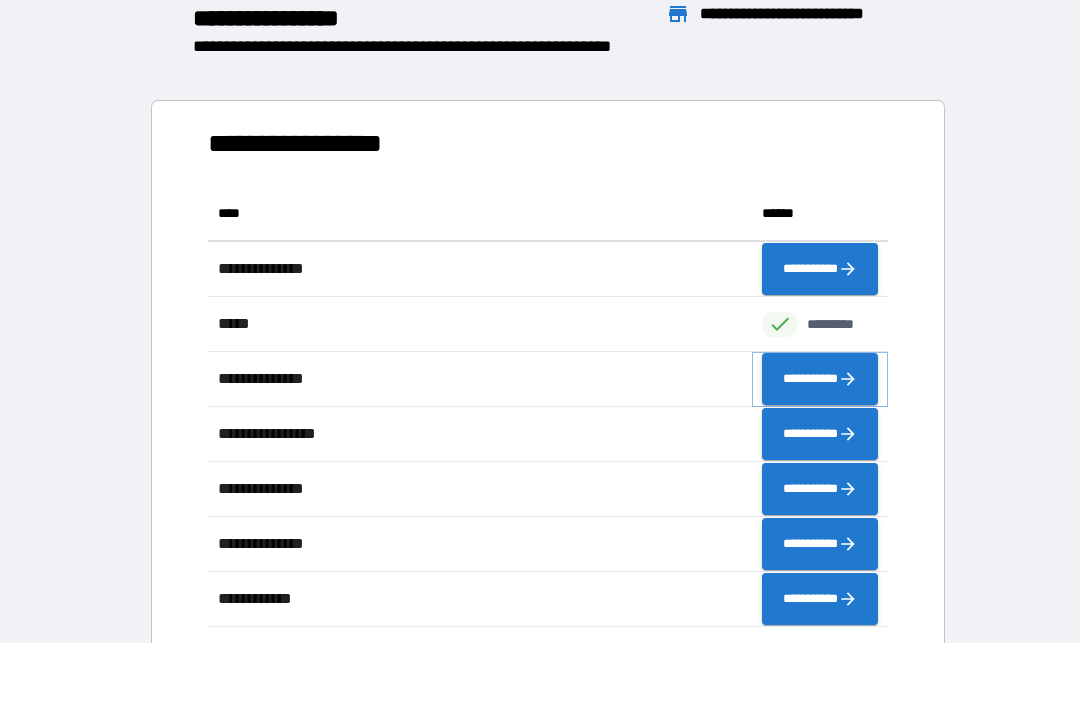 click on "**********" at bounding box center (820, 379) 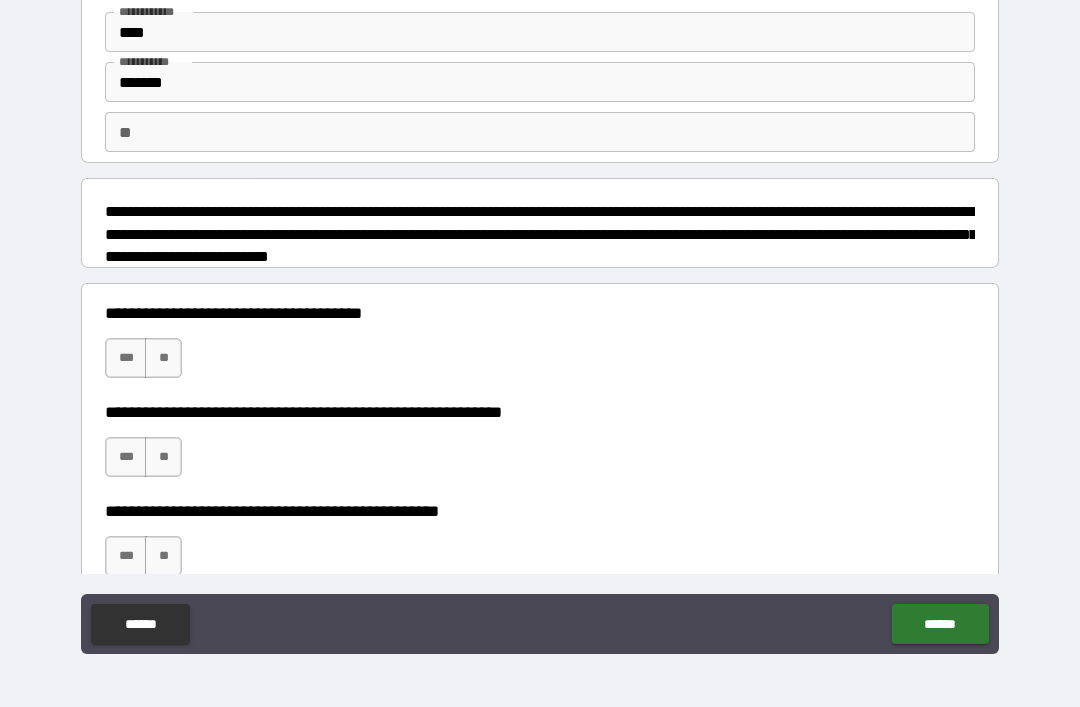 click on "**" at bounding box center (163, 358) 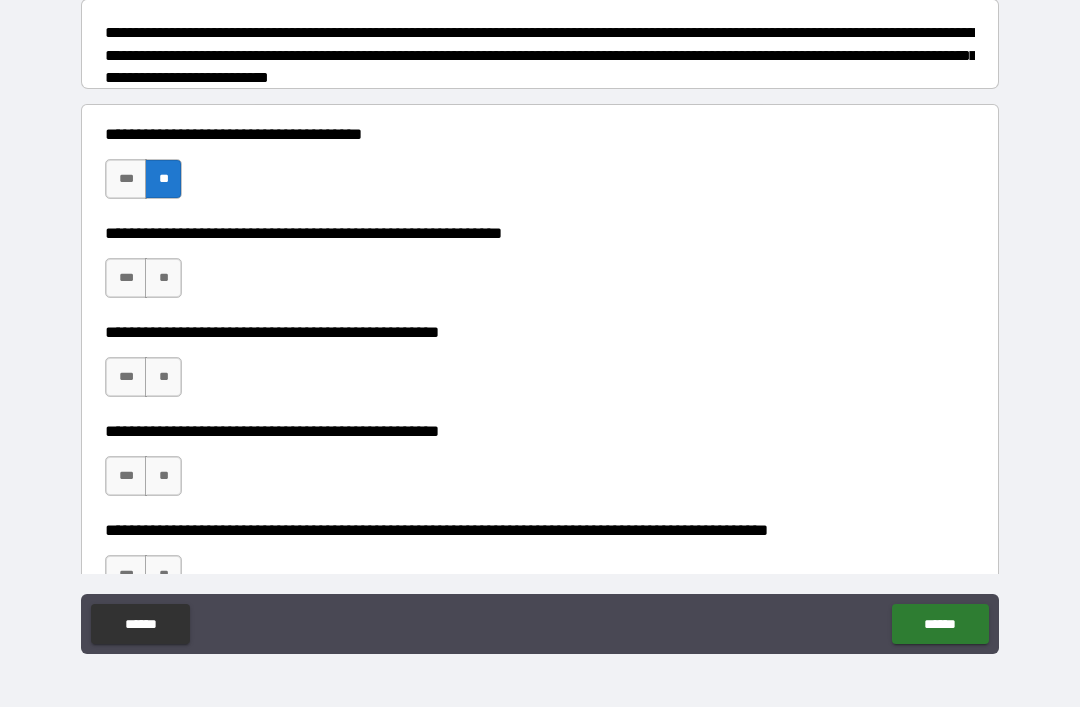 scroll, scrollTop: 249, scrollLeft: 0, axis: vertical 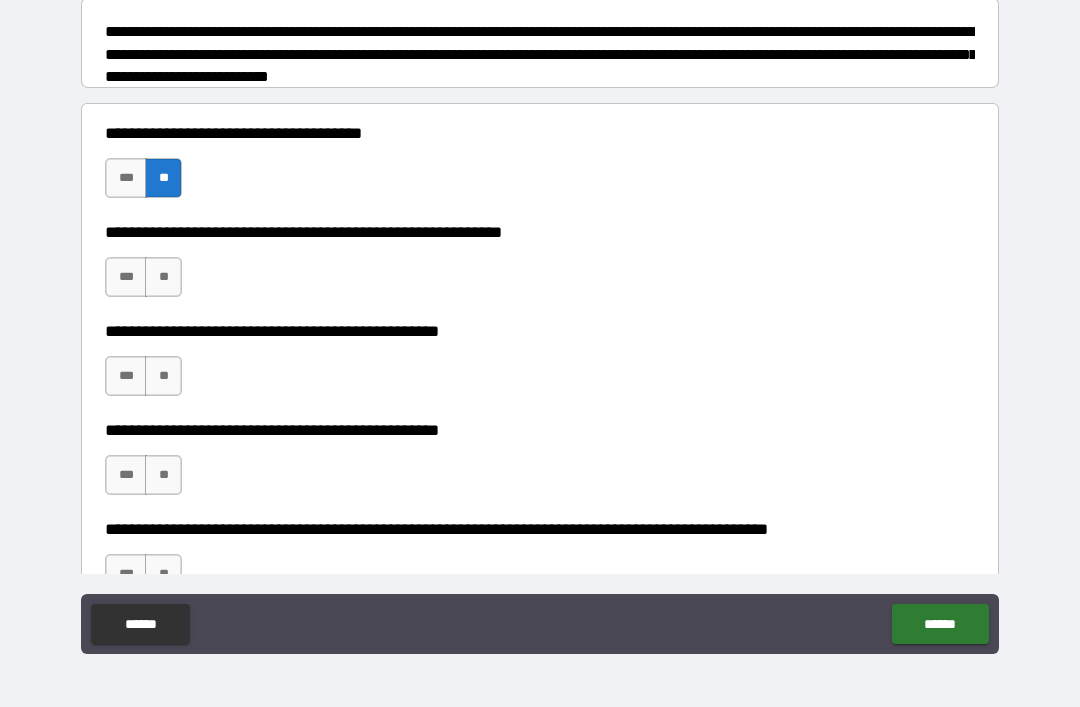 click on "***" at bounding box center (126, 277) 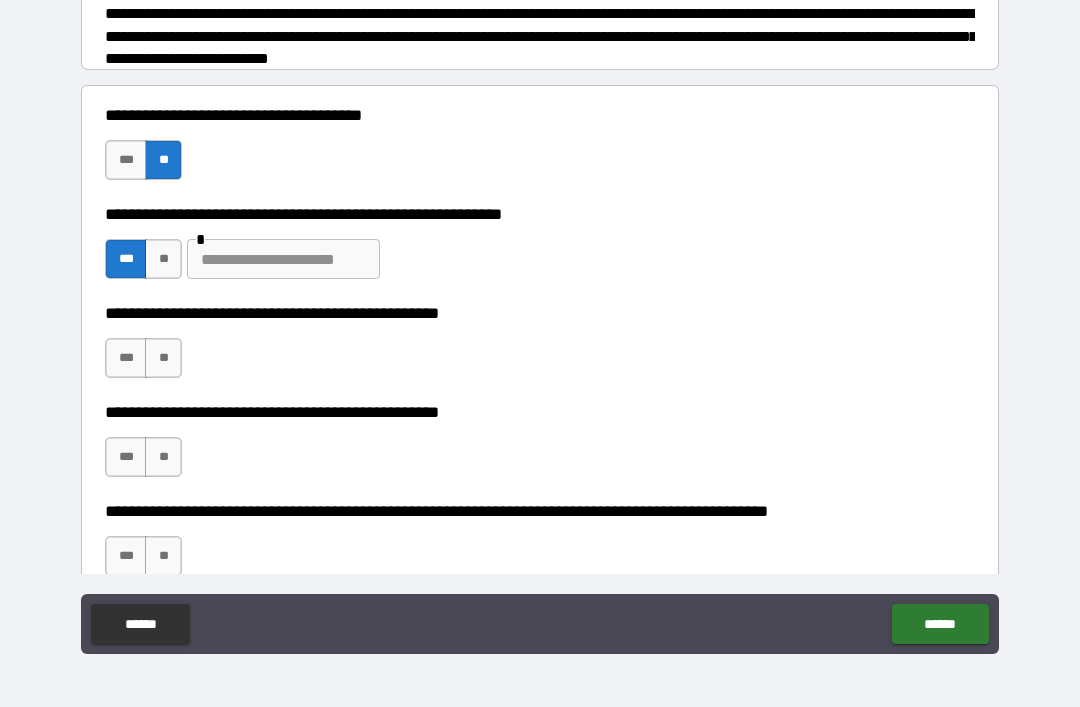 scroll, scrollTop: 274, scrollLeft: 0, axis: vertical 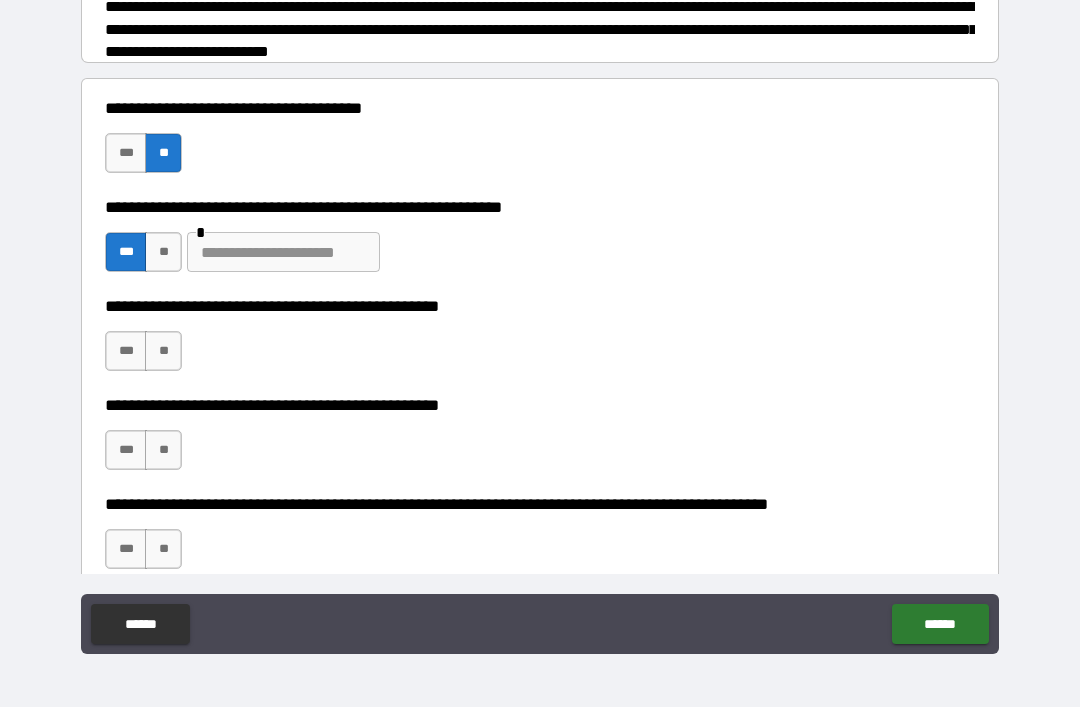 click at bounding box center [283, 252] 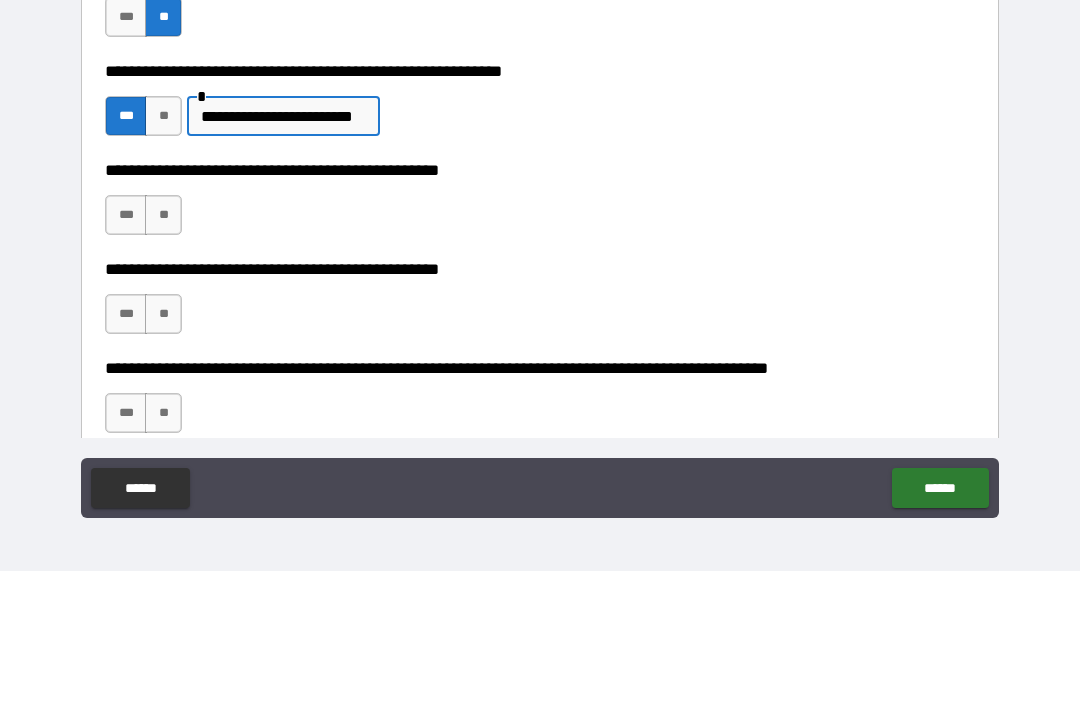 click on "**" at bounding box center [163, 351] 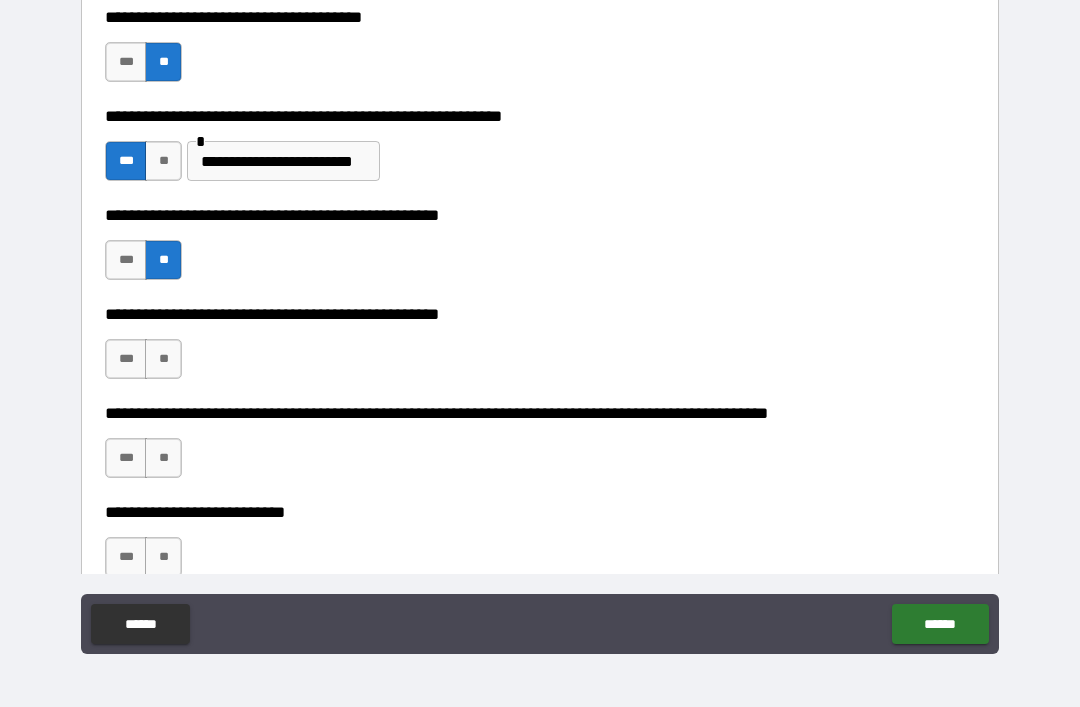 click on "**" at bounding box center [163, 359] 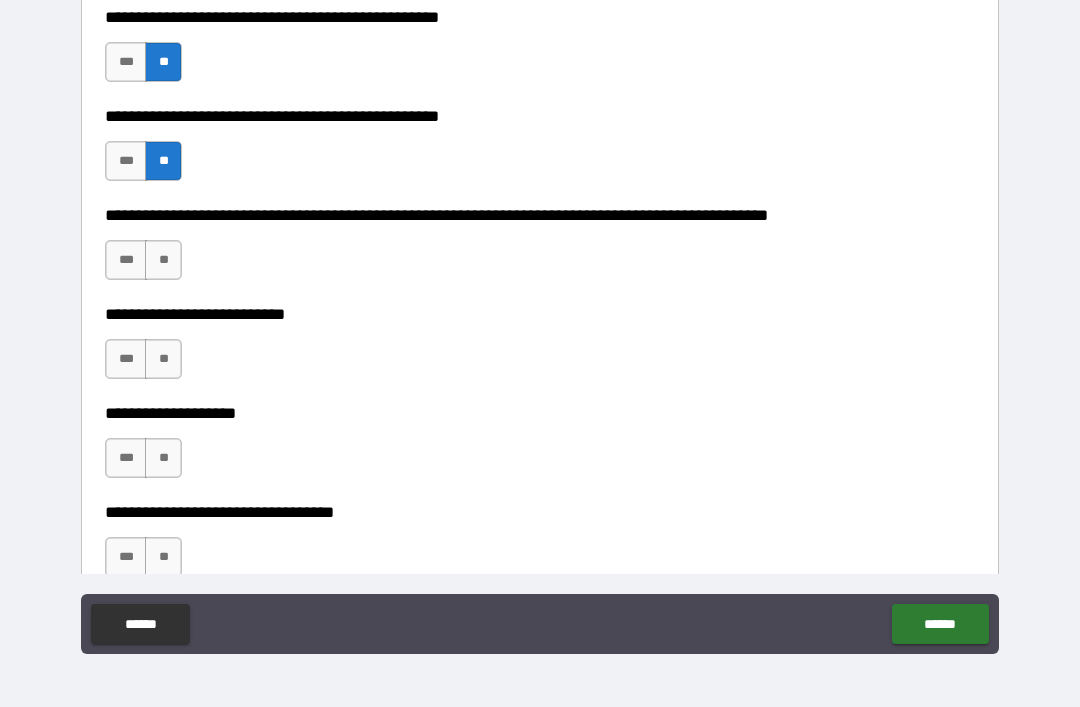 scroll, scrollTop: 564, scrollLeft: 0, axis: vertical 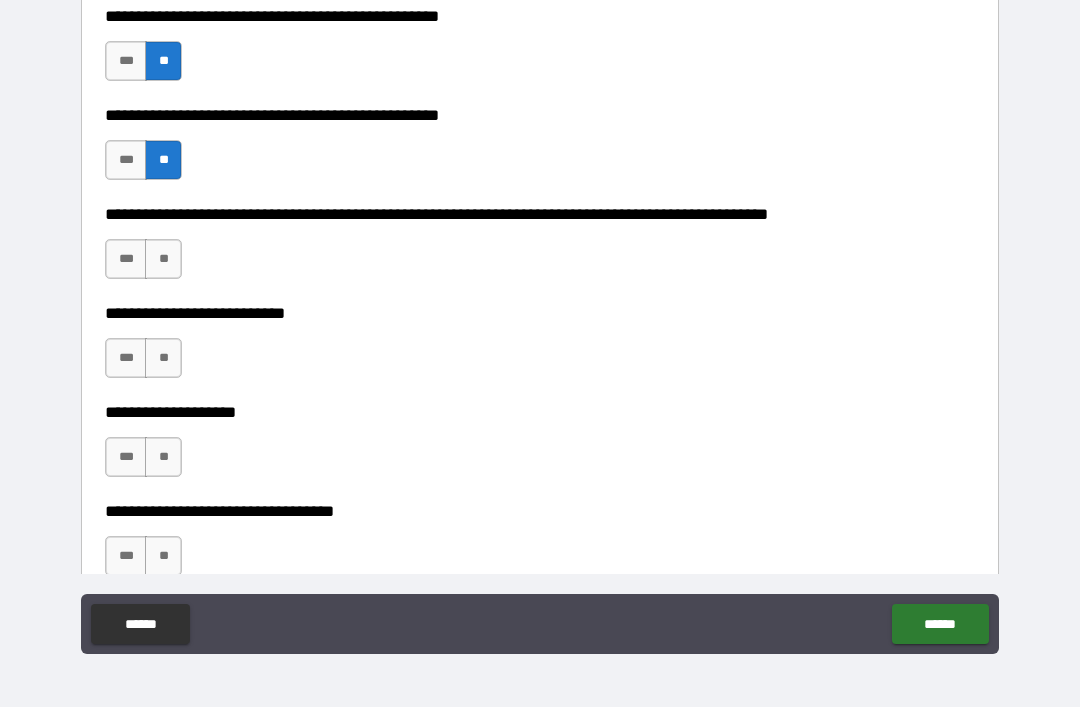 click on "**" at bounding box center (163, 259) 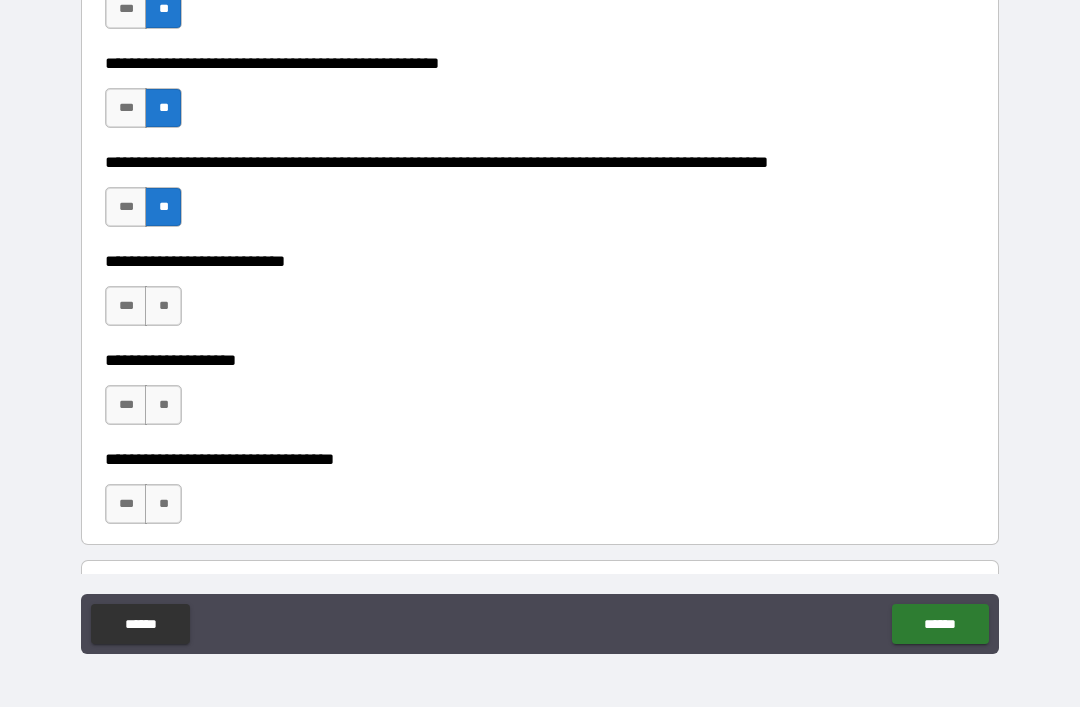 click on "**" at bounding box center [163, 306] 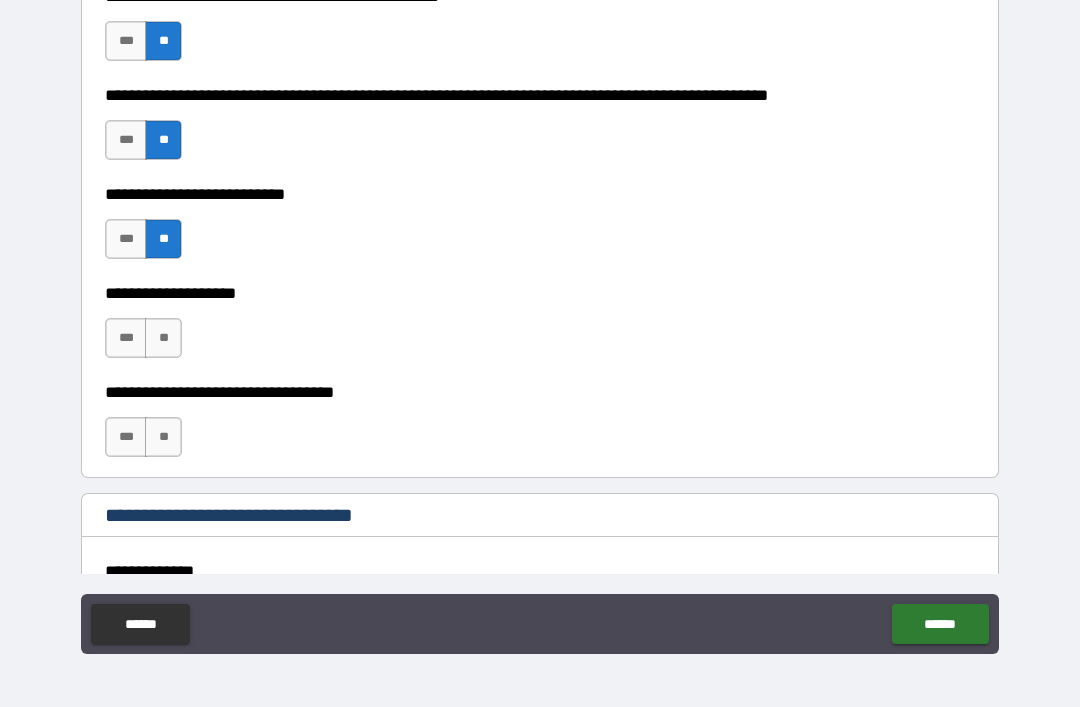 click on "**" at bounding box center (163, 338) 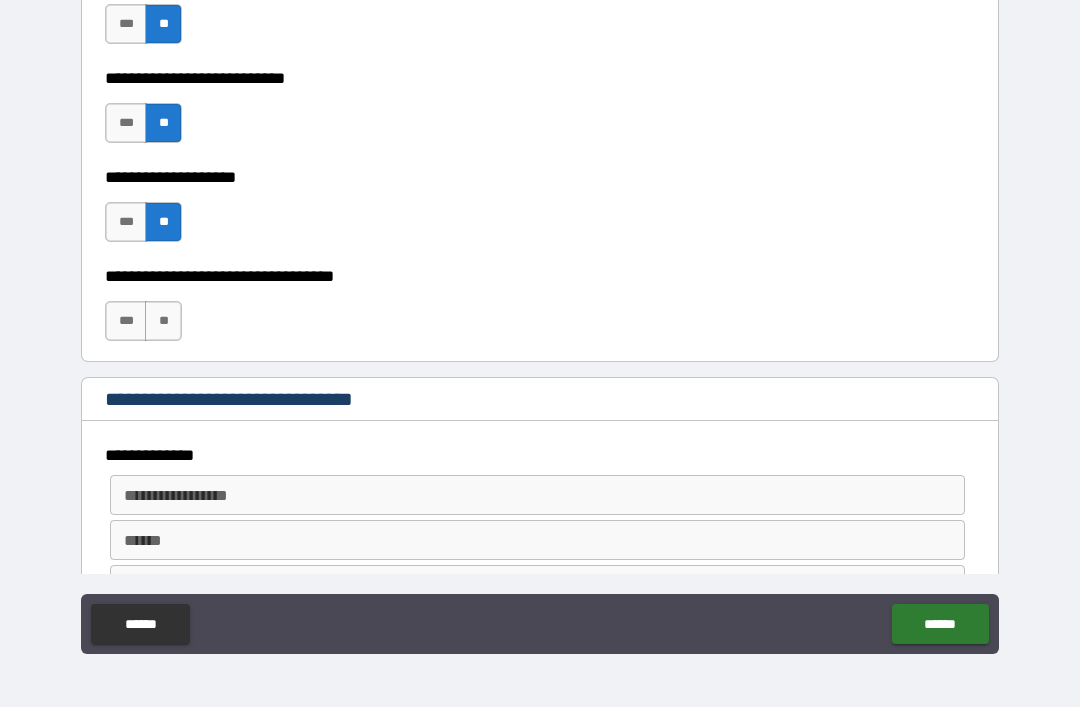scroll, scrollTop: 805, scrollLeft: 0, axis: vertical 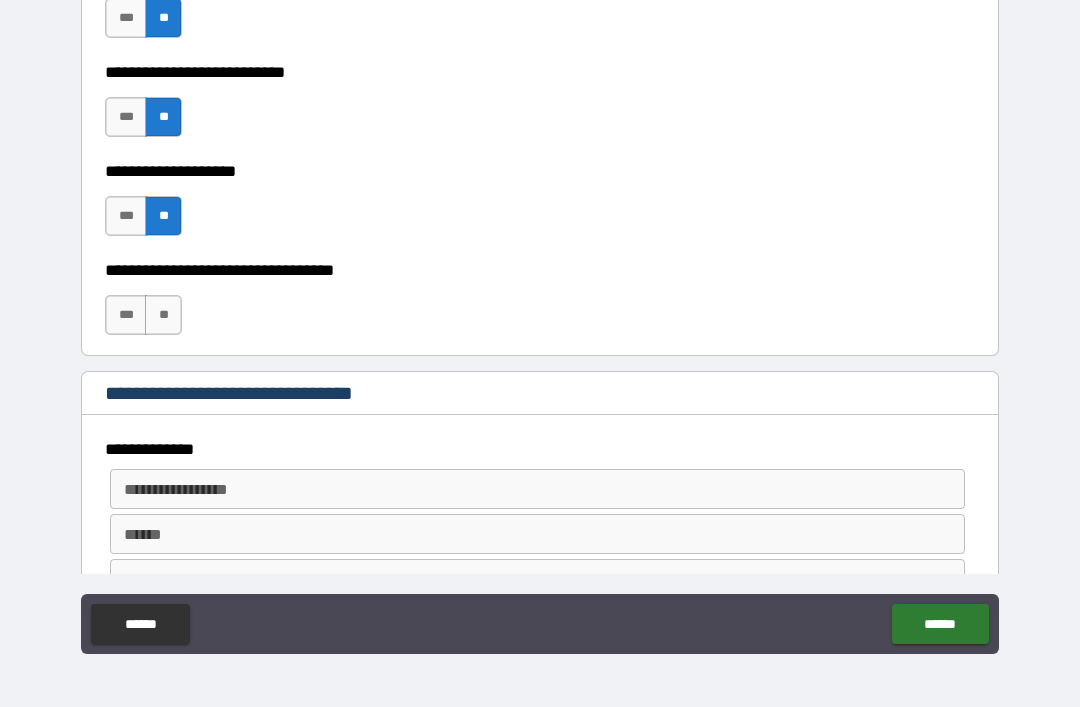 click on "**" at bounding box center [163, 315] 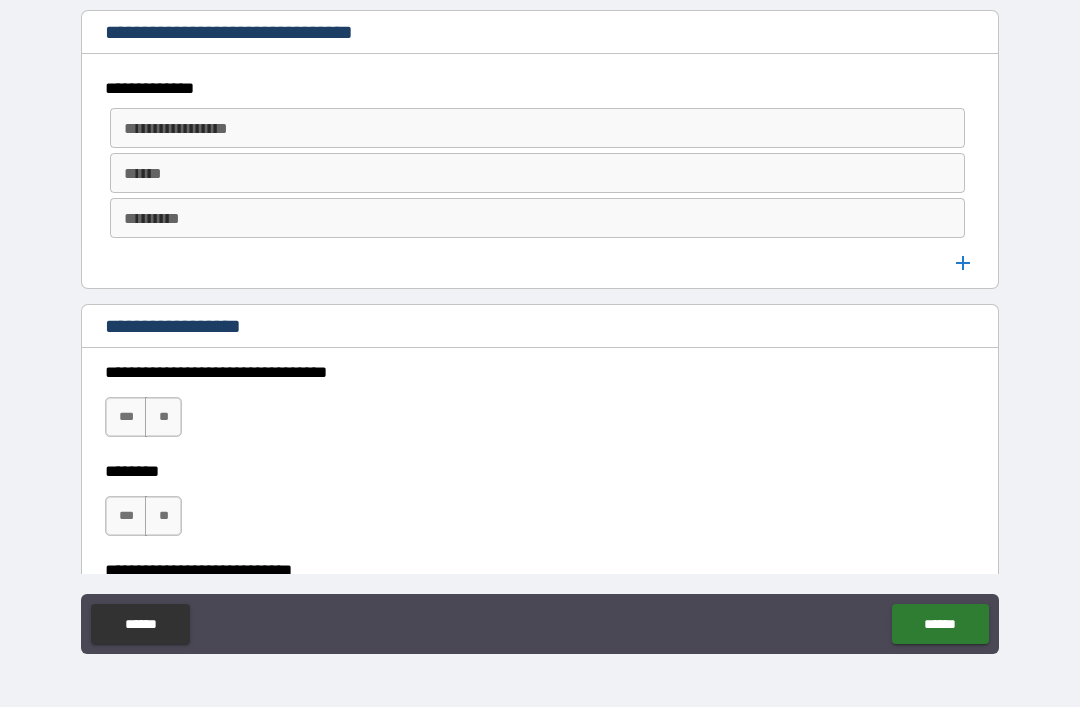 scroll, scrollTop: 1166, scrollLeft: 0, axis: vertical 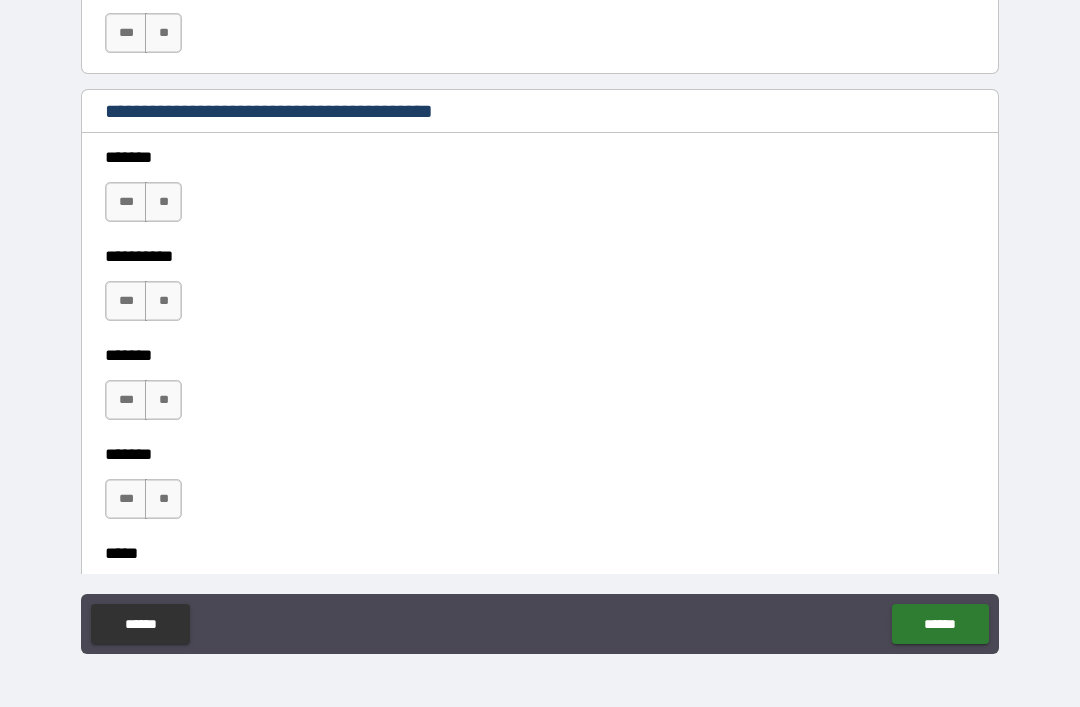 click on "**" at bounding box center [163, 202] 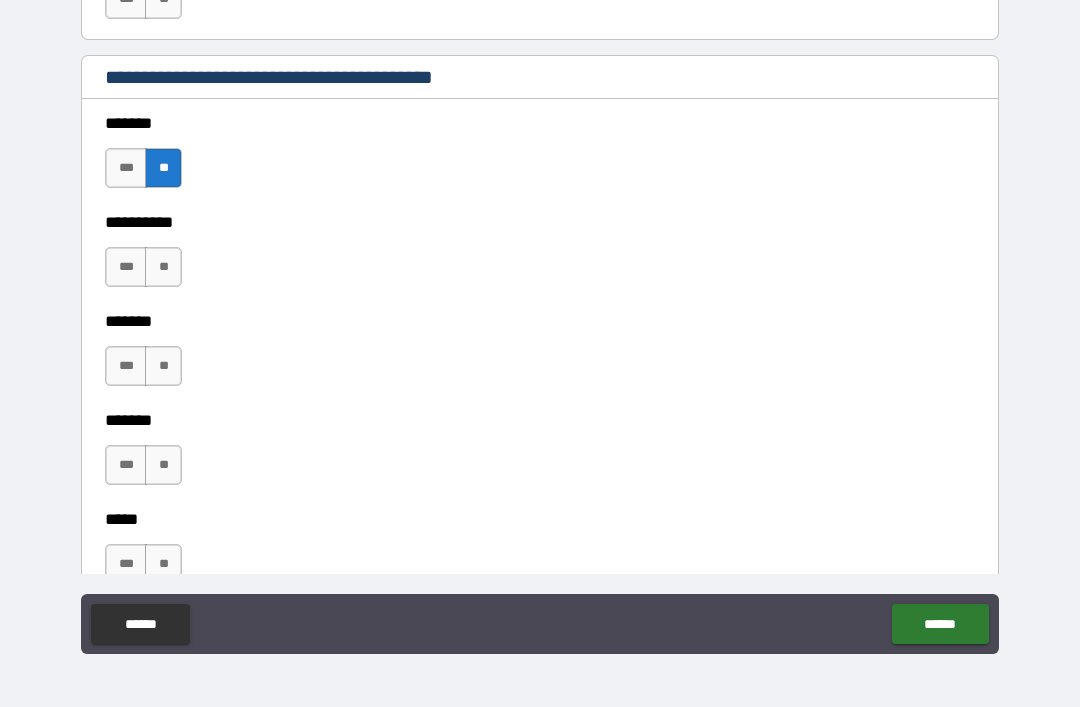click on "**" at bounding box center [163, 267] 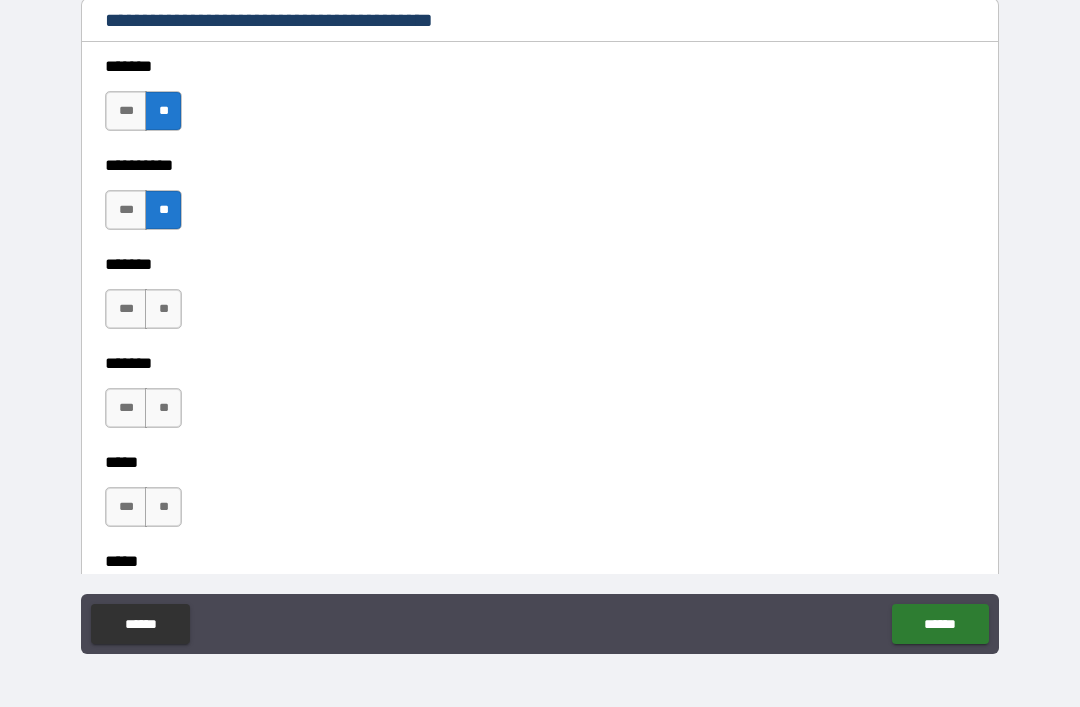 click on "**" at bounding box center [163, 309] 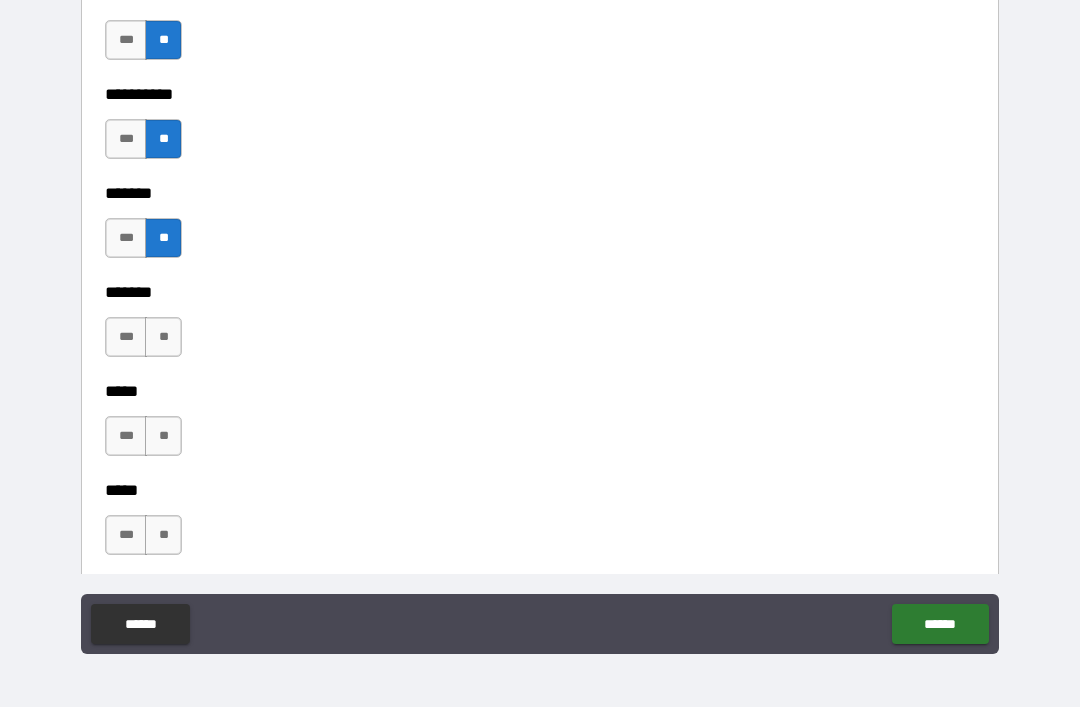 click on "**" at bounding box center (163, 337) 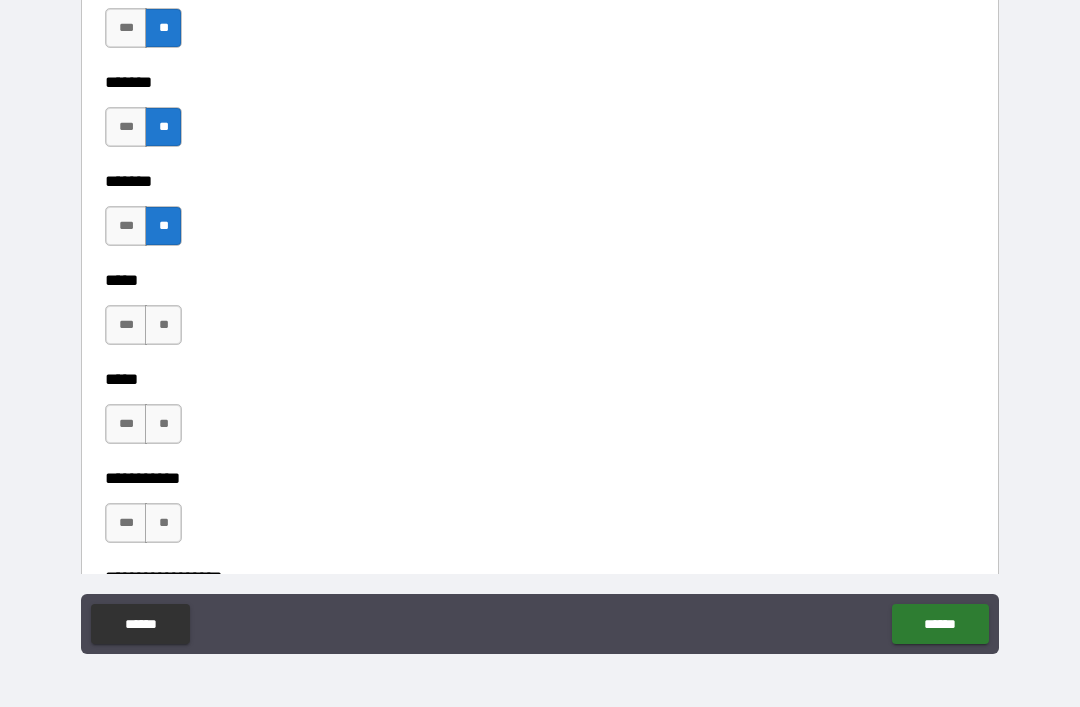 click on "**" at bounding box center (163, 325) 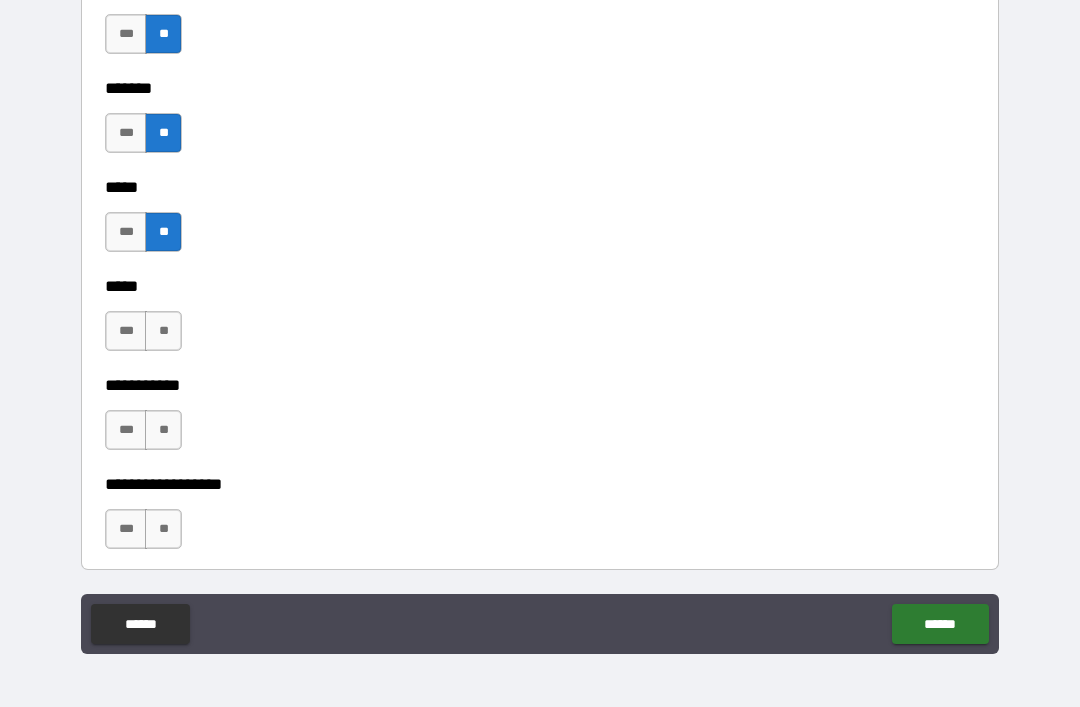 click on "**" at bounding box center (163, 331) 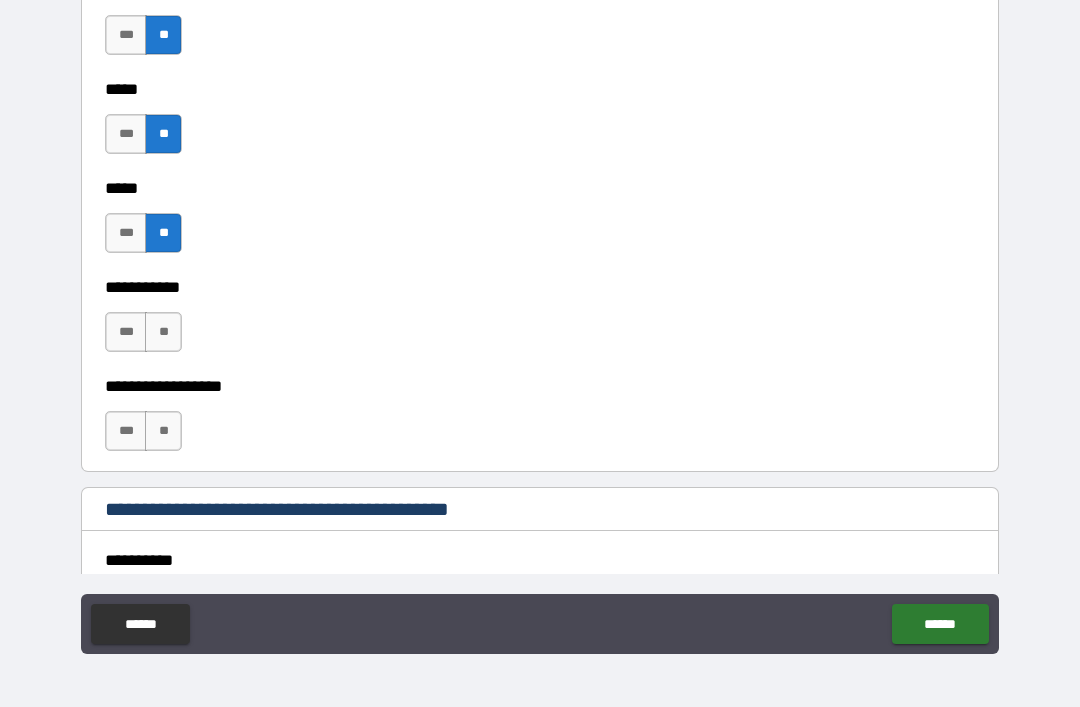 click on "**" at bounding box center [163, 332] 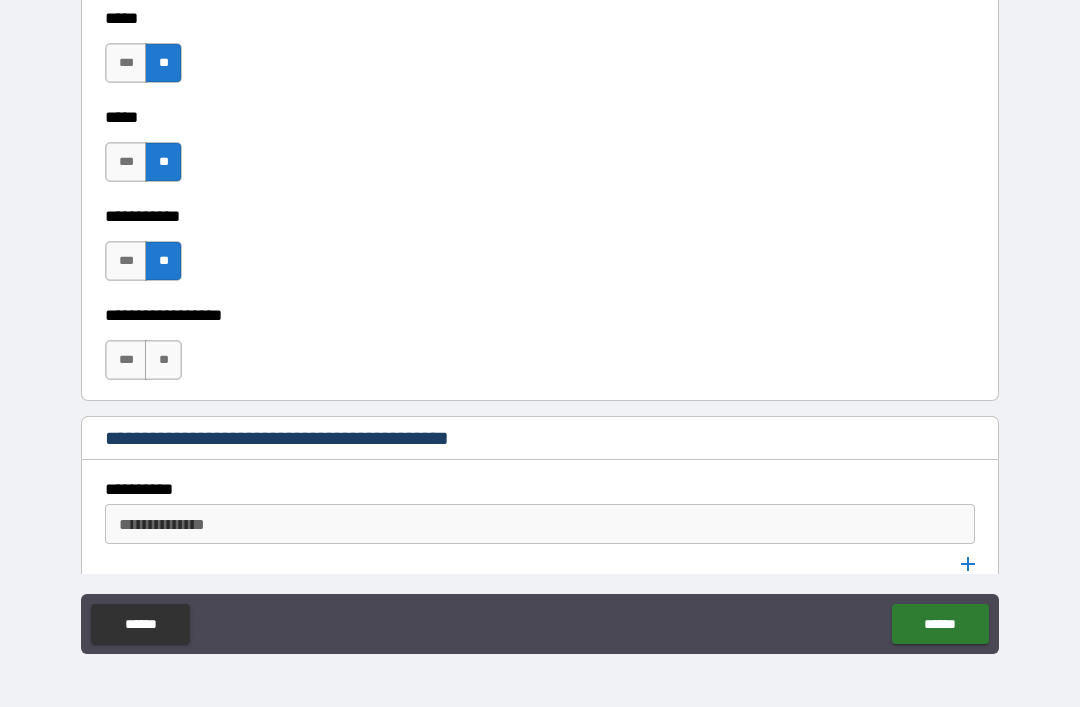 click on "**" at bounding box center (163, 360) 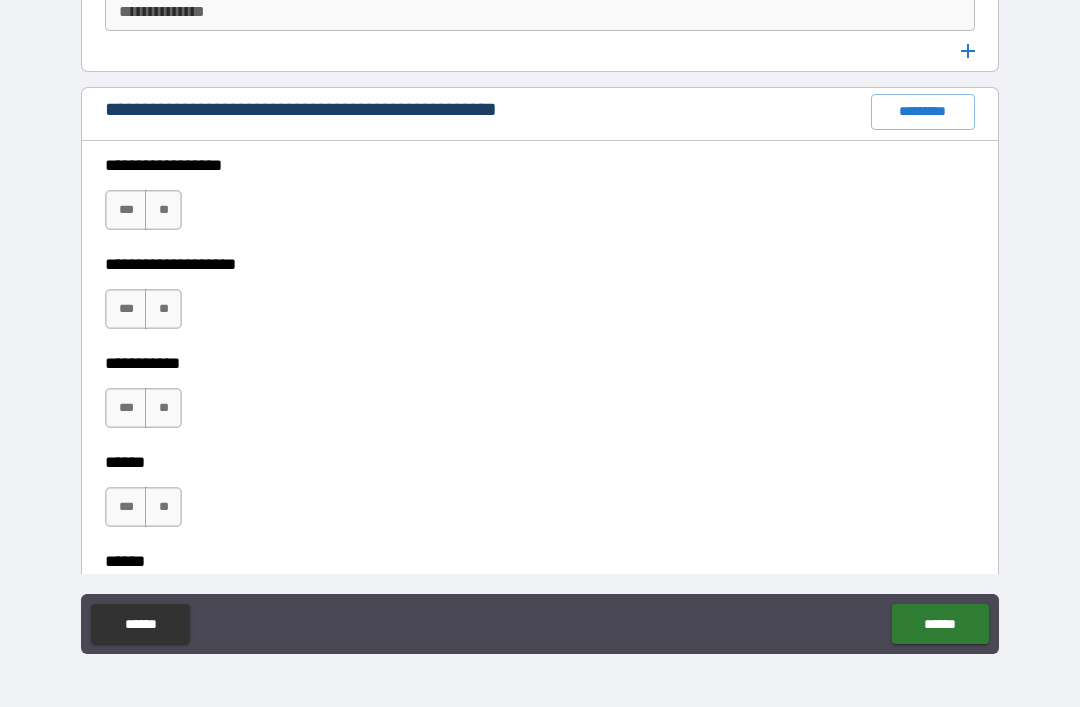 click on "**" at bounding box center [163, 210] 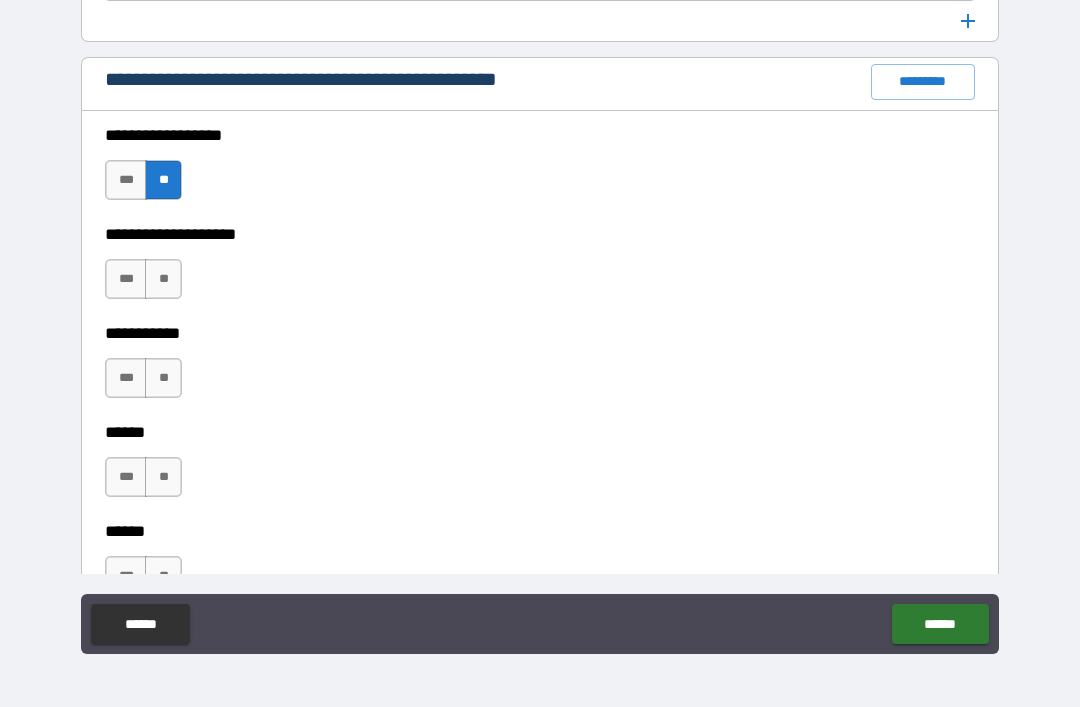 click on "**" at bounding box center (163, 279) 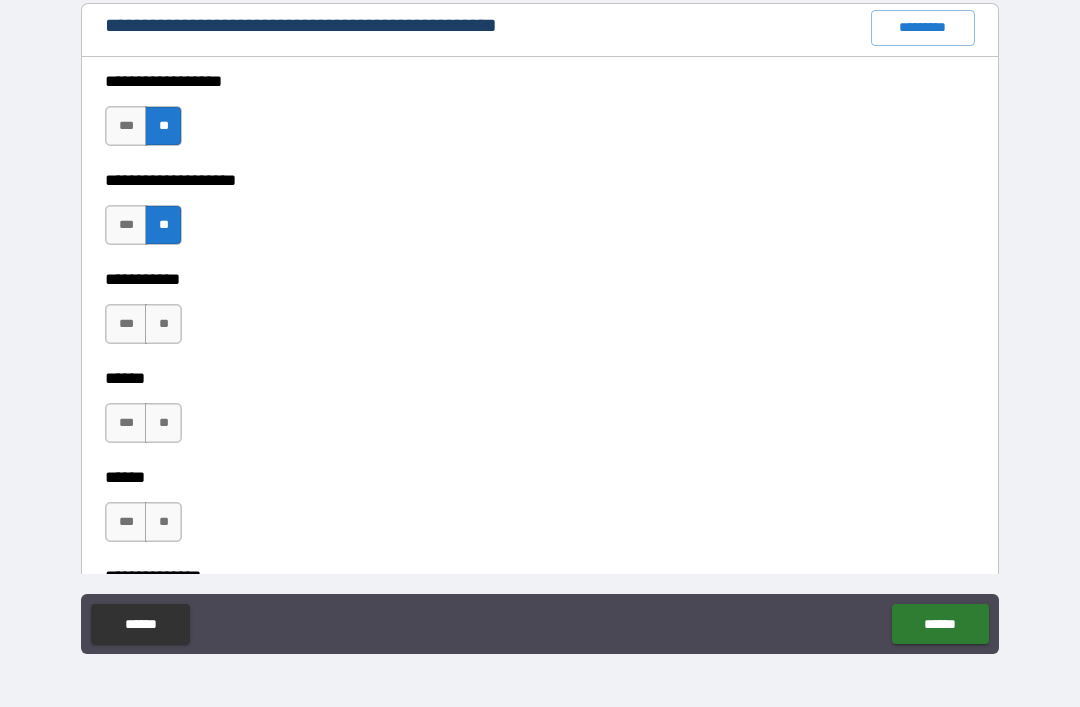 click on "**" at bounding box center (163, 324) 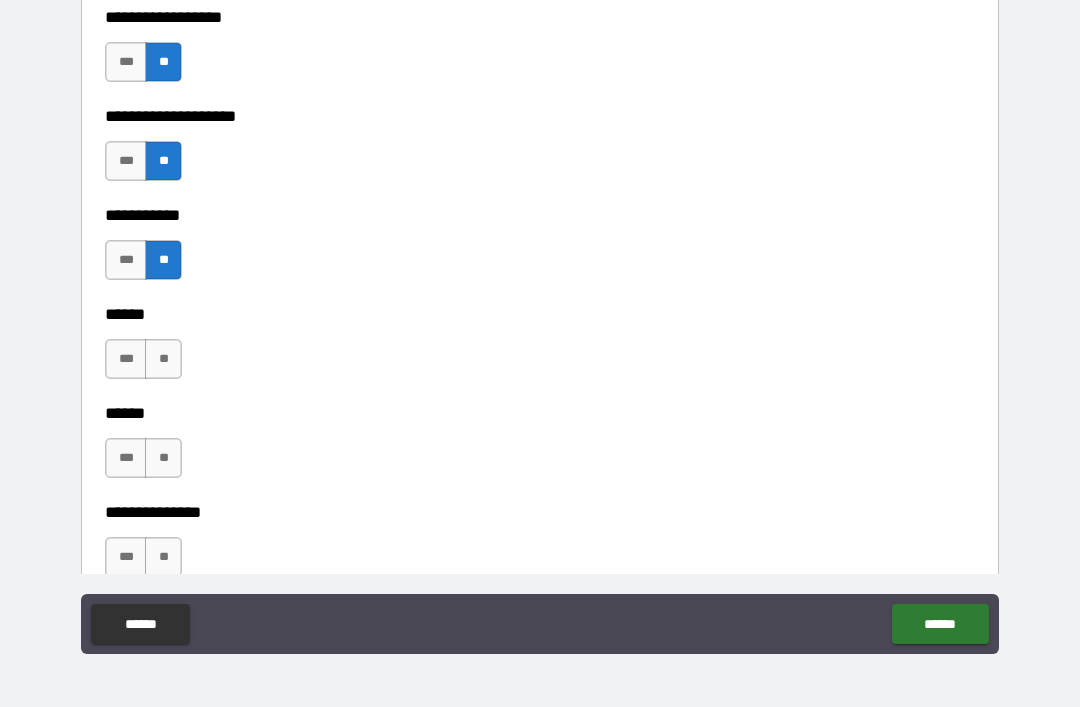 click on "**" at bounding box center [163, 359] 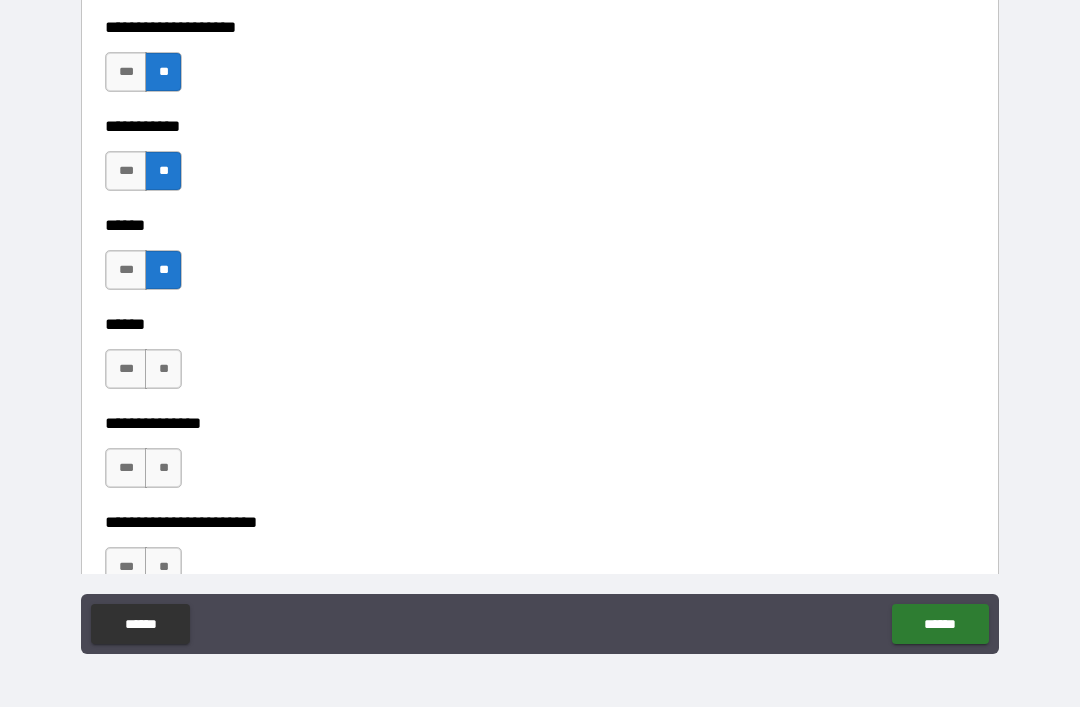 click on "**" at bounding box center (163, 369) 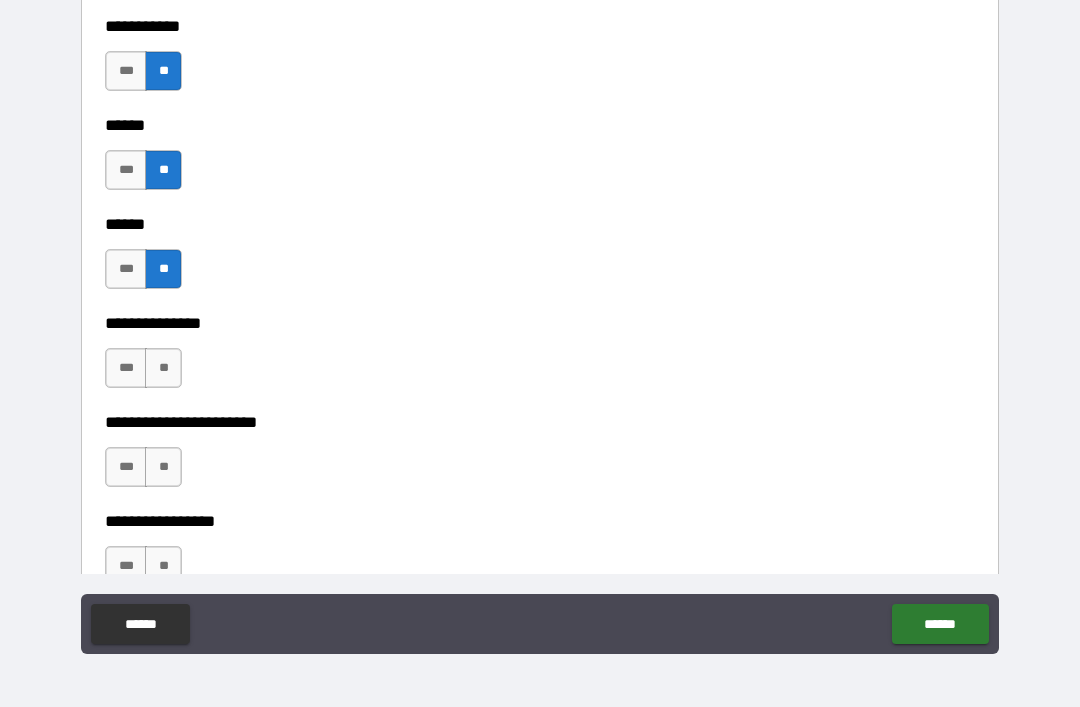click on "**" at bounding box center (163, 368) 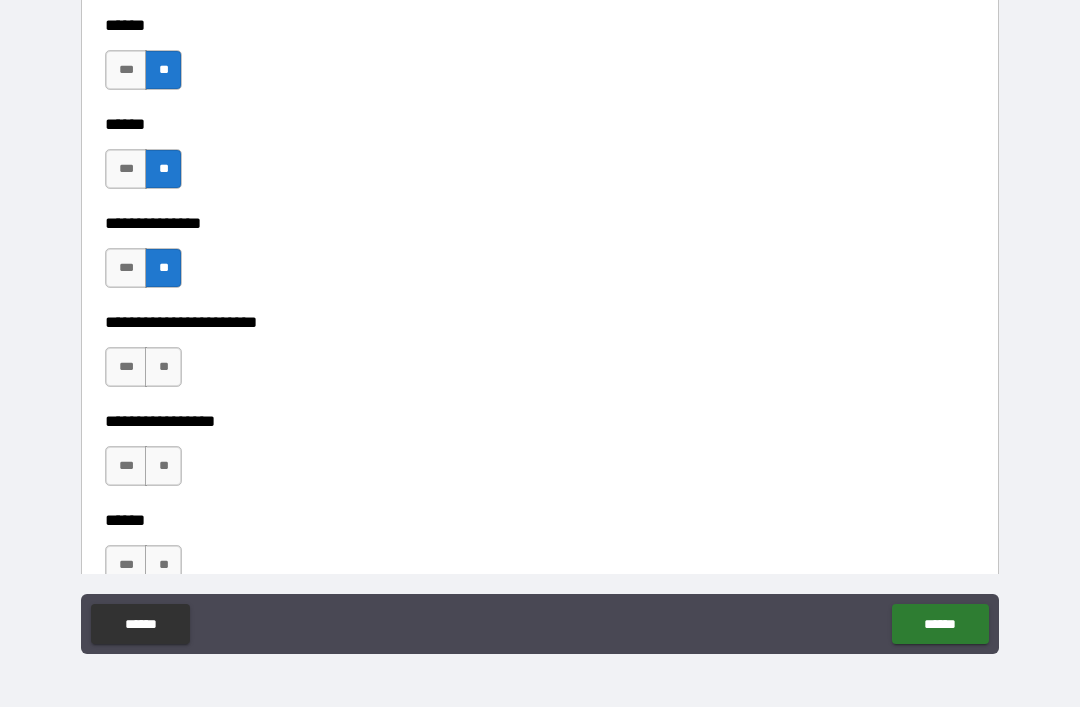 click on "**" at bounding box center (163, 367) 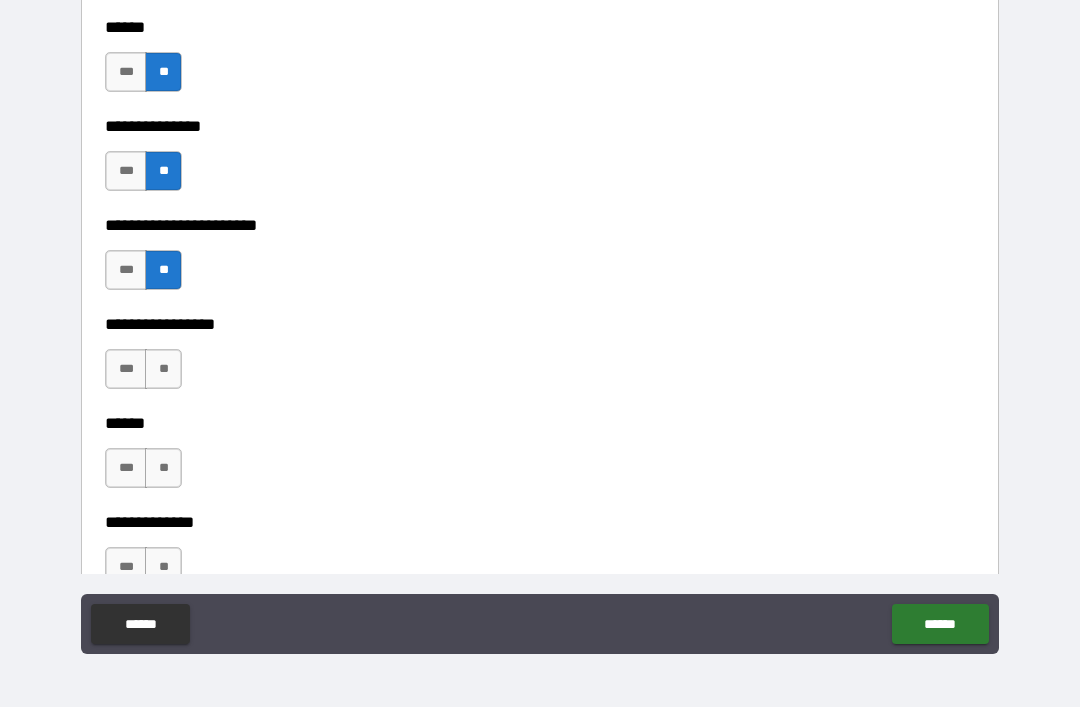 click on "**" at bounding box center [163, 369] 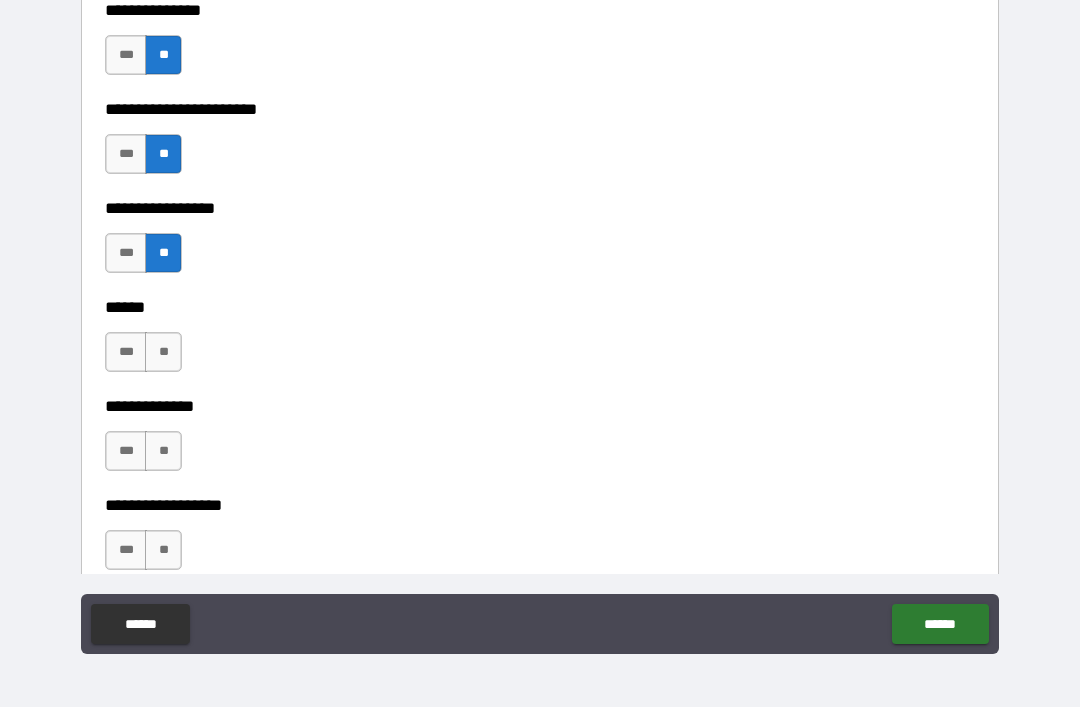 click on "**" at bounding box center [163, 352] 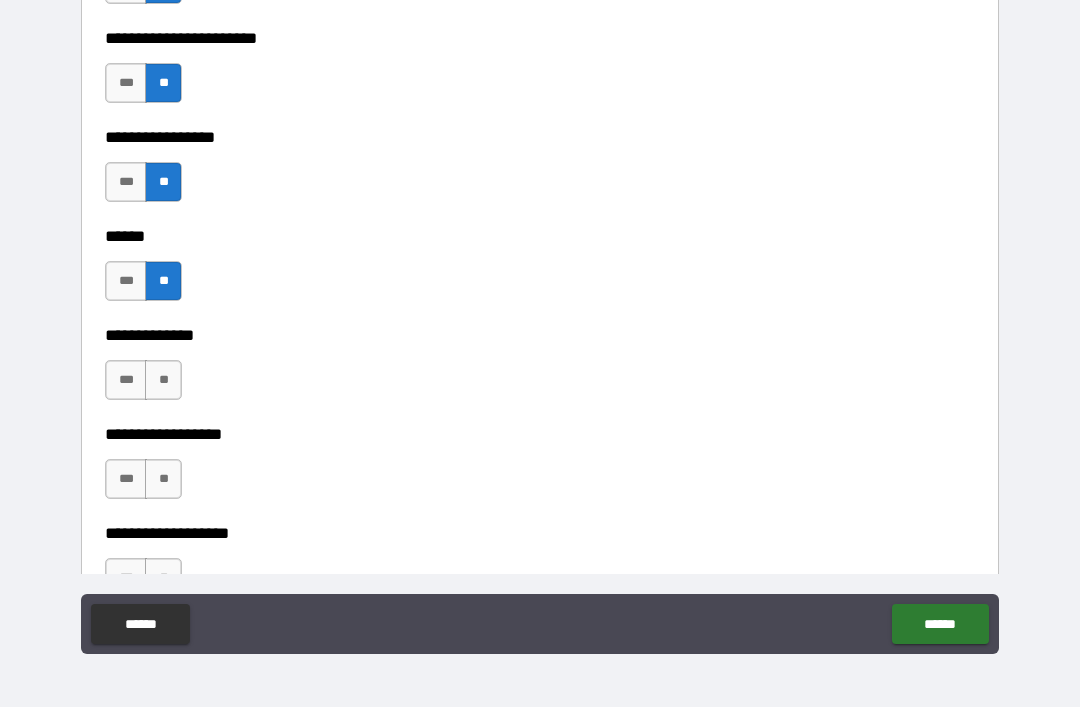 scroll, scrollTop: 3523, scrollLeft: 0, axis: vertical 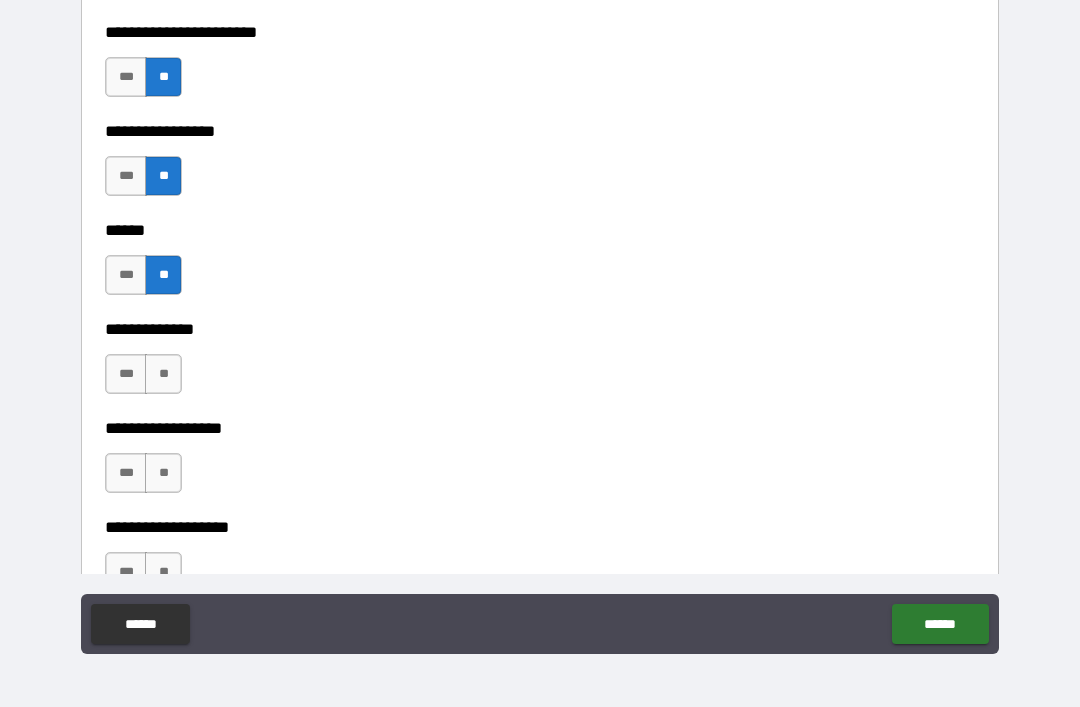 click on "**" at bounding box center [163, 374] 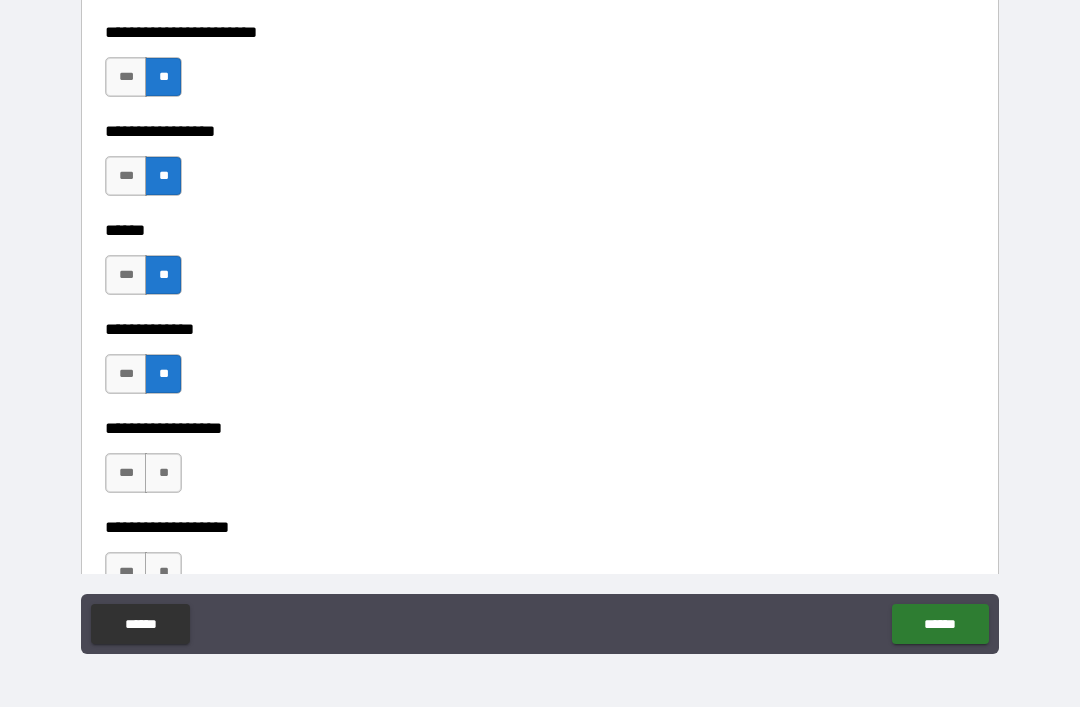 click on "***" at bounding box center (126, 275) 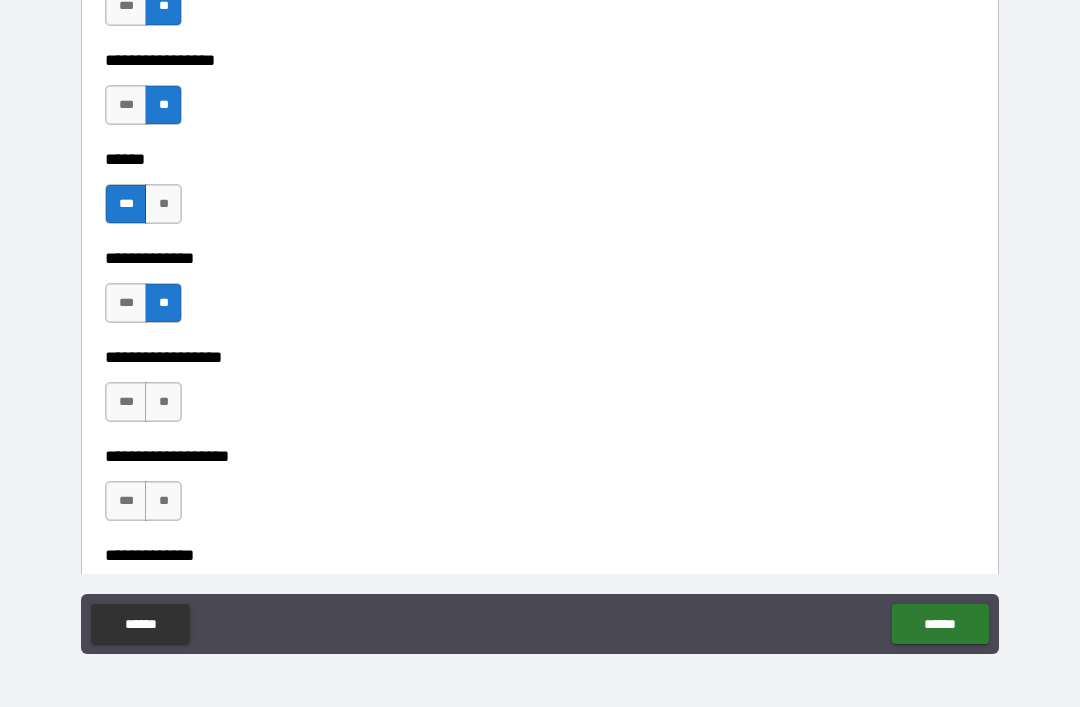 click on "**" at bounding box center [163, 402] 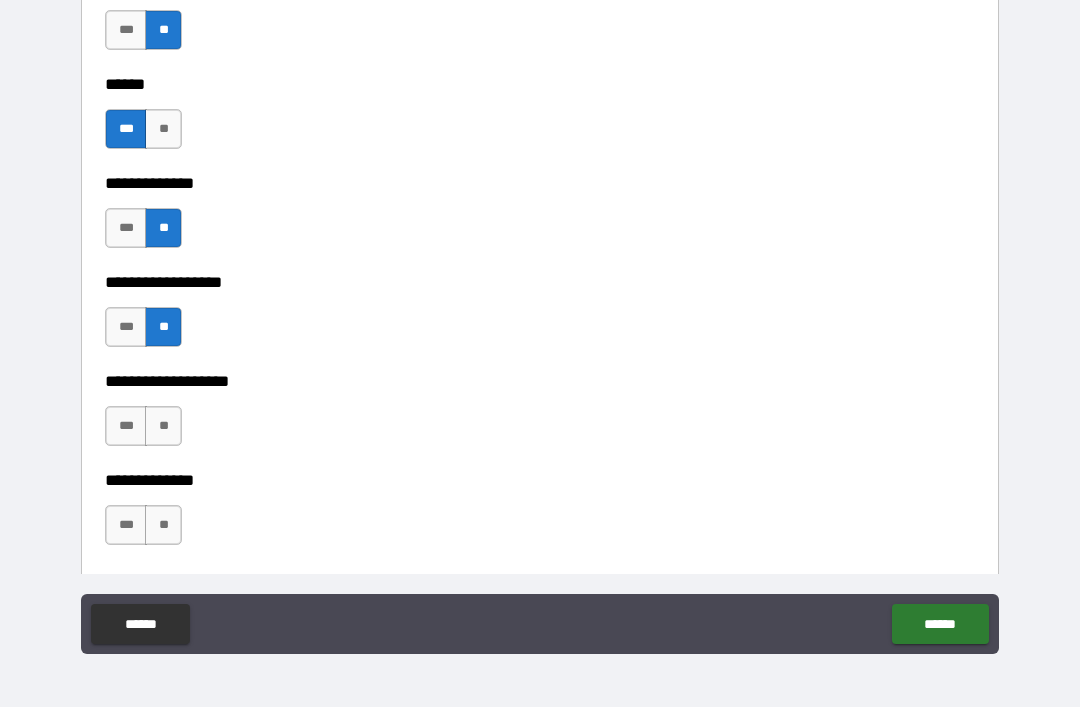 click on "**" at bounding box center (163, 426) 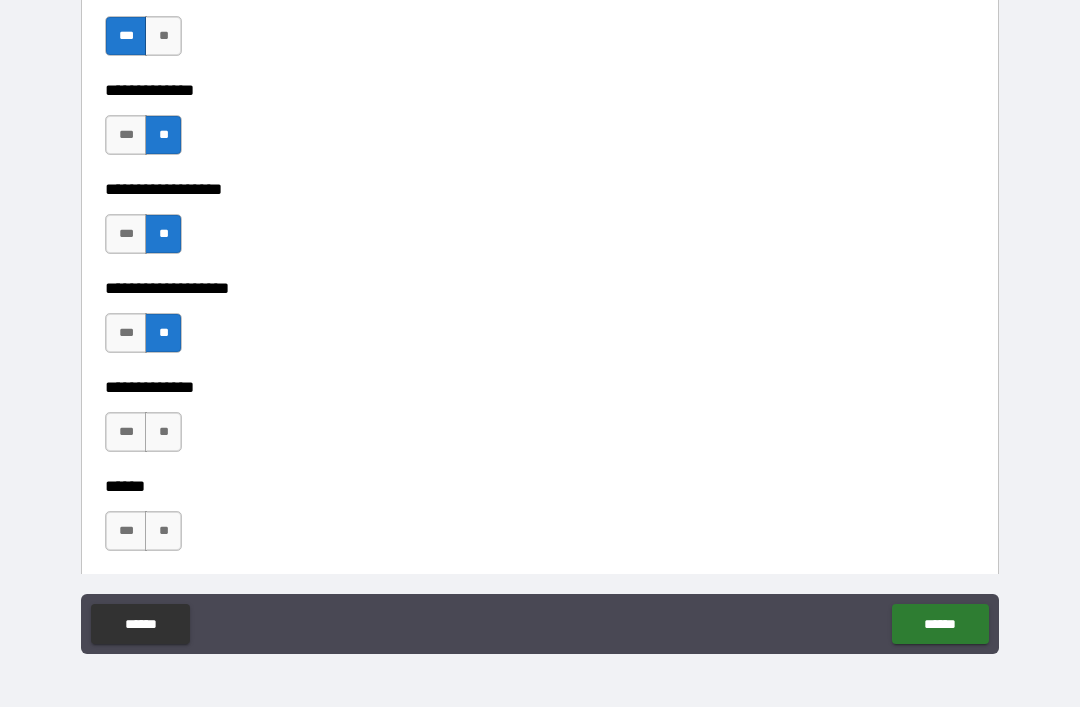 click on "**" at bounding box center (163, 432) 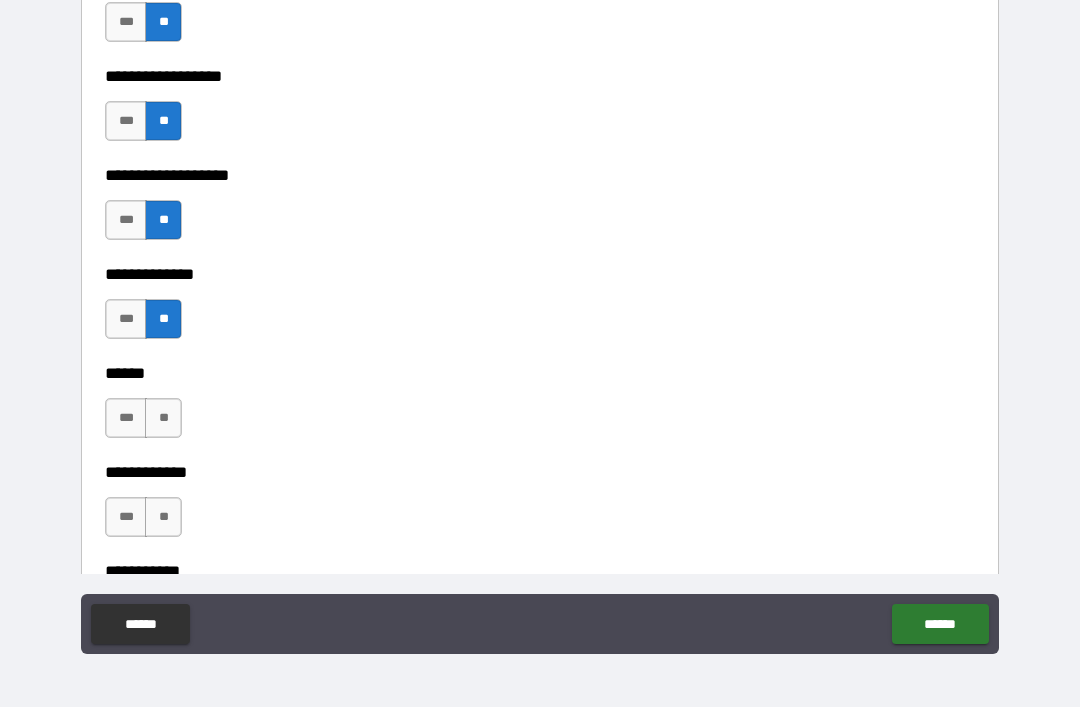 click on "**" at bounding box center [163, 418] 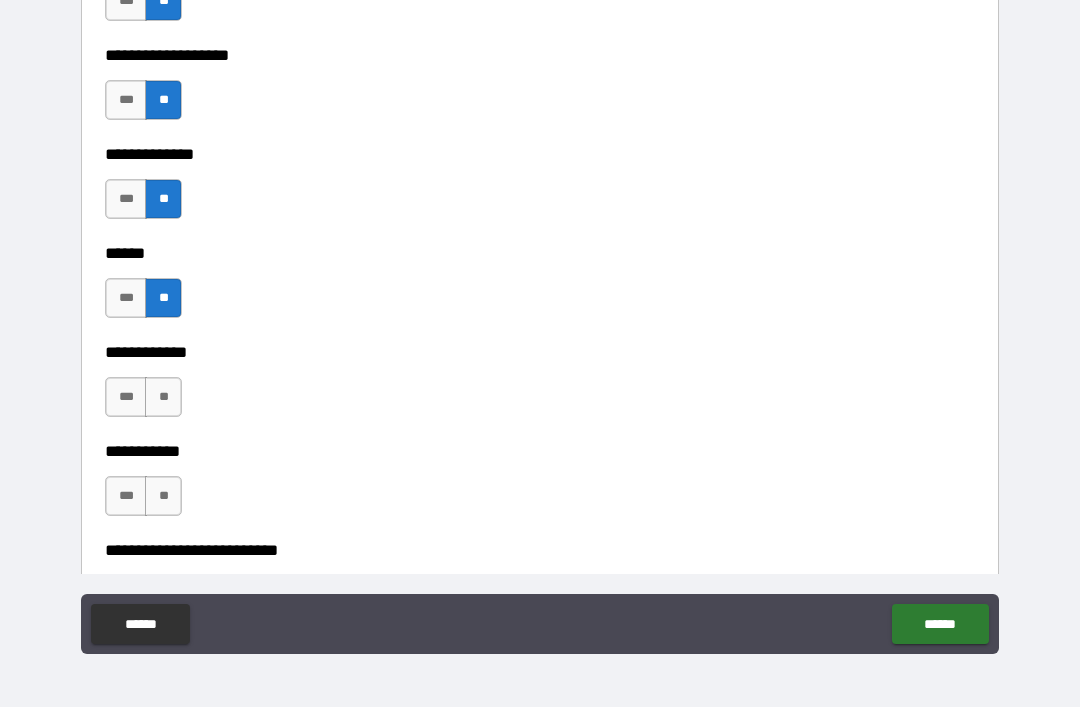 click on "**" at bounding box center (163, 397) 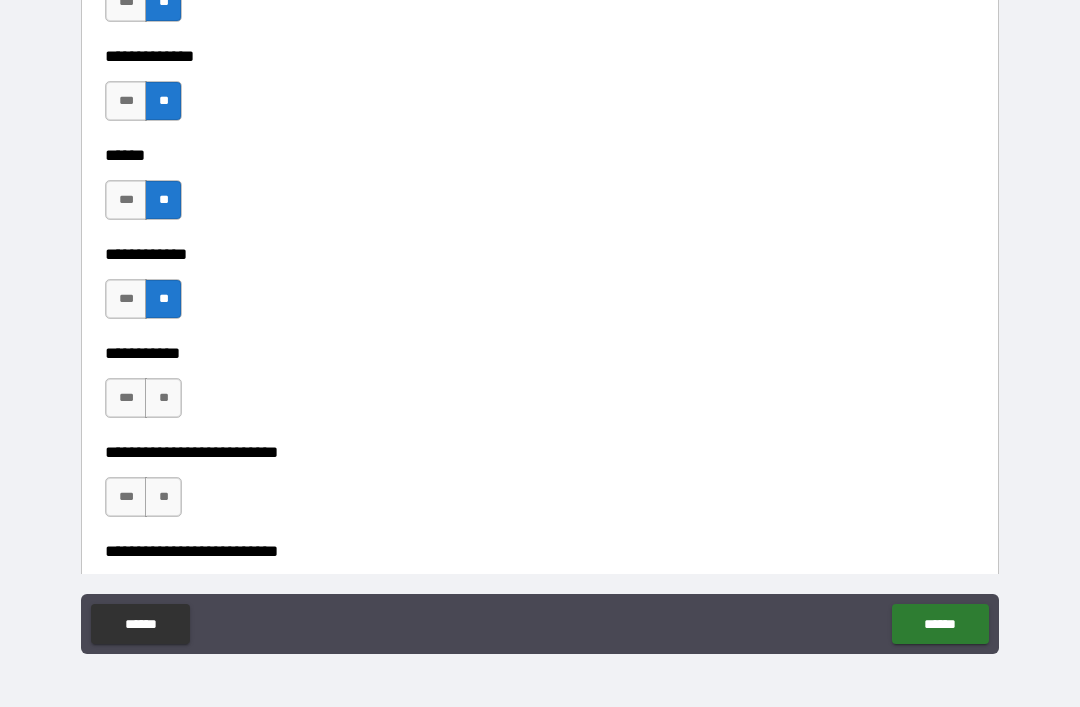 click on "**" at bounding box center [163, 398] 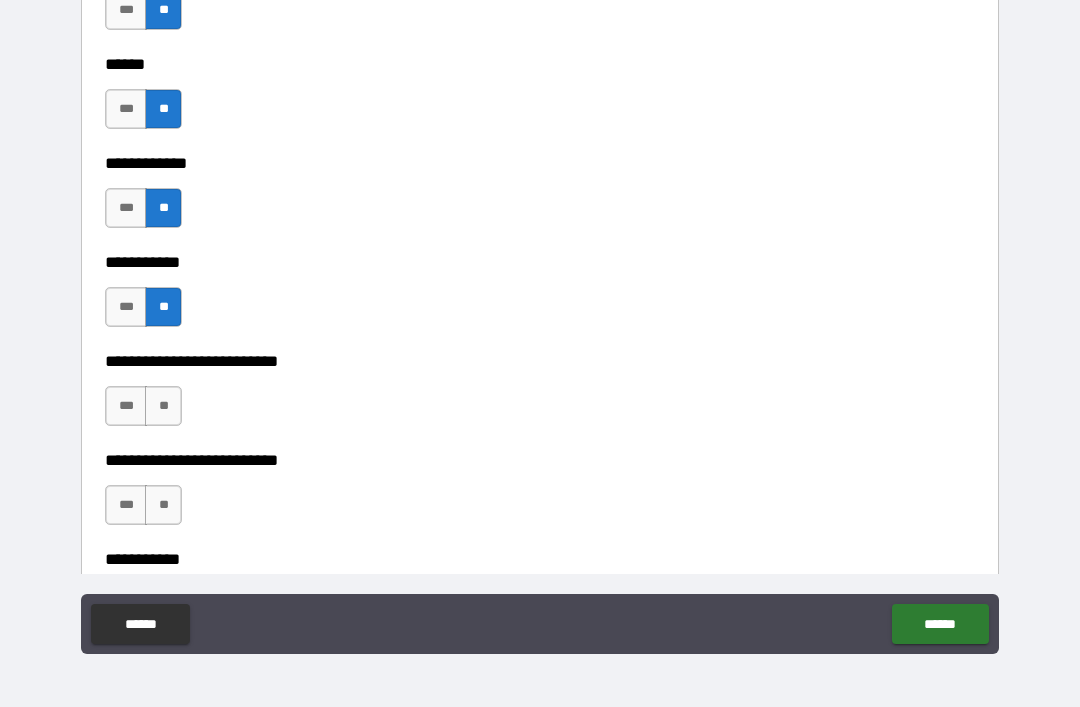 click on "**" at bounding box center [163, 406] 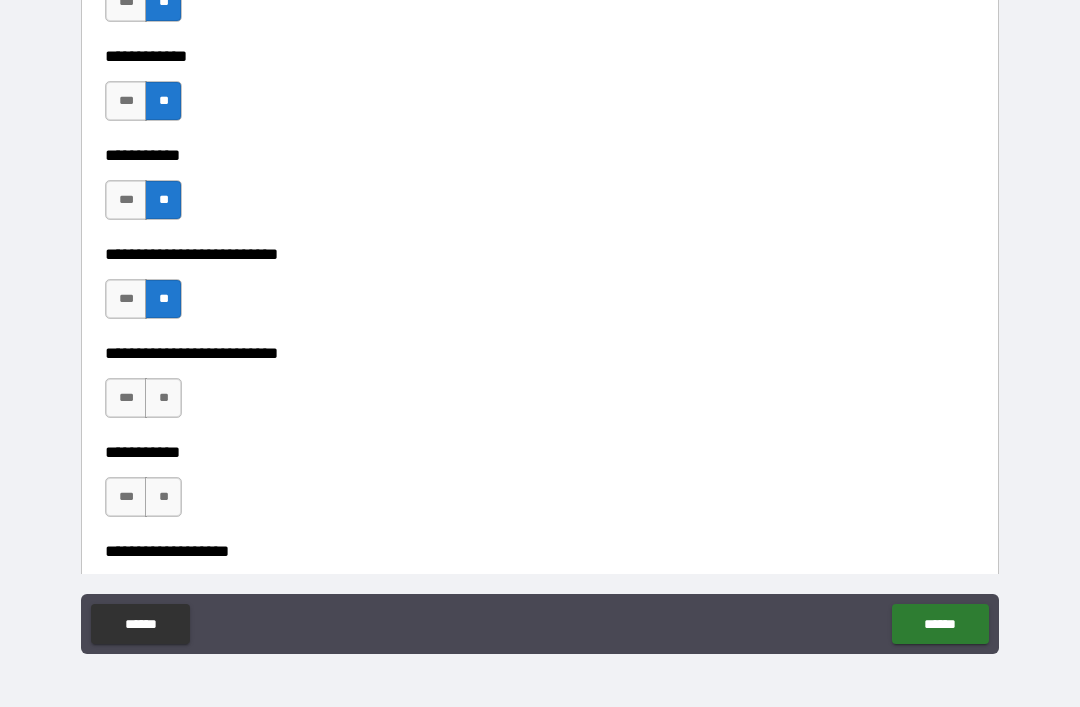 scroll, scrollTop: 4300, scrollLeft: 0, axis: vertical 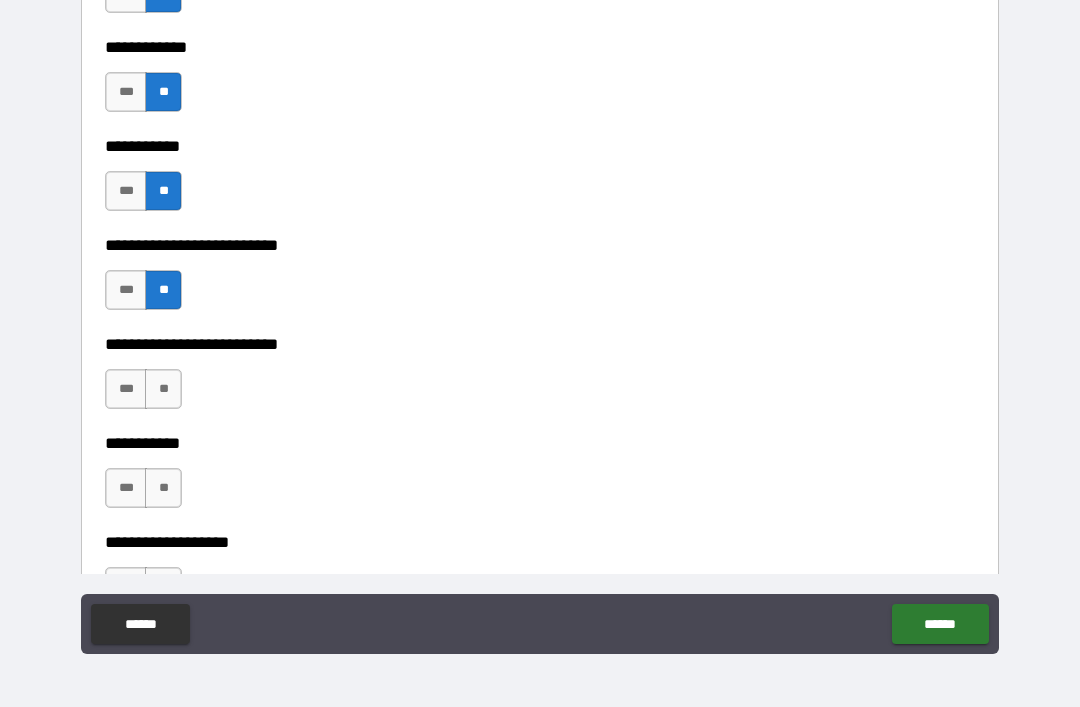 click on "***" at bounding box center (126, 290) 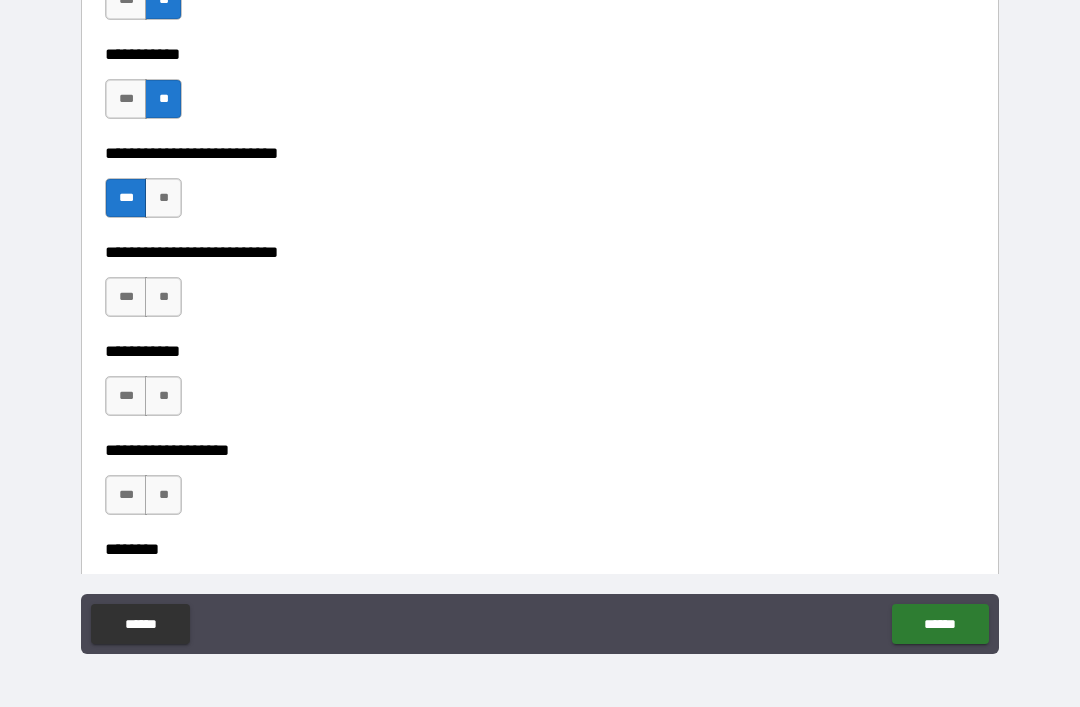 scroll, scrollTop: 4396, scrollLeft: 0, axis: vertical 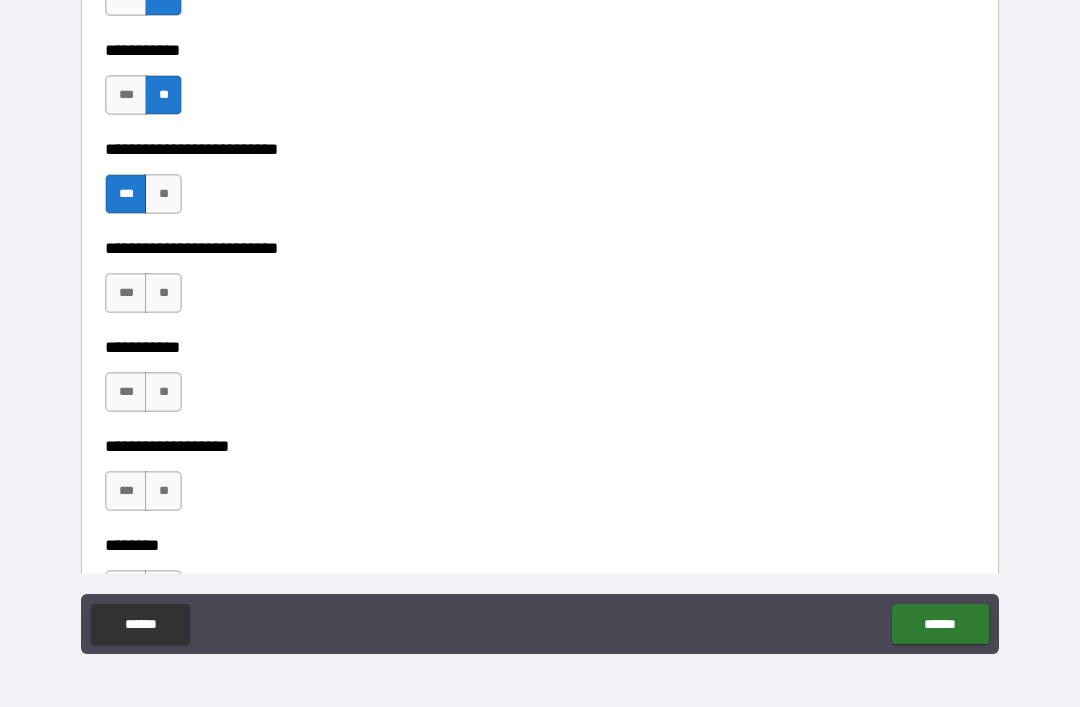 click on "**" at bounding box center (163, 293) 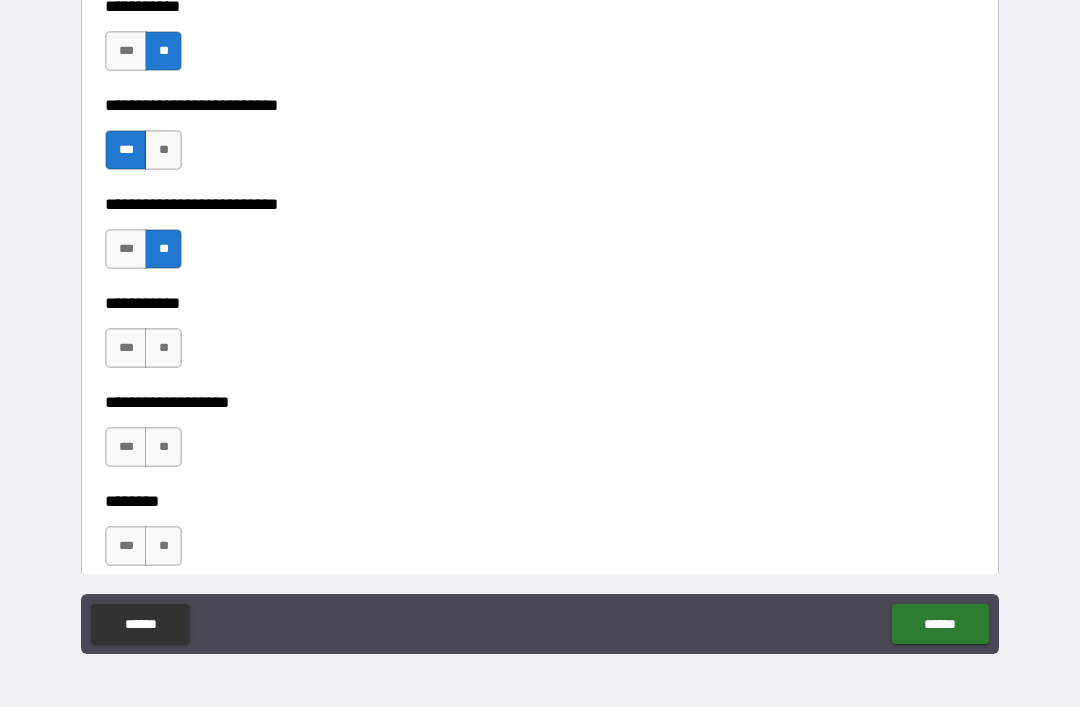 click on "**" at bounding box center (163, 348) 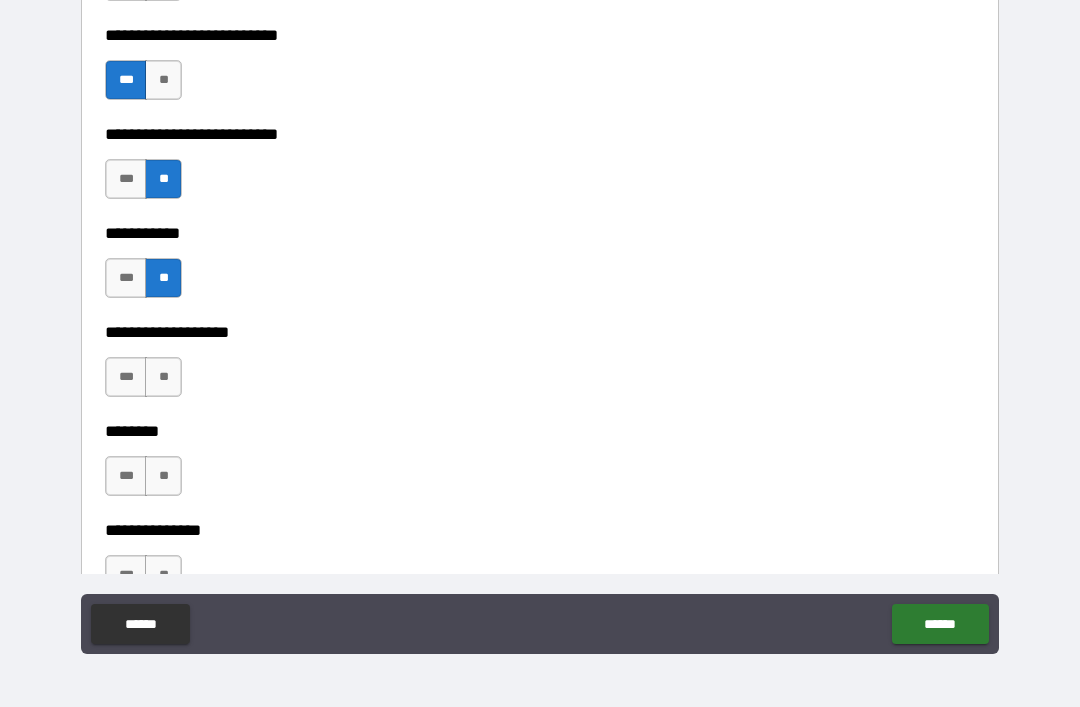 click on "**" at bounding box center (163, 377) 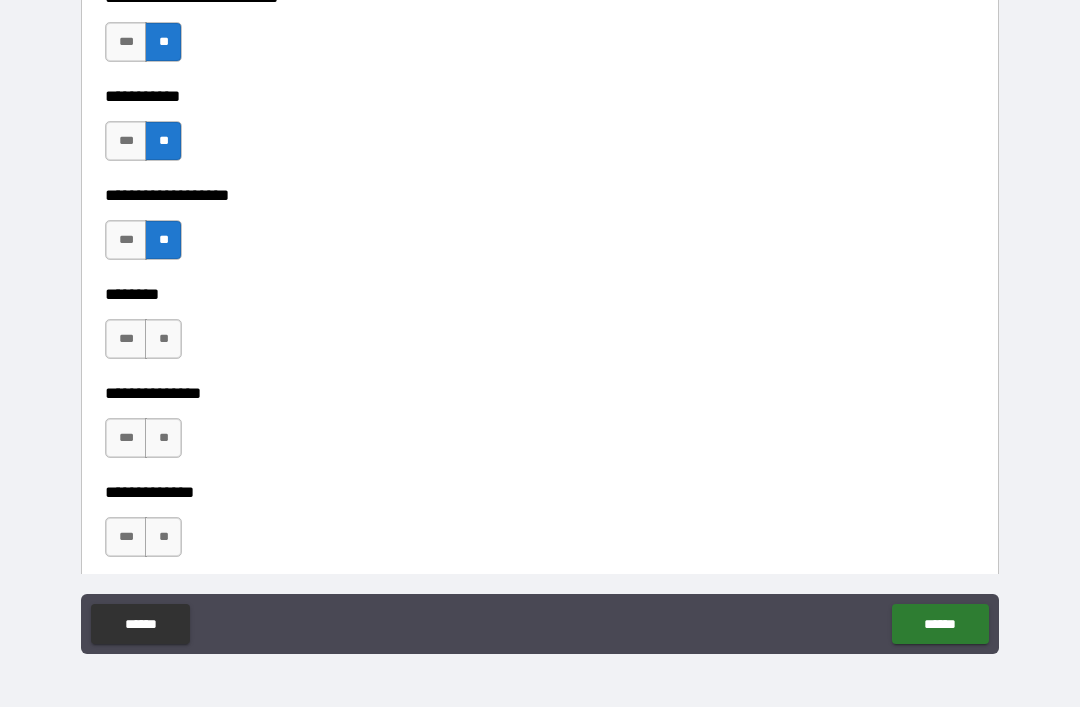 click on "**" at bounding box center (163, 339) 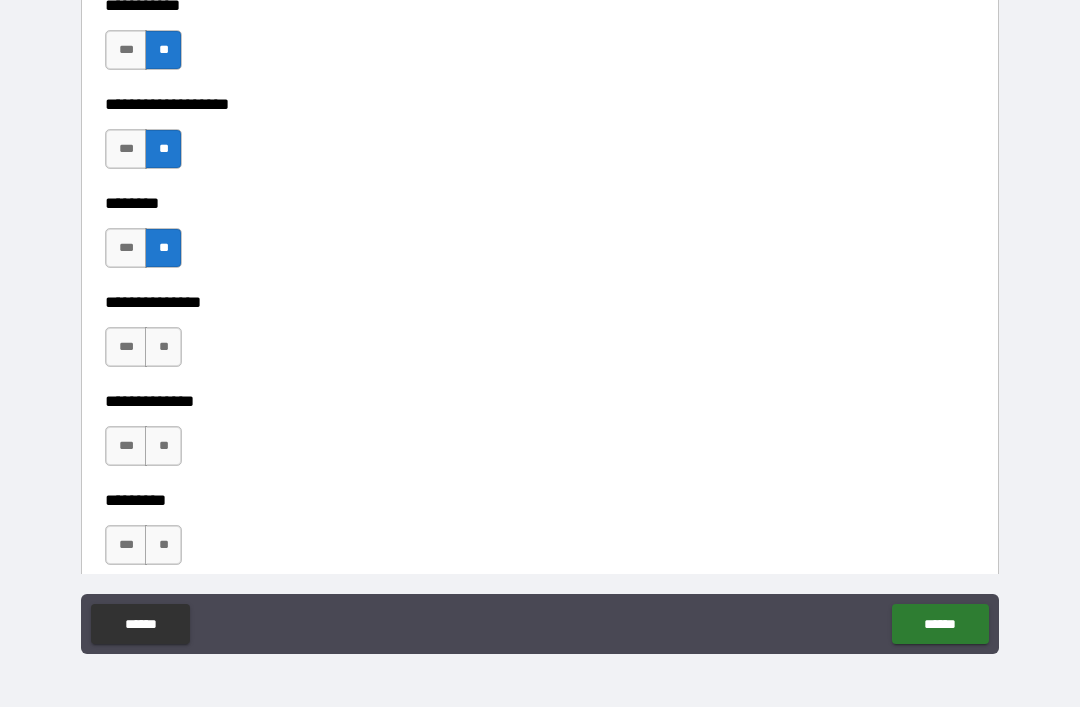 click on "**" at bounding box center [163, 347] 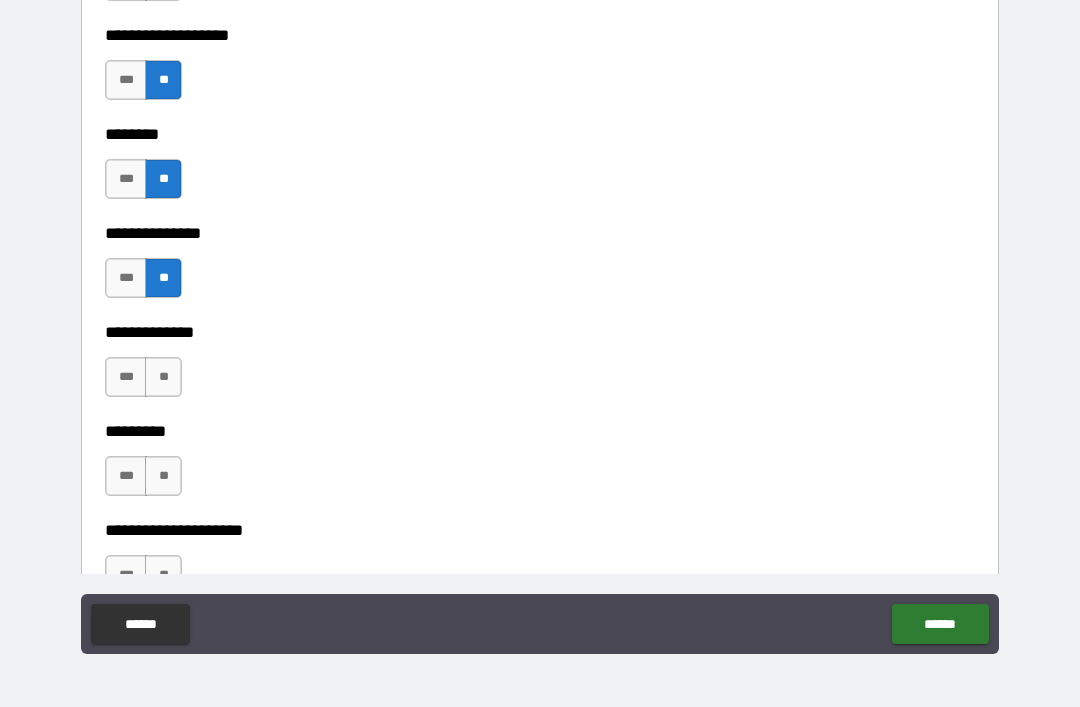 click on "**" at bounding box center [163, 377] 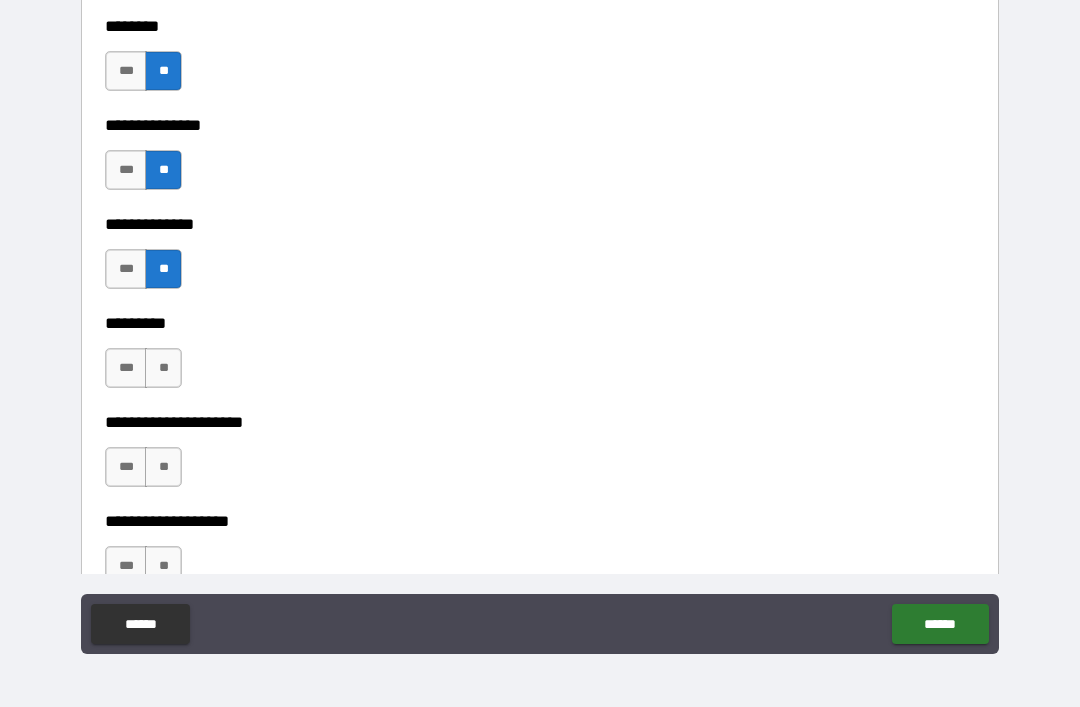 click on "**" at bounding box center (163, 368) 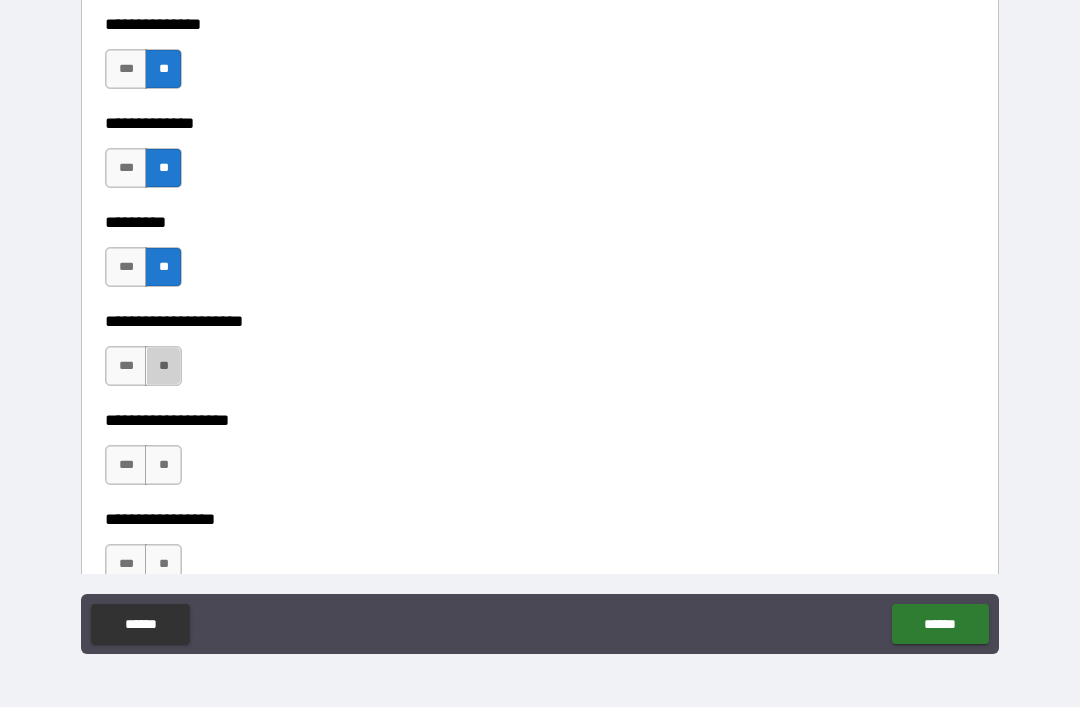 click on "**" at bounding box center (163, 366) 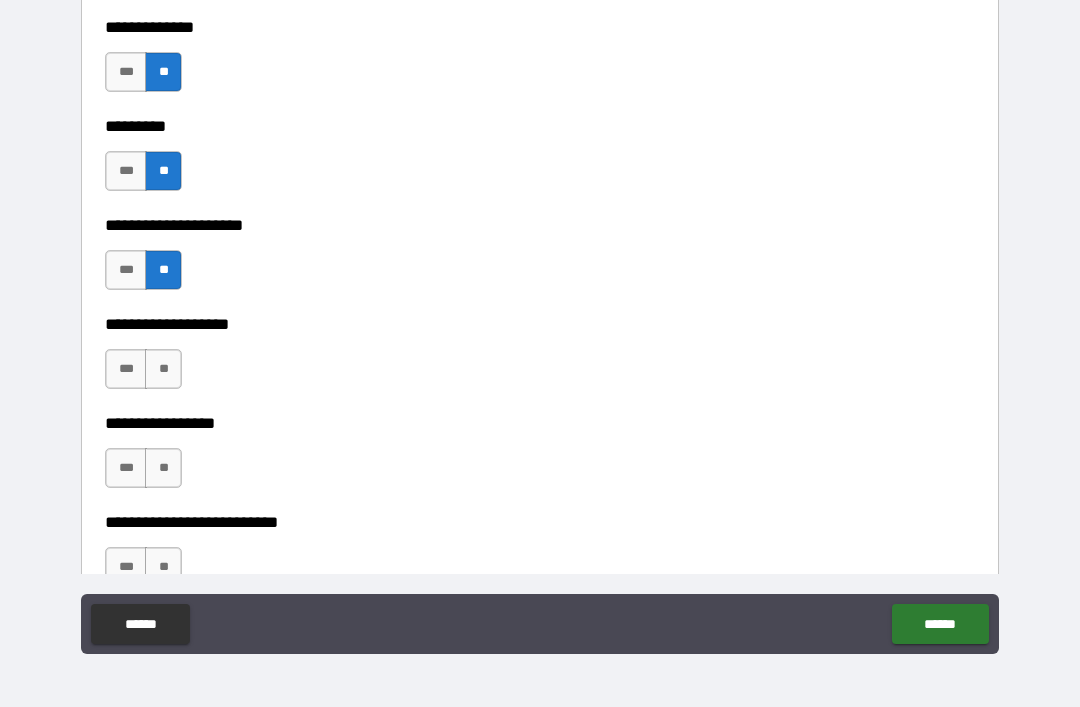 click on "**" at bounding box center [163, 369] 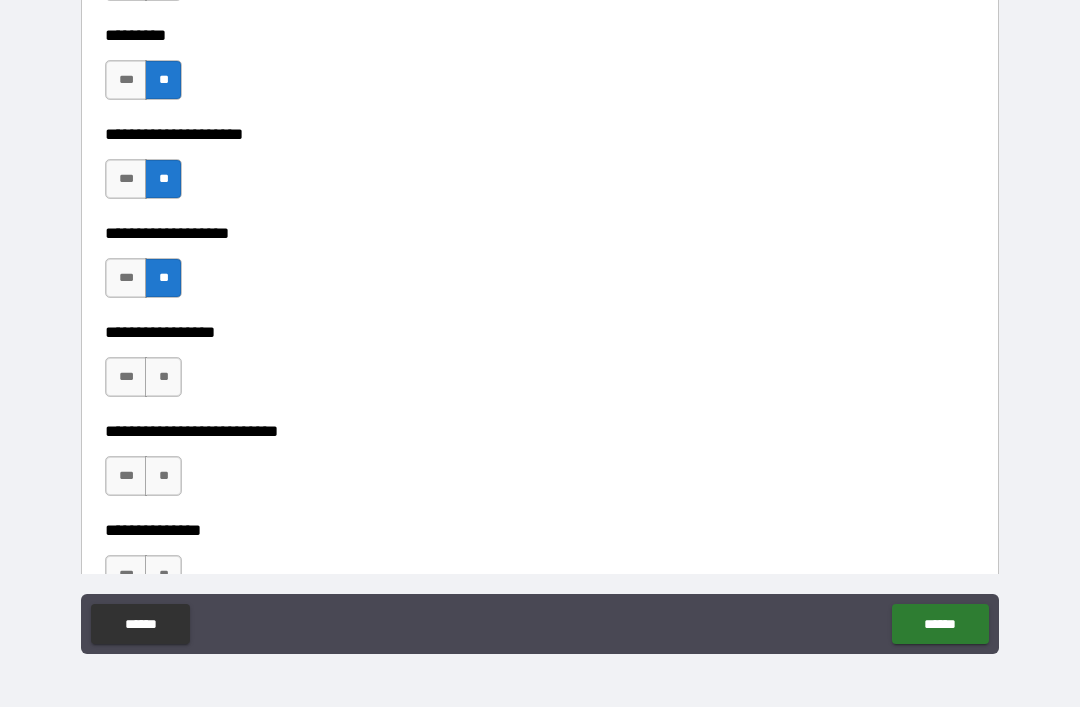 click on "**" at bounding box center (163, 377) 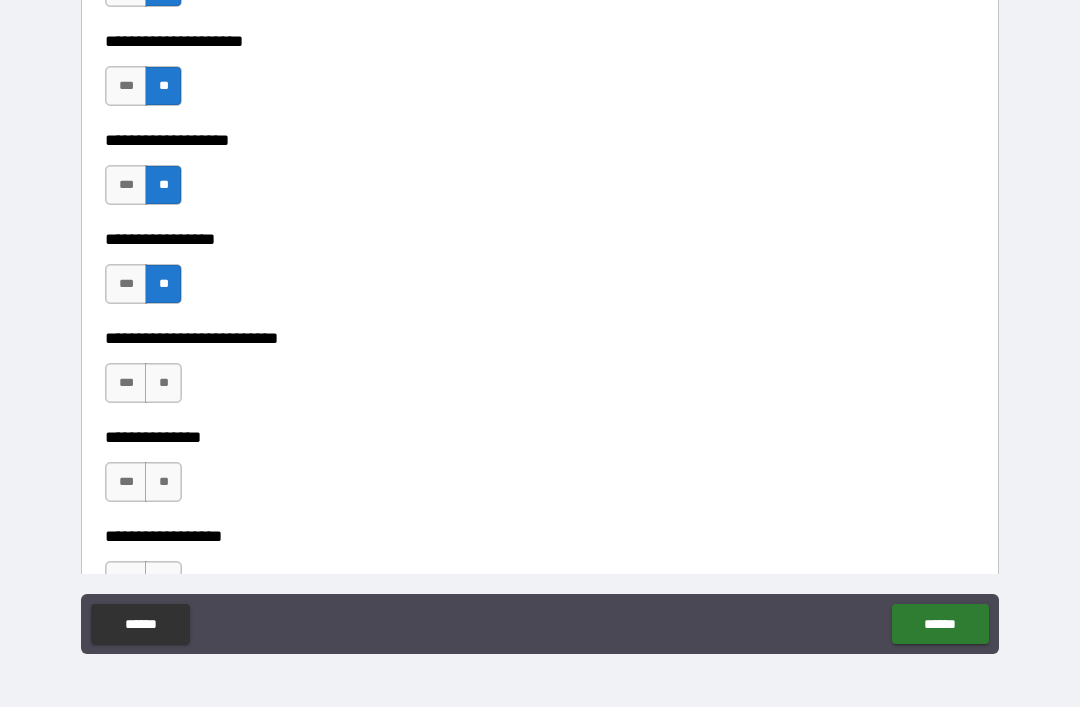 click on "**" at bounding box center [163, 383] 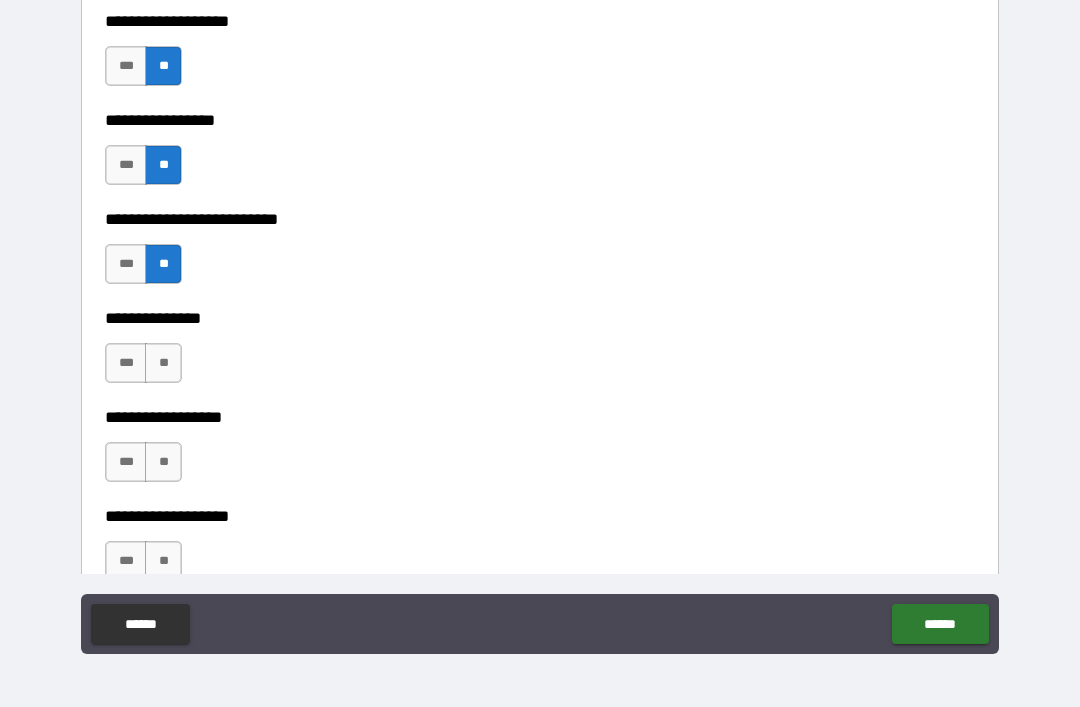 click on "**" at bounding box center (163, 363) 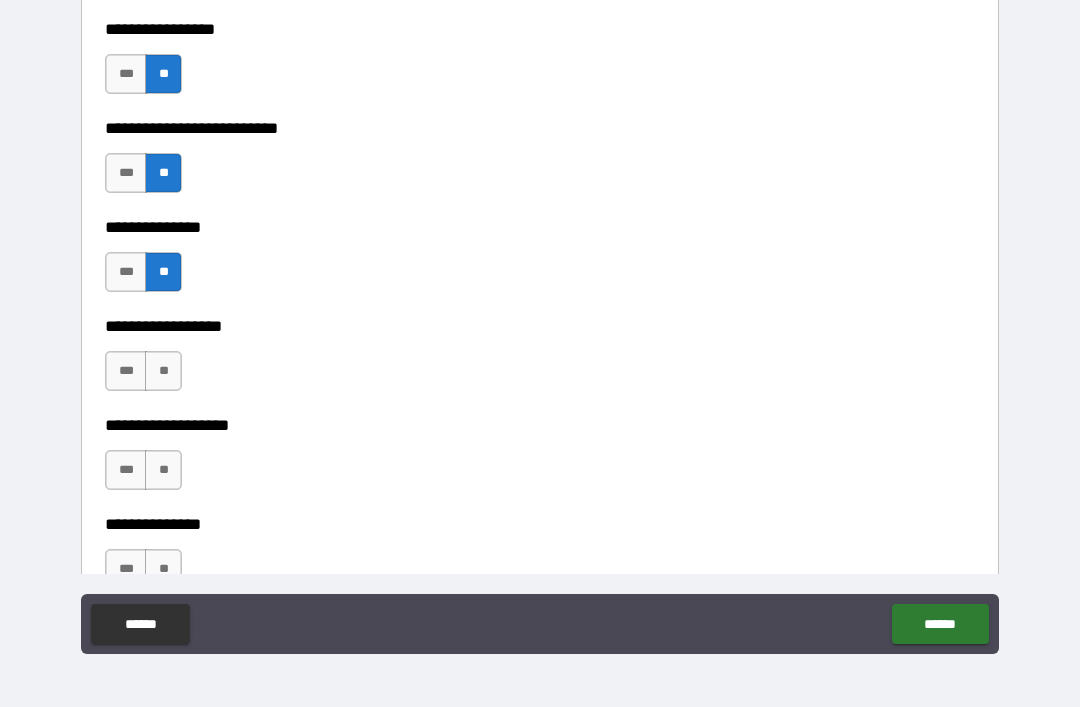 click on "**" at bounding box center [163, 371] 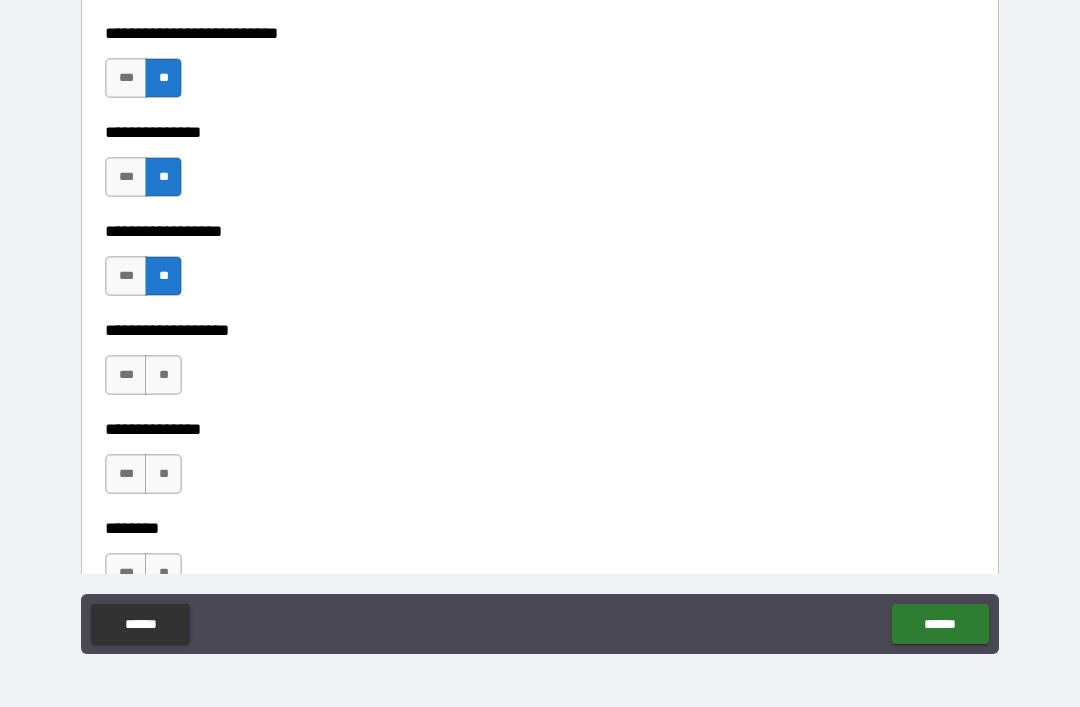 click on "**" at bounding box center [163, 375] 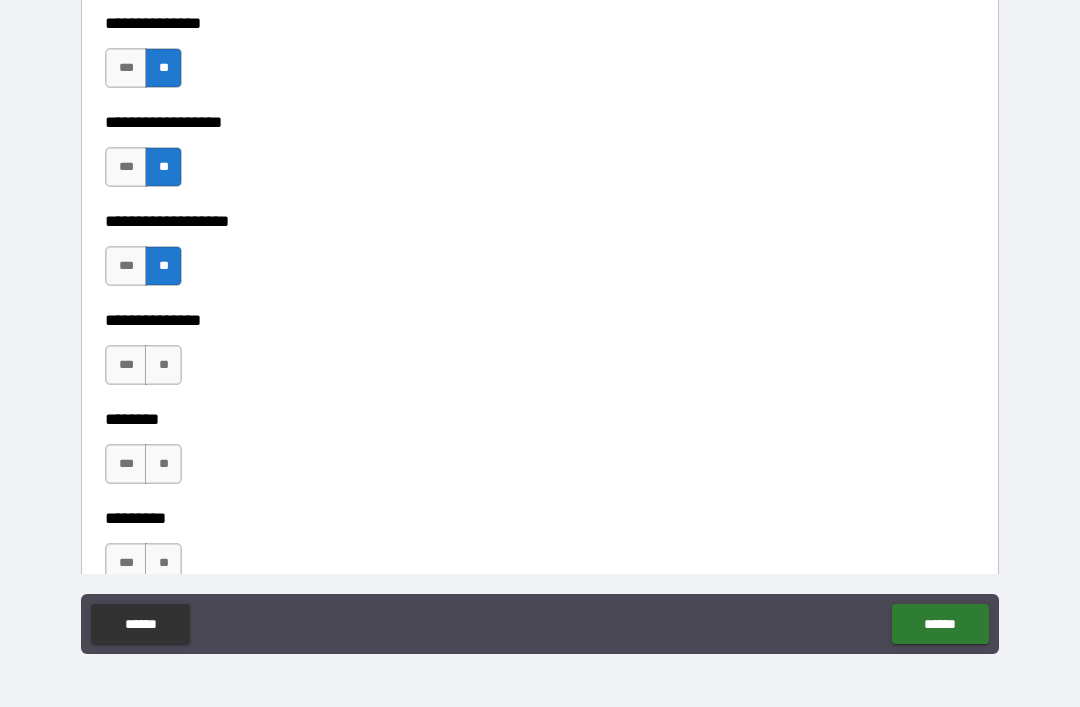 click on "**" at bounding box center [163, 365] 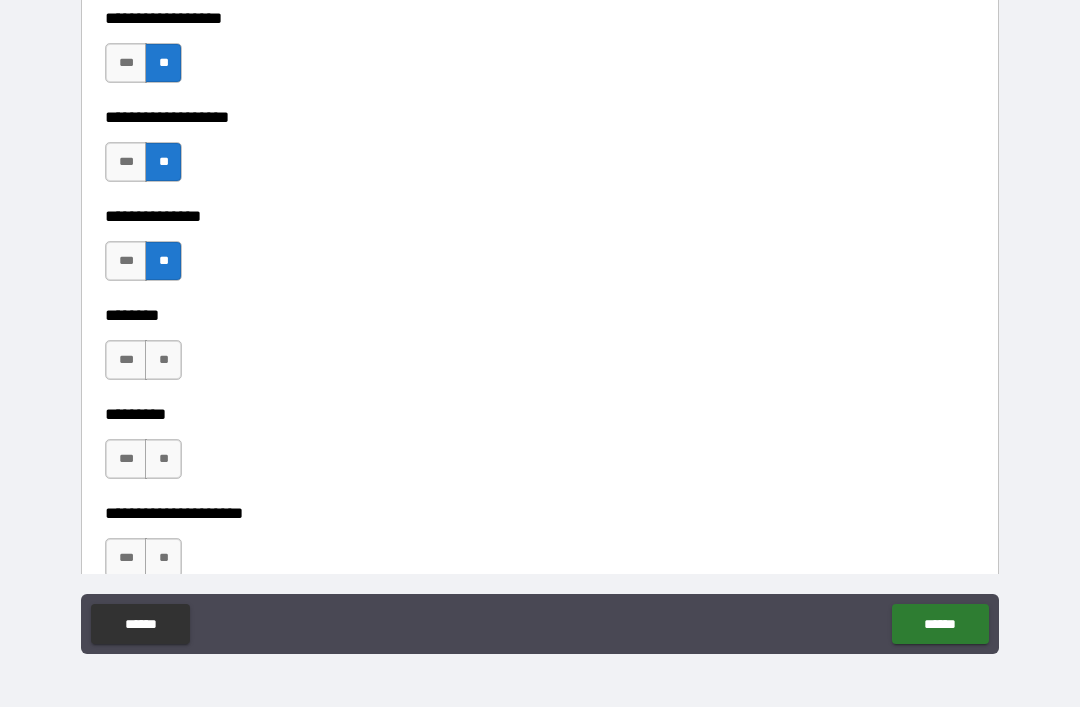 click on "**" at bounding box center (163, 360) 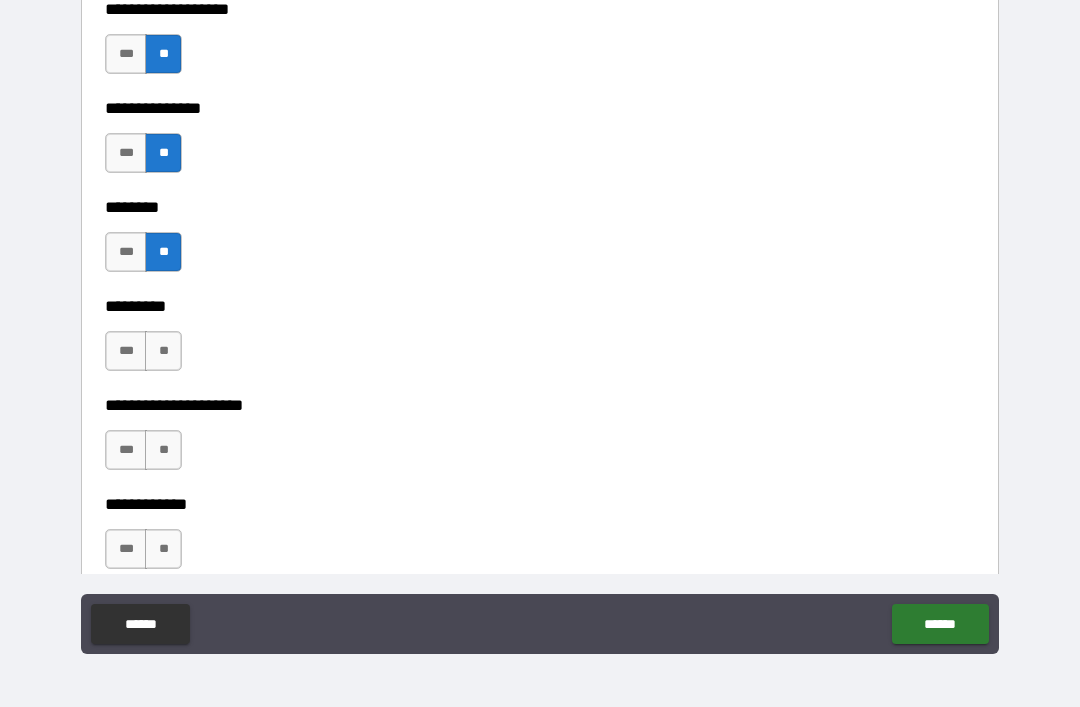 click on "**" at bounding box center [163, 351] 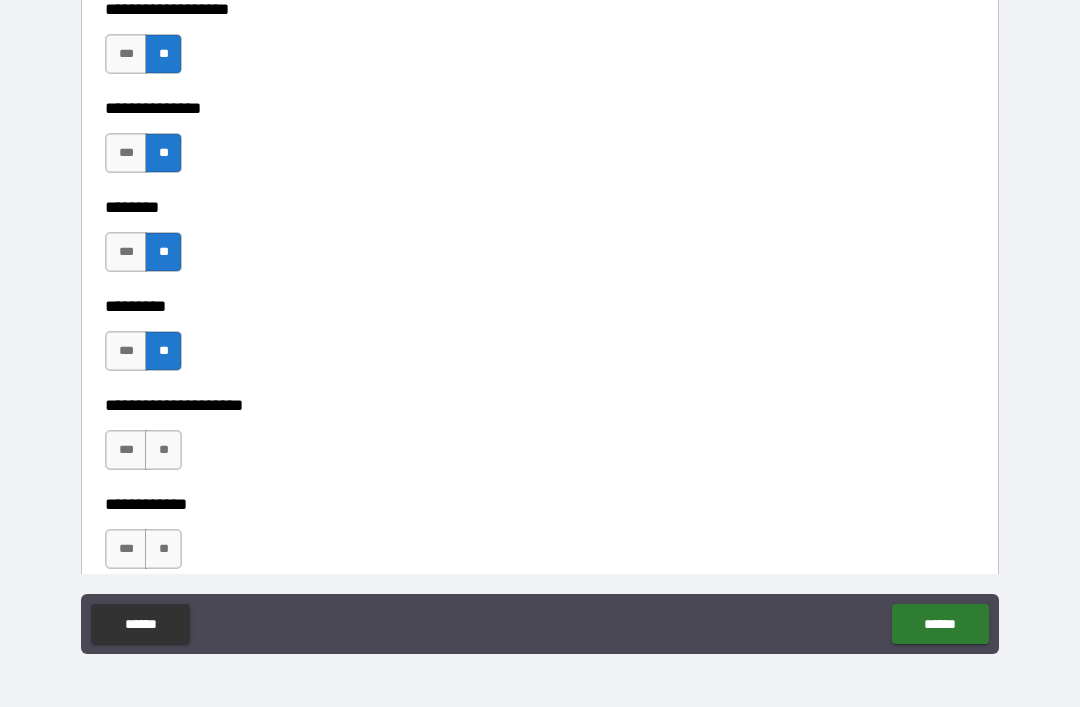 scroll, scrollTop: 6005, scrollLeft: 0, axis: vertical 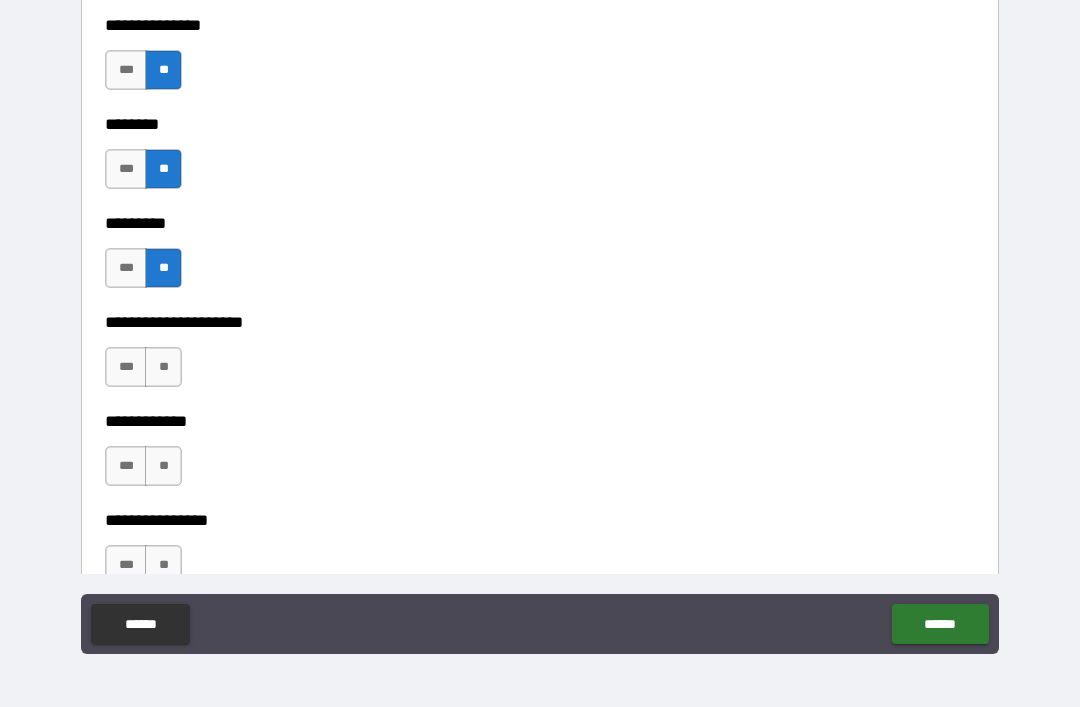 click on "**" at bounding box center [163, 367] 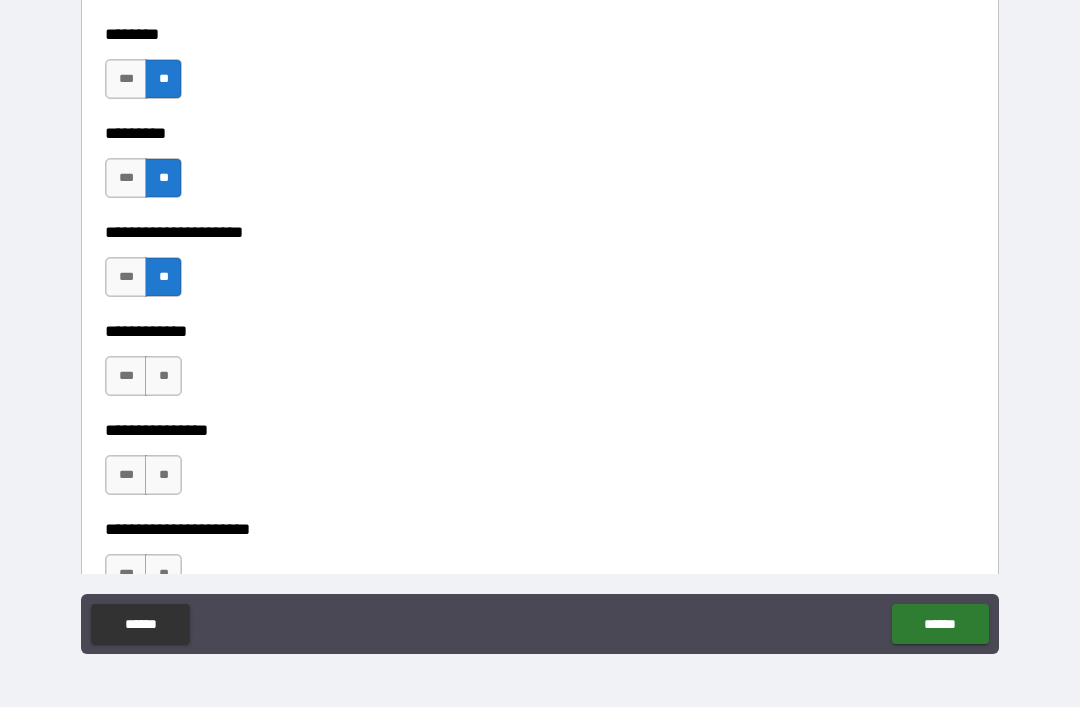 click on "**" at bounding box center [163, 376] 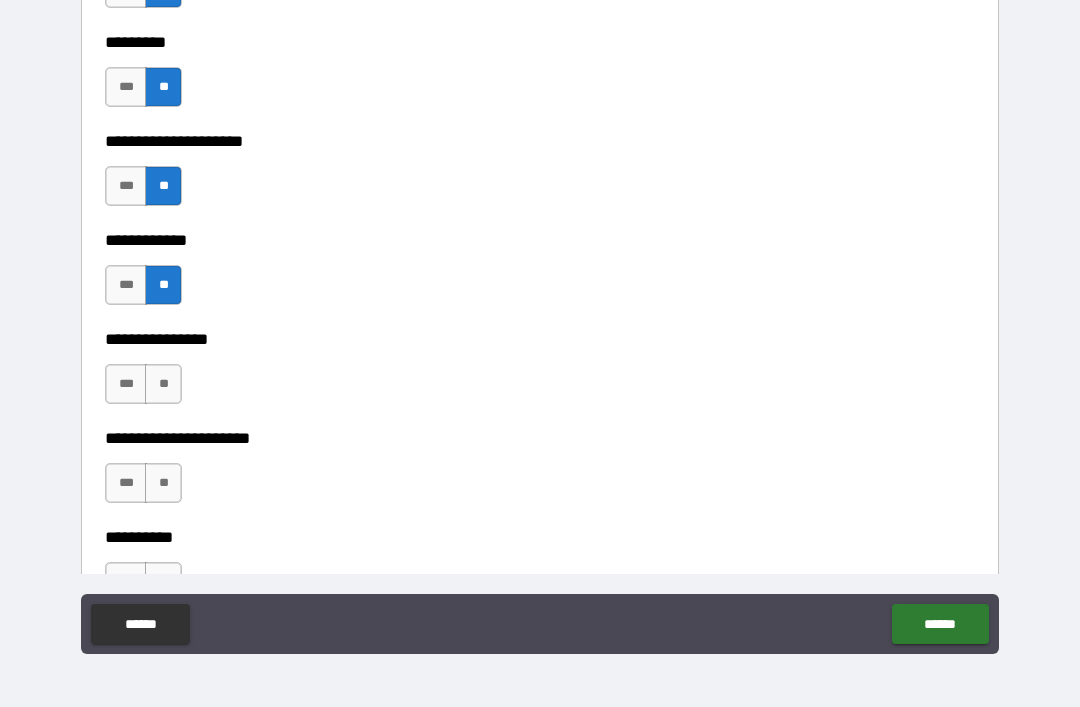 click on "**" at bounding box center [163, 384] 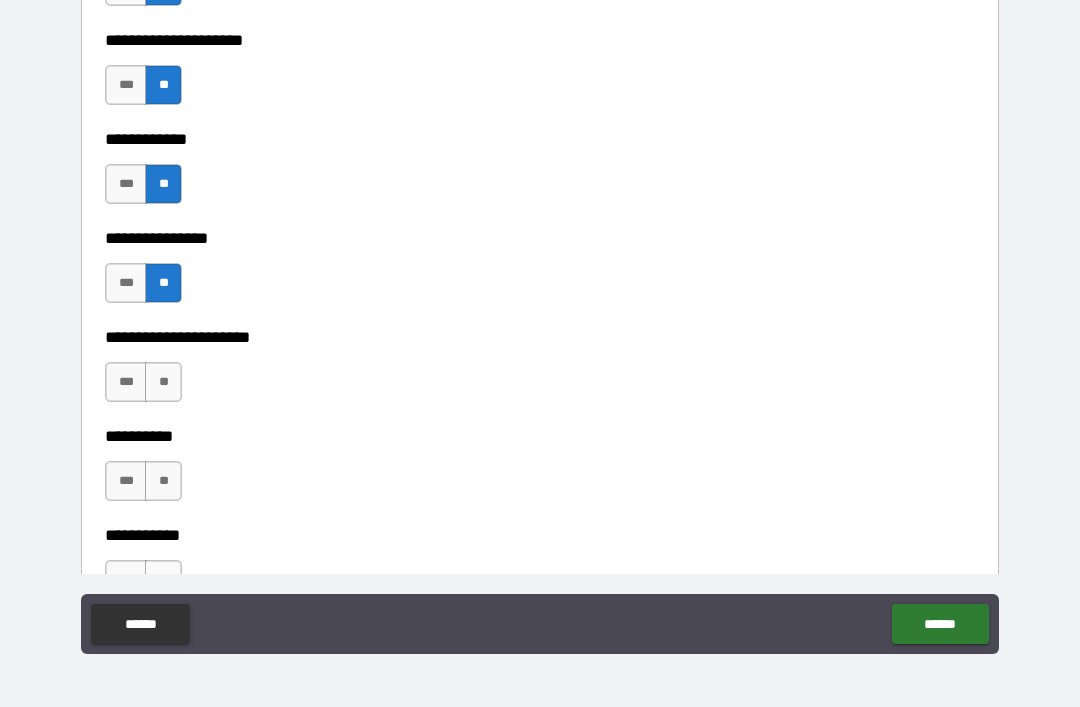 click on "**" at bounding box center [163, 382] 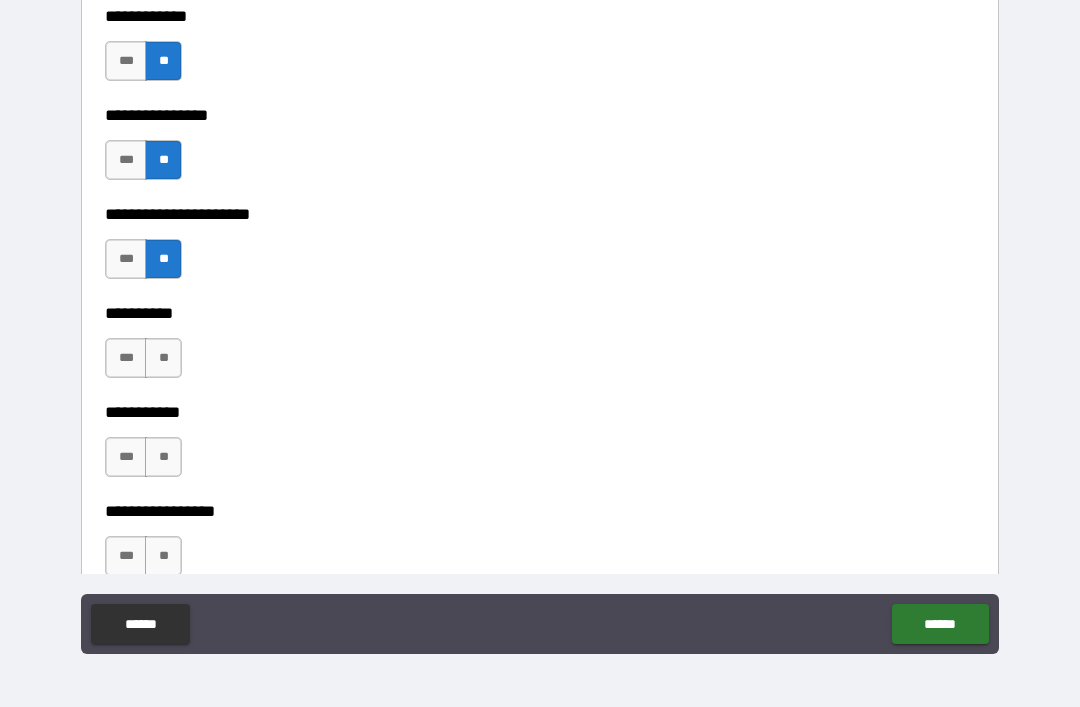 click on "**" at bounding box center (163, 358) 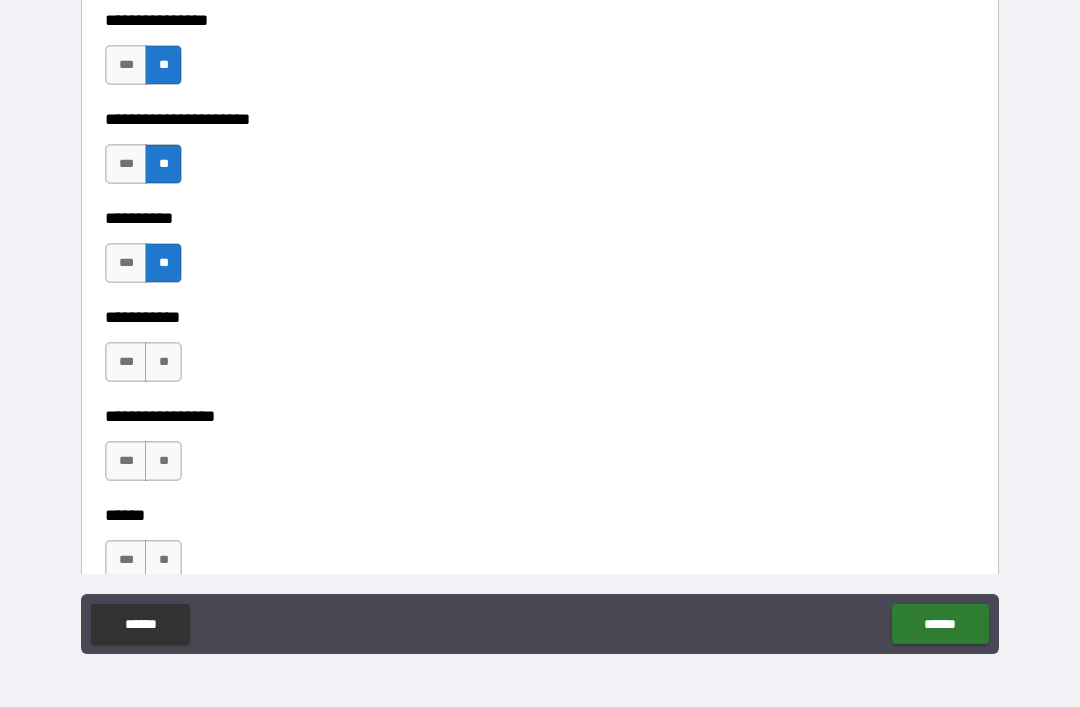 click on "**" at bounding box center [163, 362] 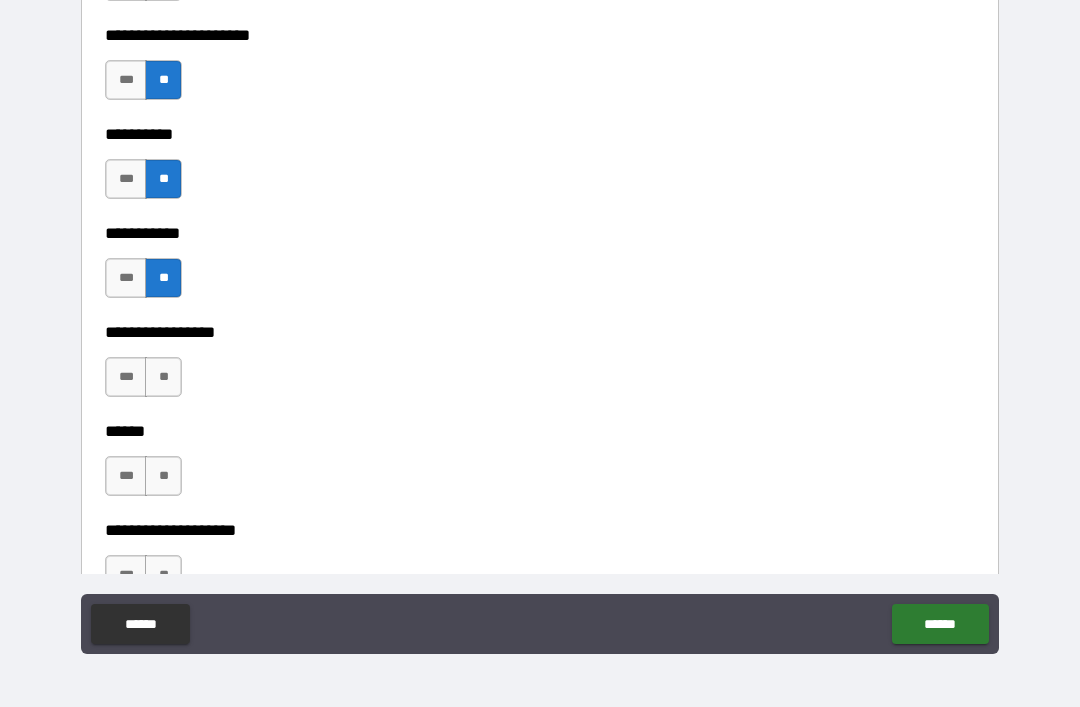 click on "**" at bounding box center [163, 377] 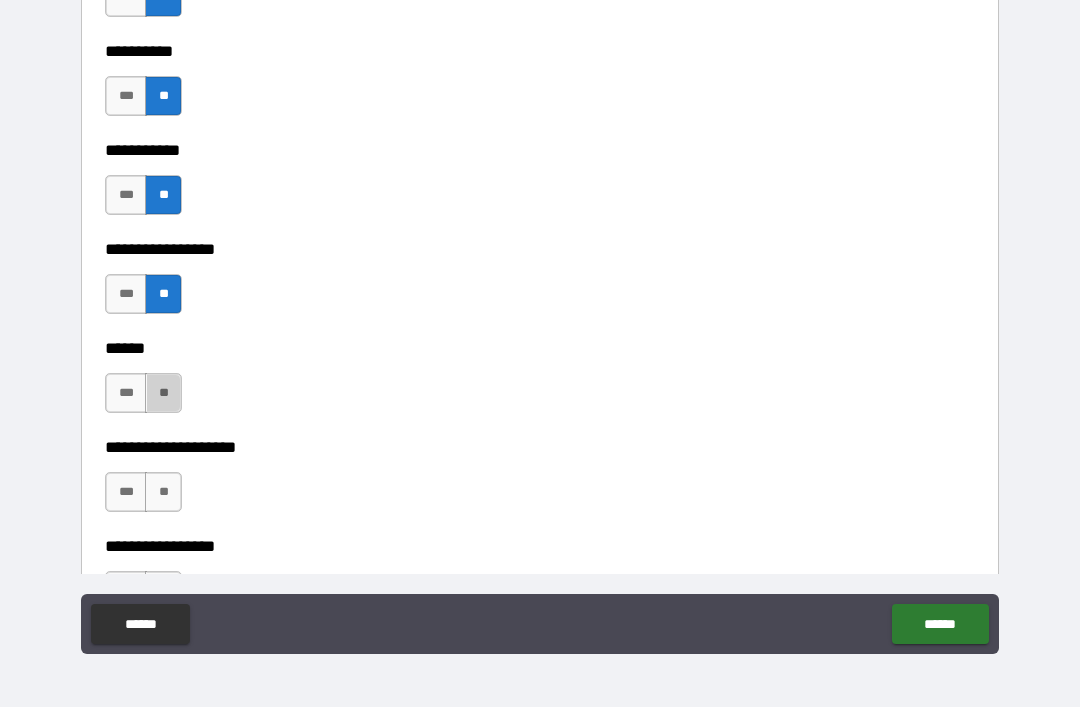 click on "**" at bounding box center [163, 393] 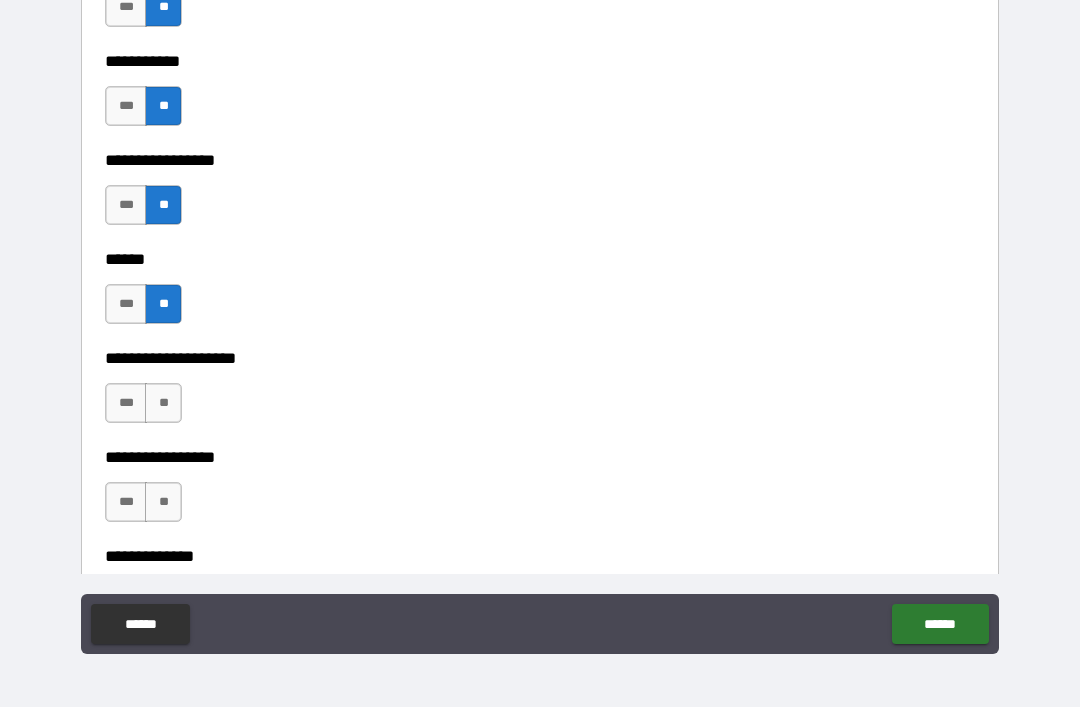 click on "**" at bounding box center (163, 403) 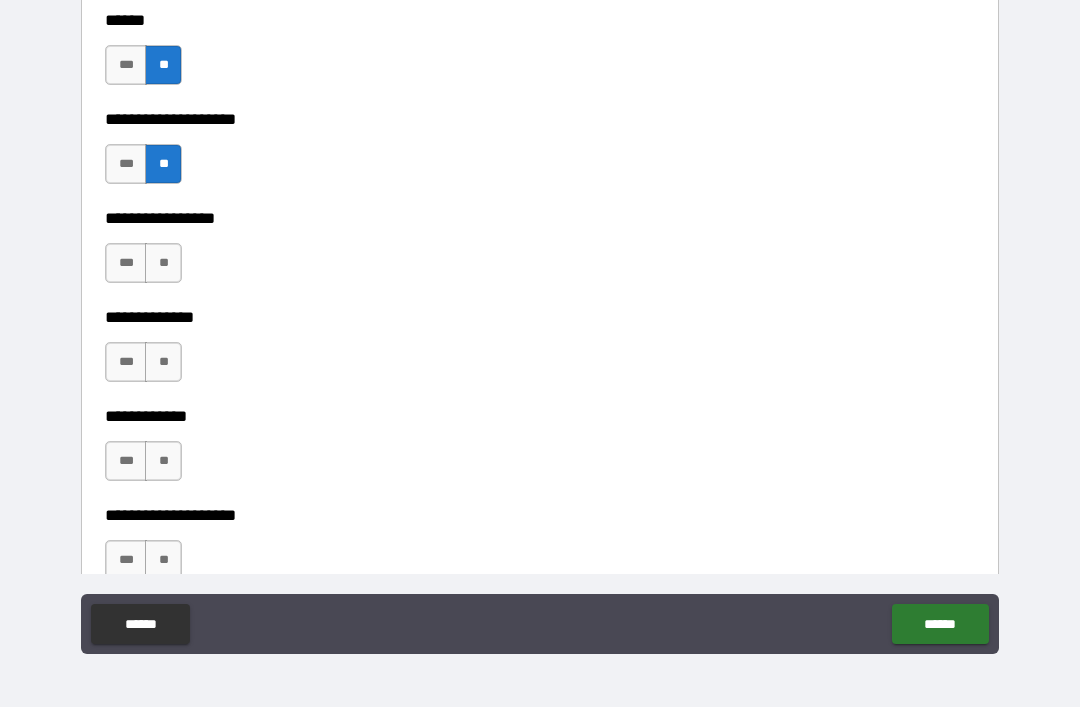 click on "**" at bounding box center (163, 263) 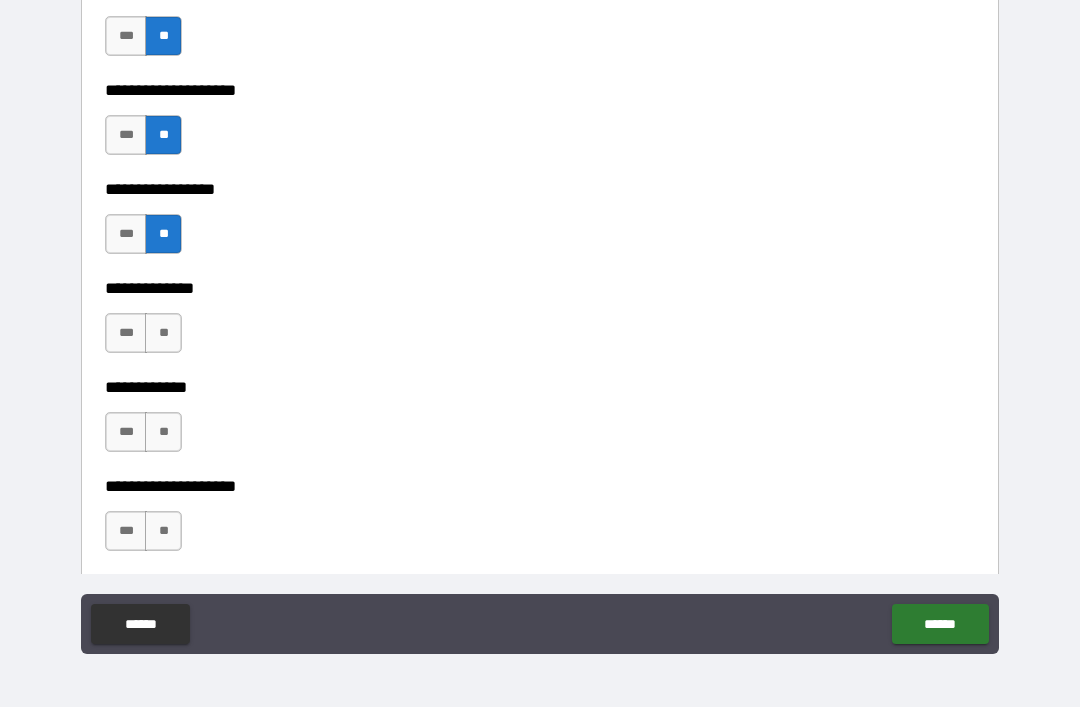 click on "**" at bounding box center (163, 333) 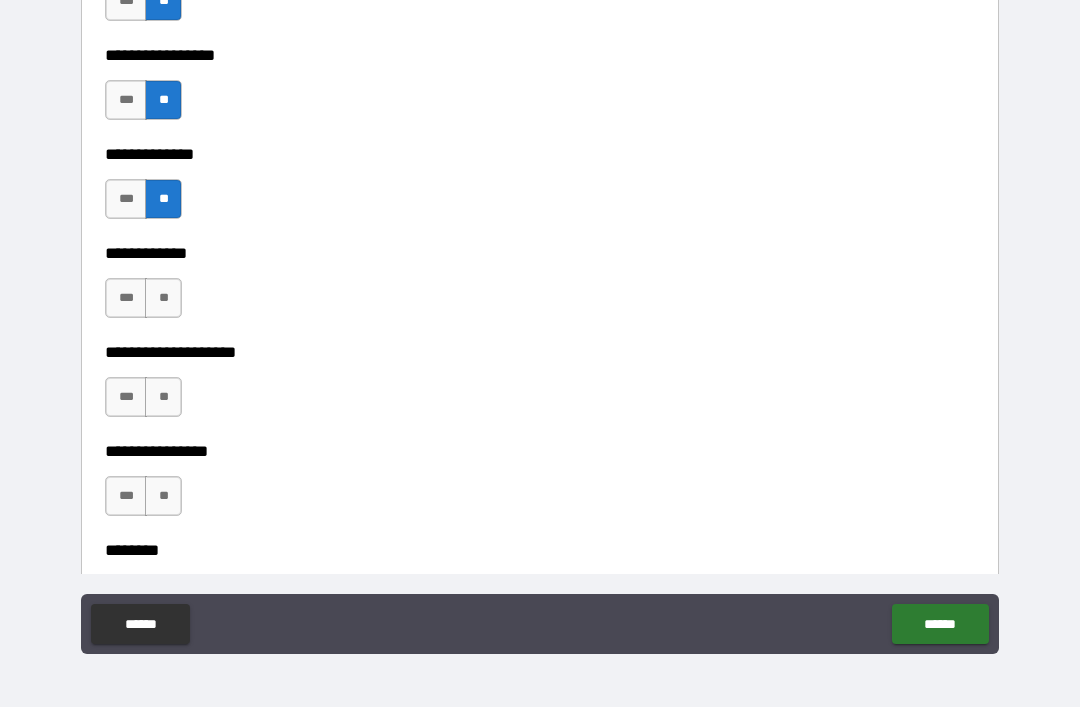 scroll, scrollTop: 7166, scrollLeft: 0, axis: vertical 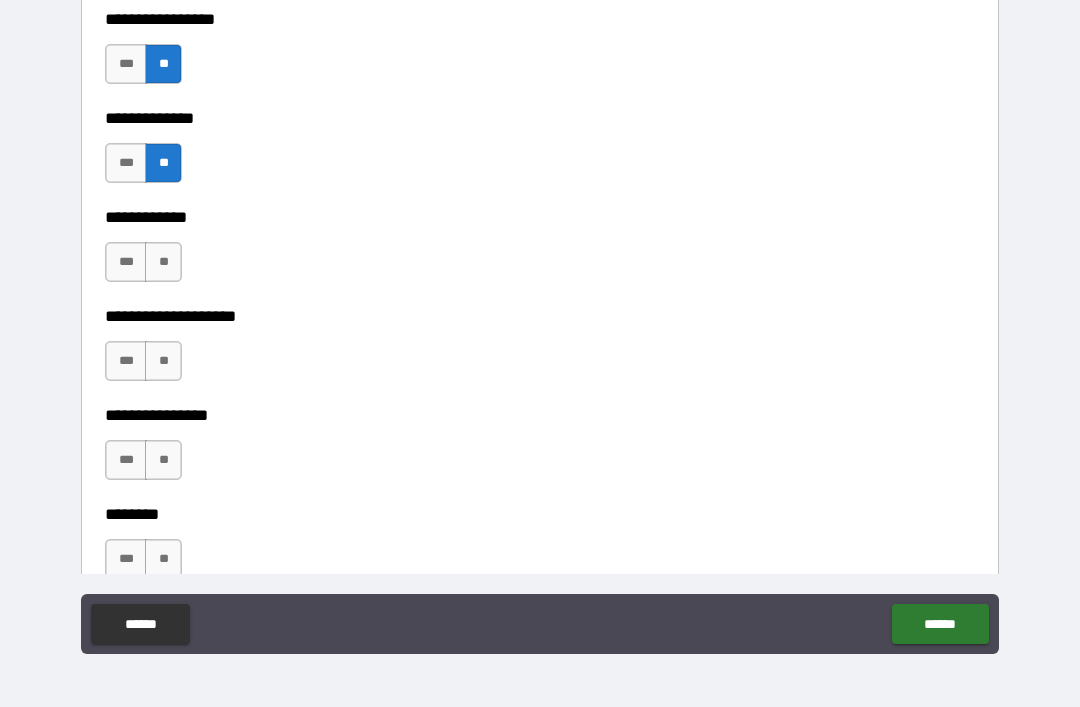 click on "**" at bounding box center (163, 262) 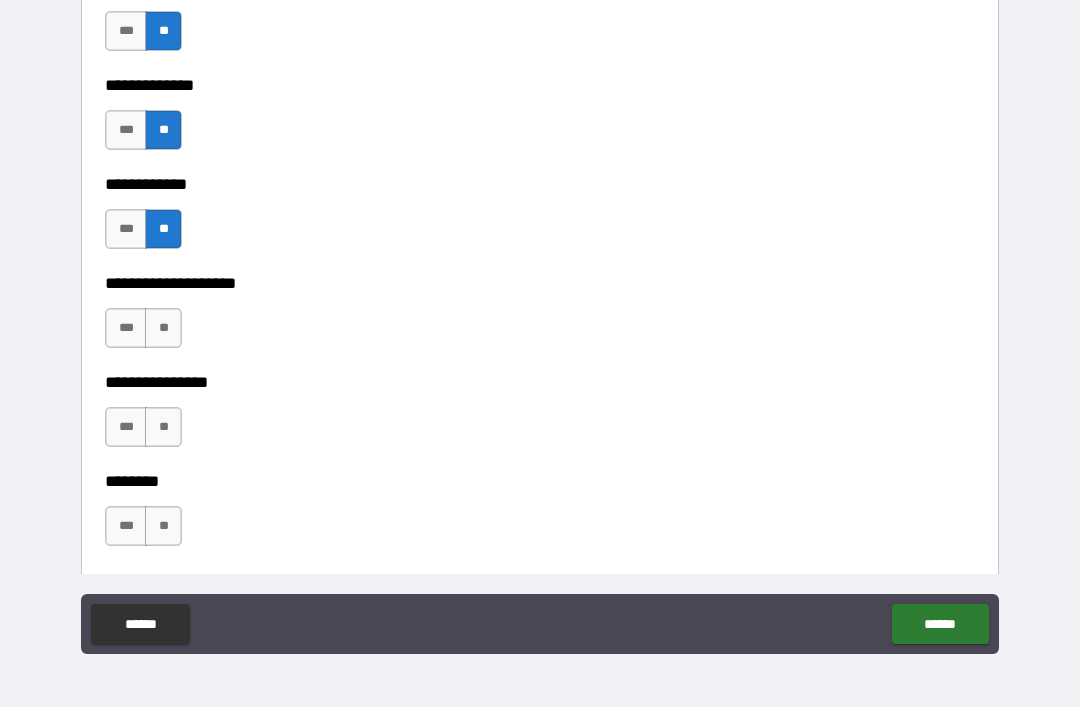 click on "**" at bounding box center [163, 328] 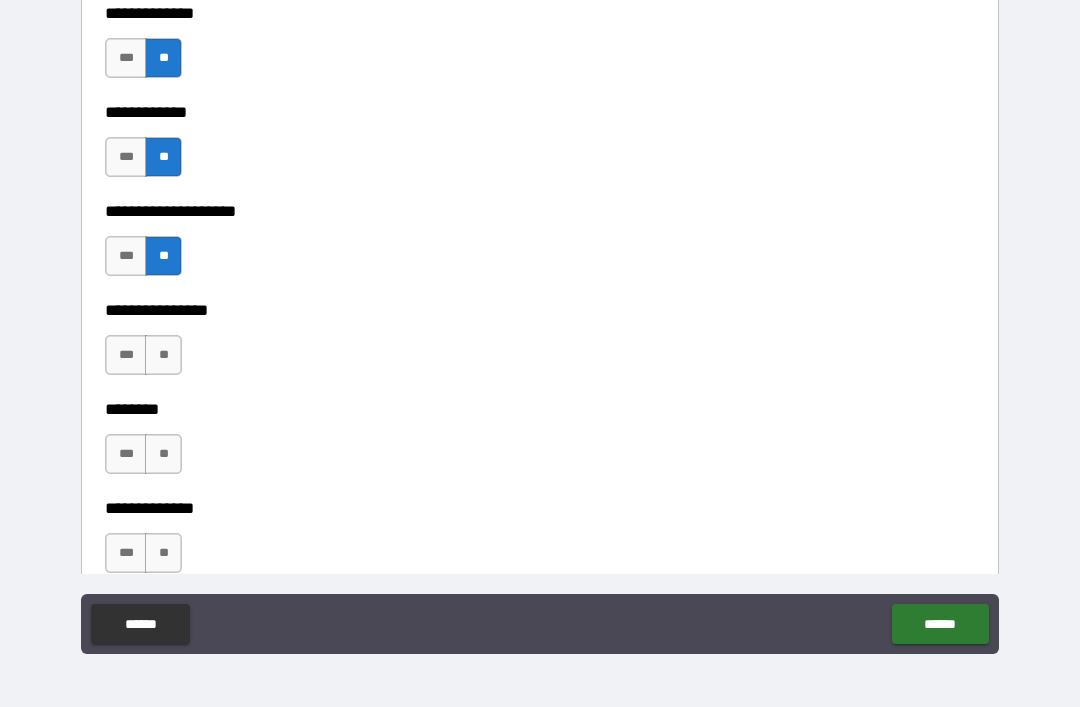 click on "**" at bounding box center (163, 355) 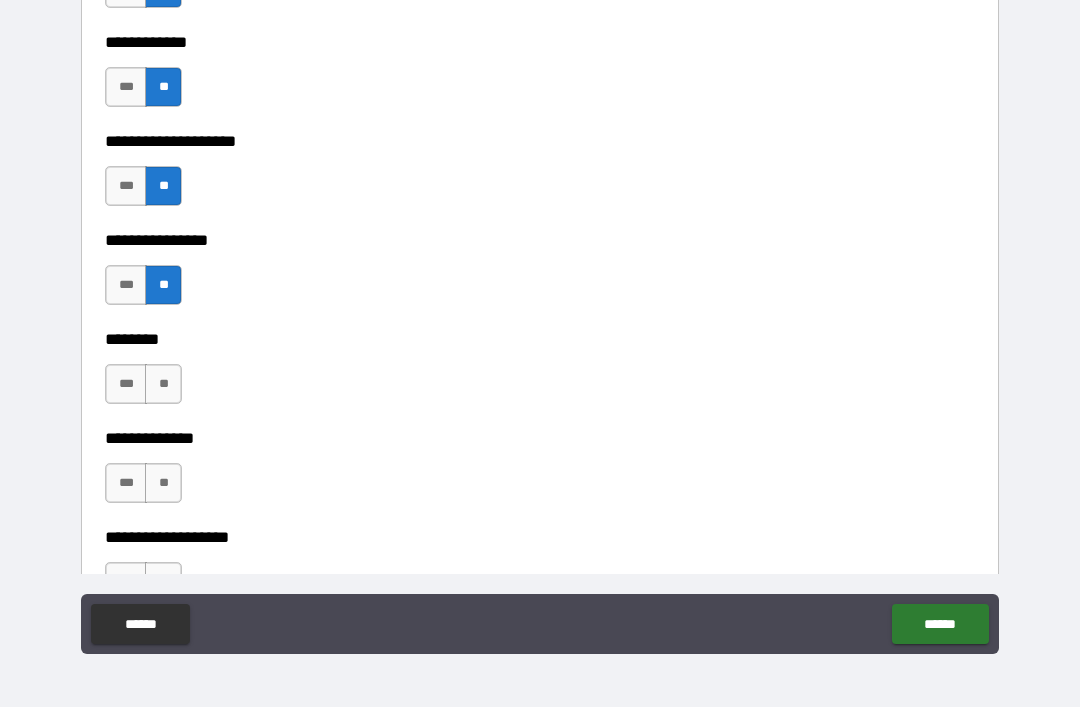 click on "**" at bounding box center (163, 384) 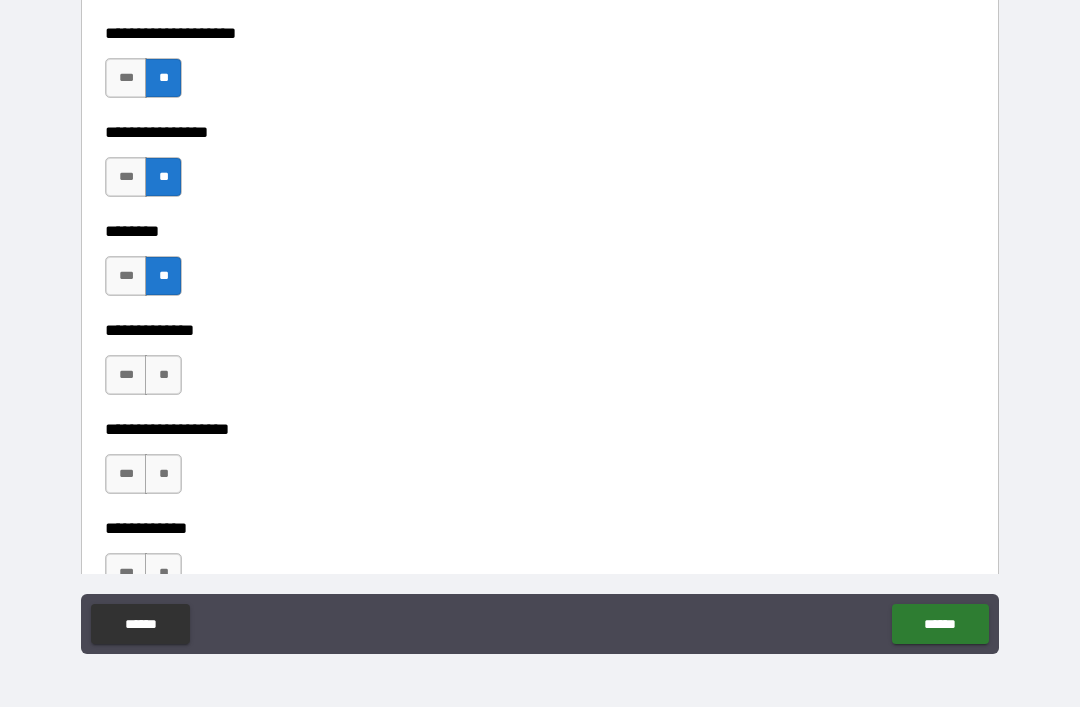 click on "**" at bounding box center [163, 375] 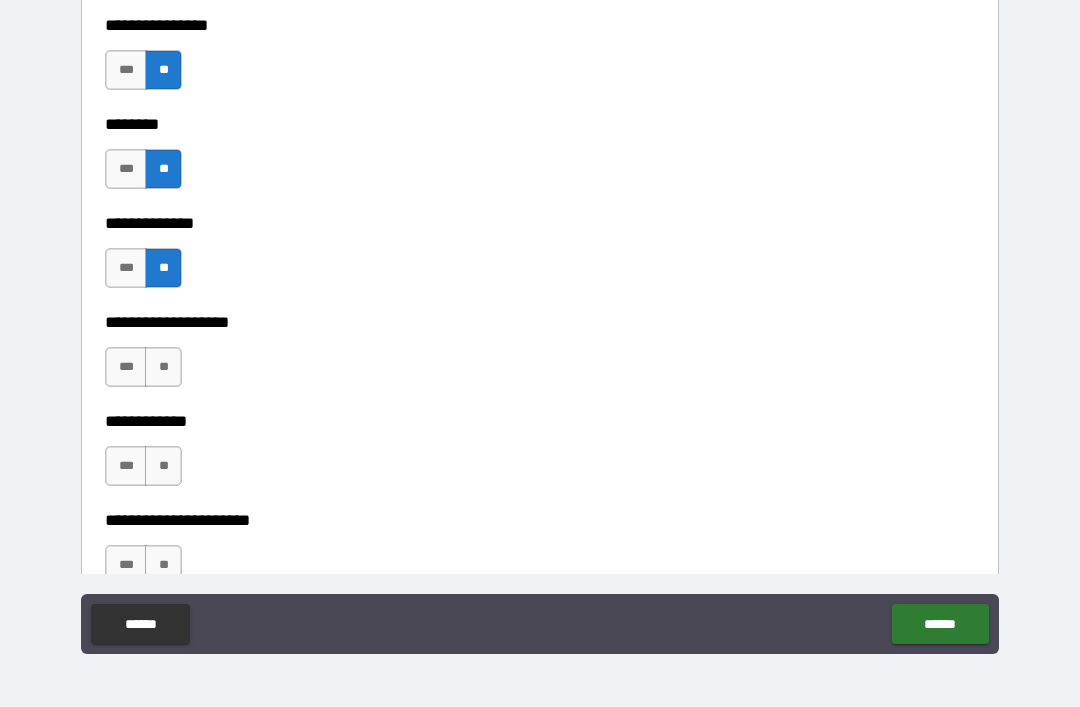 click on "**" at bounding box center [163, 367] 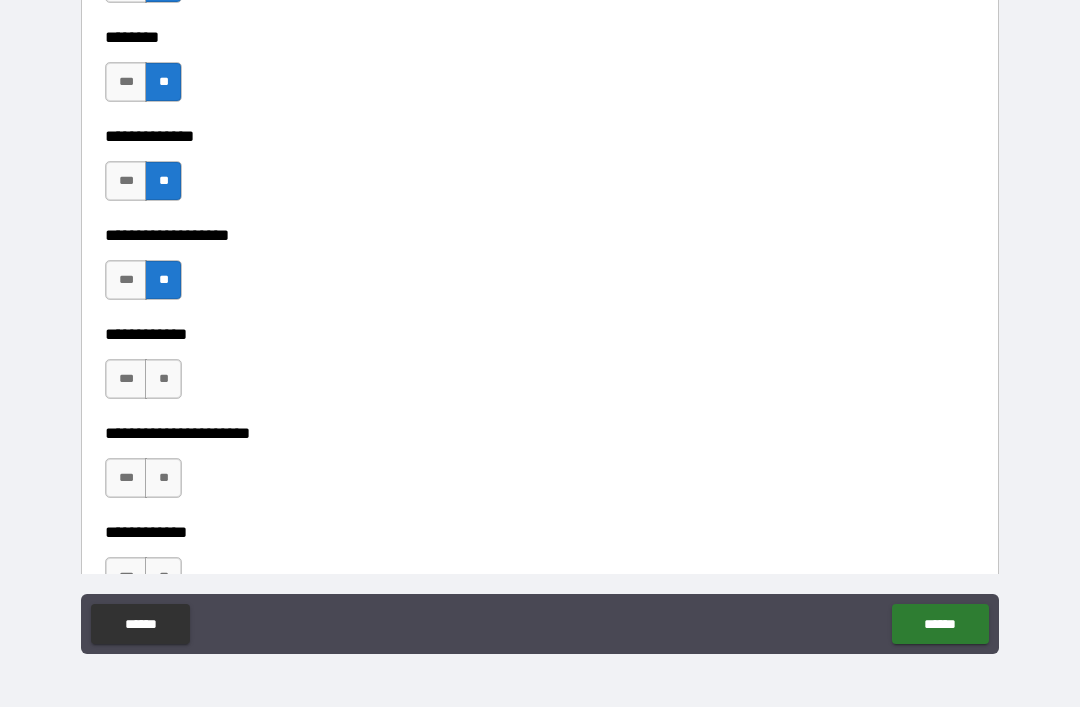 click on "**" at bounding box center (163, 379) 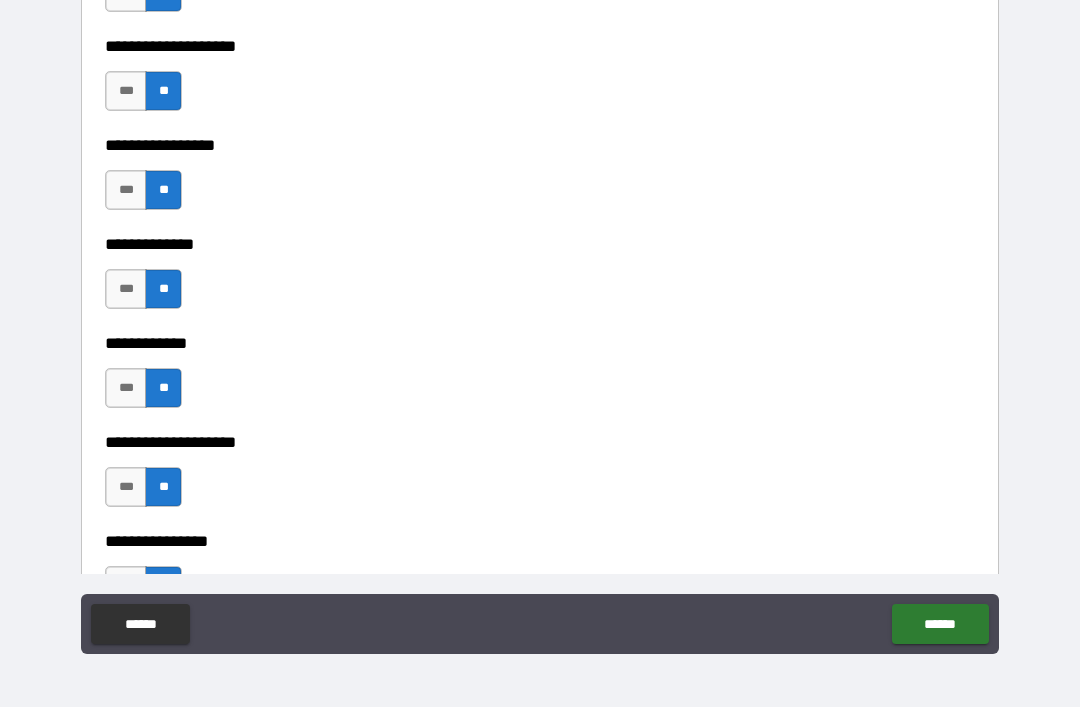 scroll, scrollTop: 7068, scrollLeft: 0, axis: vertical 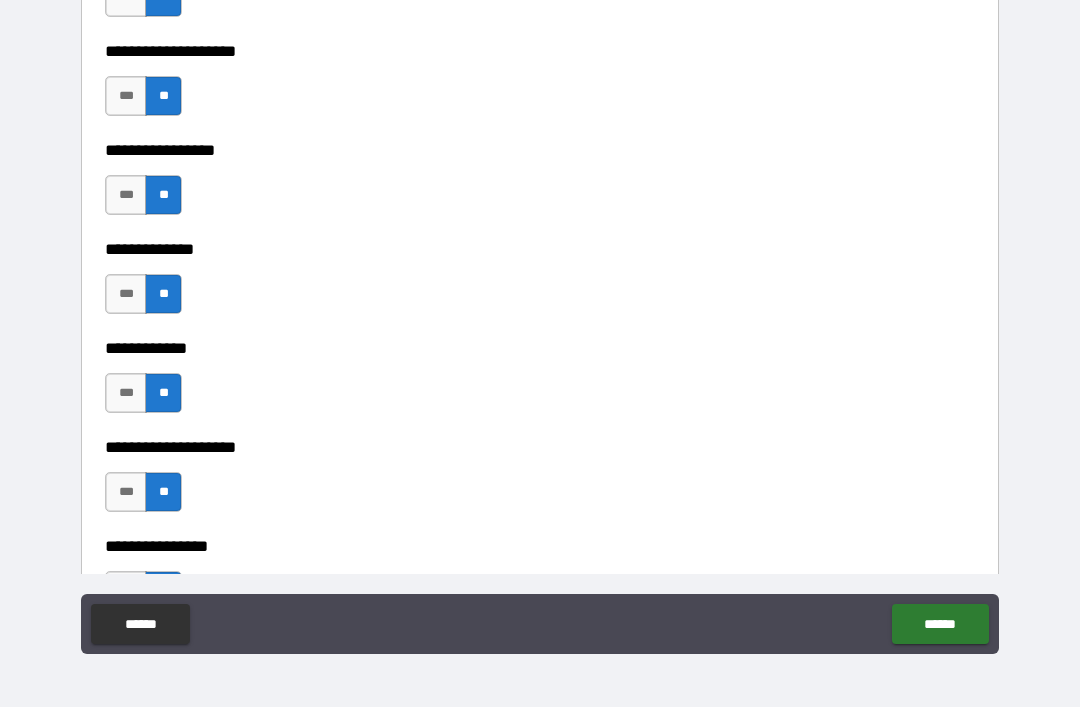 click on "***" at bounding box center (126, 294) 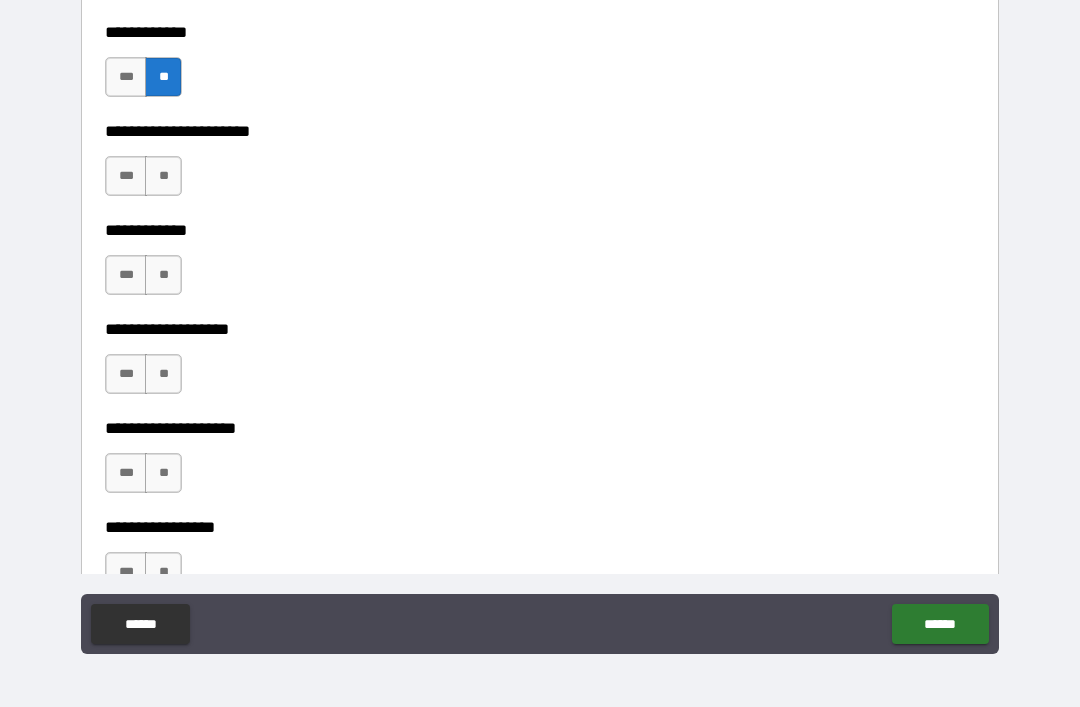 click on "**" at bounding box center (163, 176) 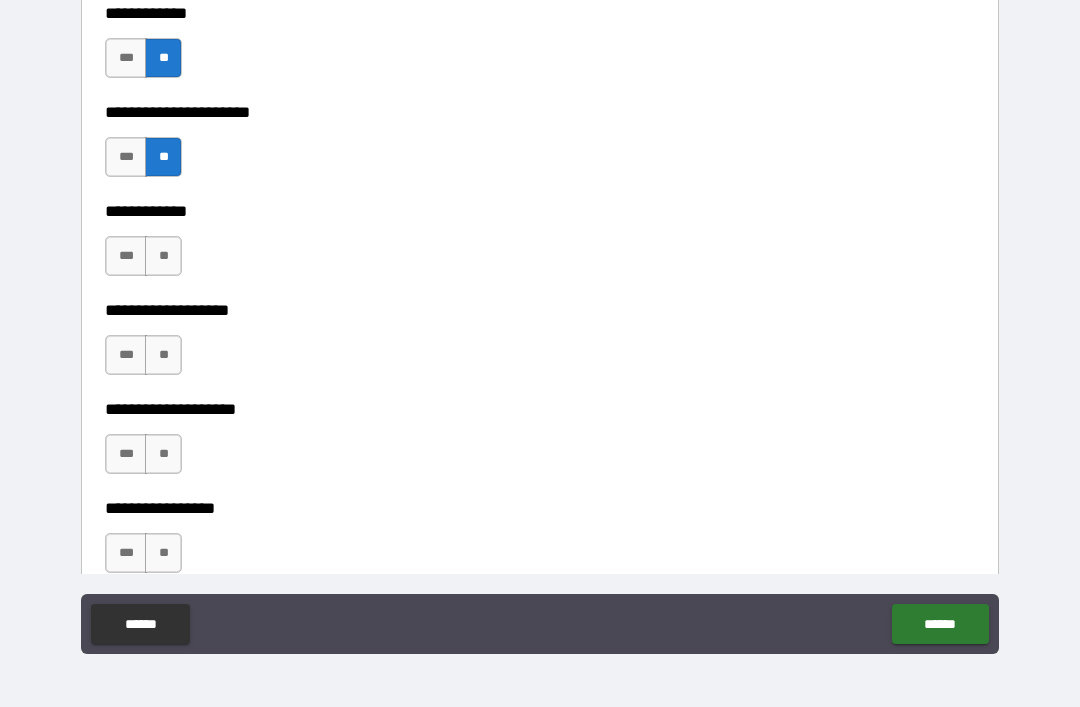 click on "**" at bounding box center (163, 256) 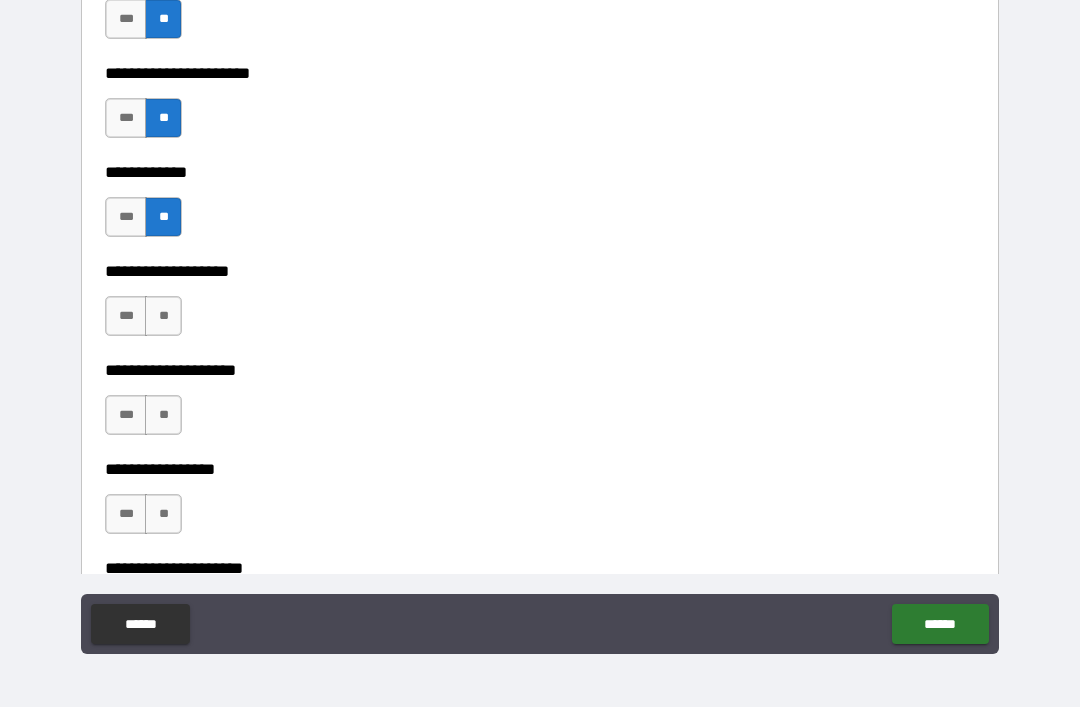 click on "**" at bounding box center [163, 316] 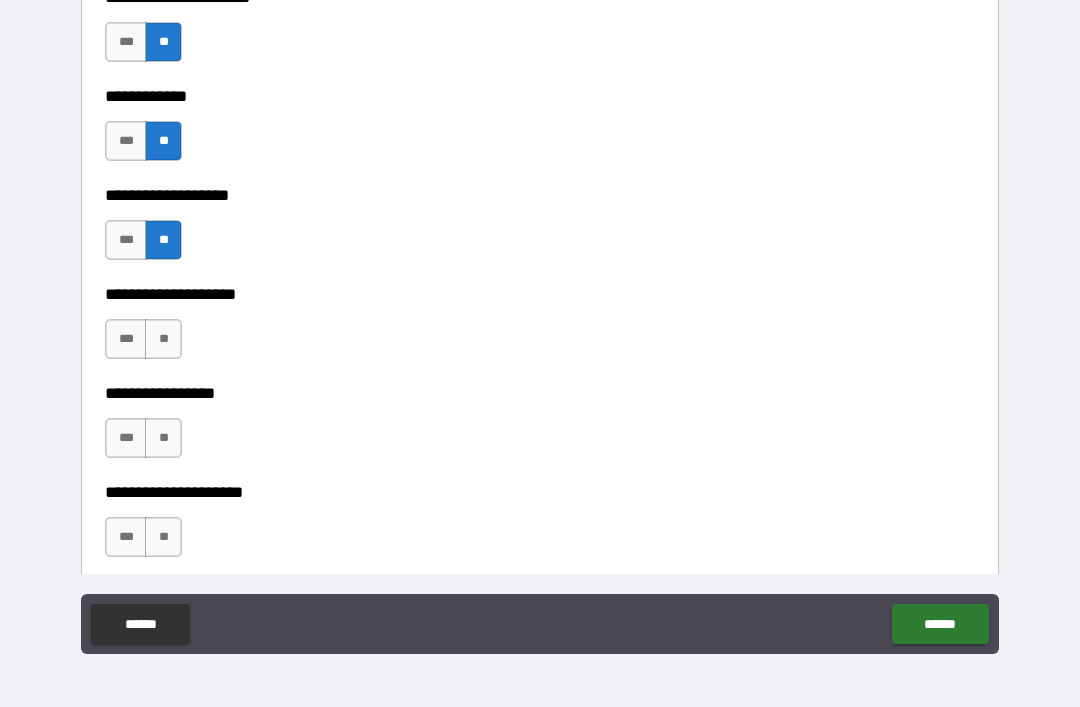 click on "**" at bounding box center (163, 339) 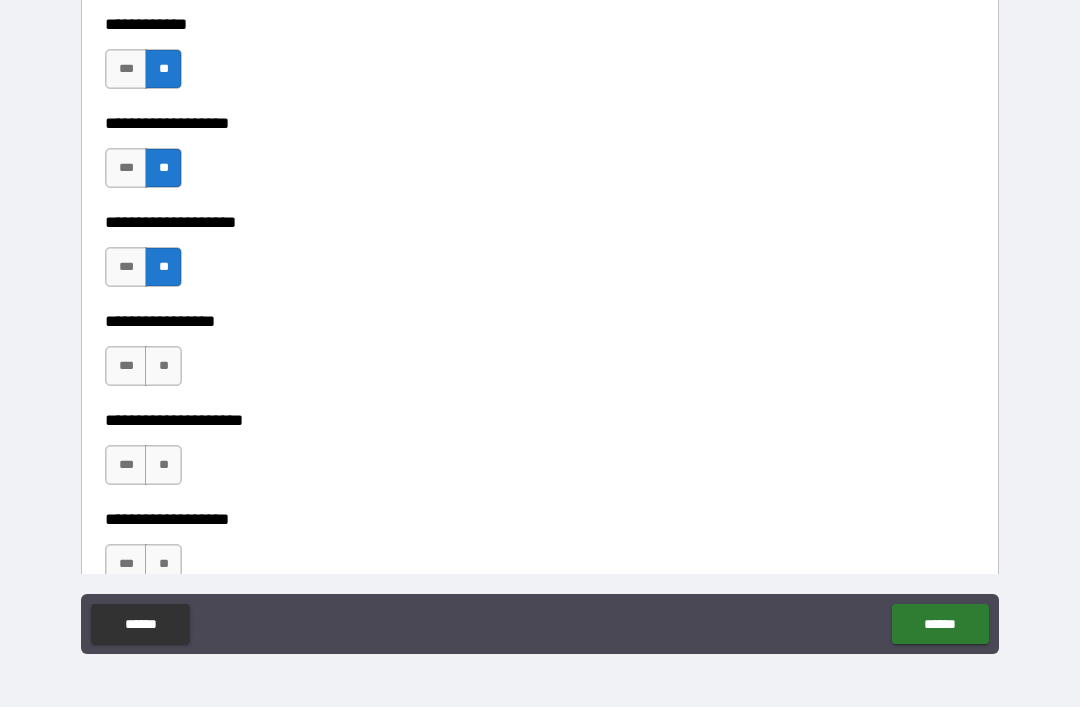 click on "**" at bounding box center (163, 366) 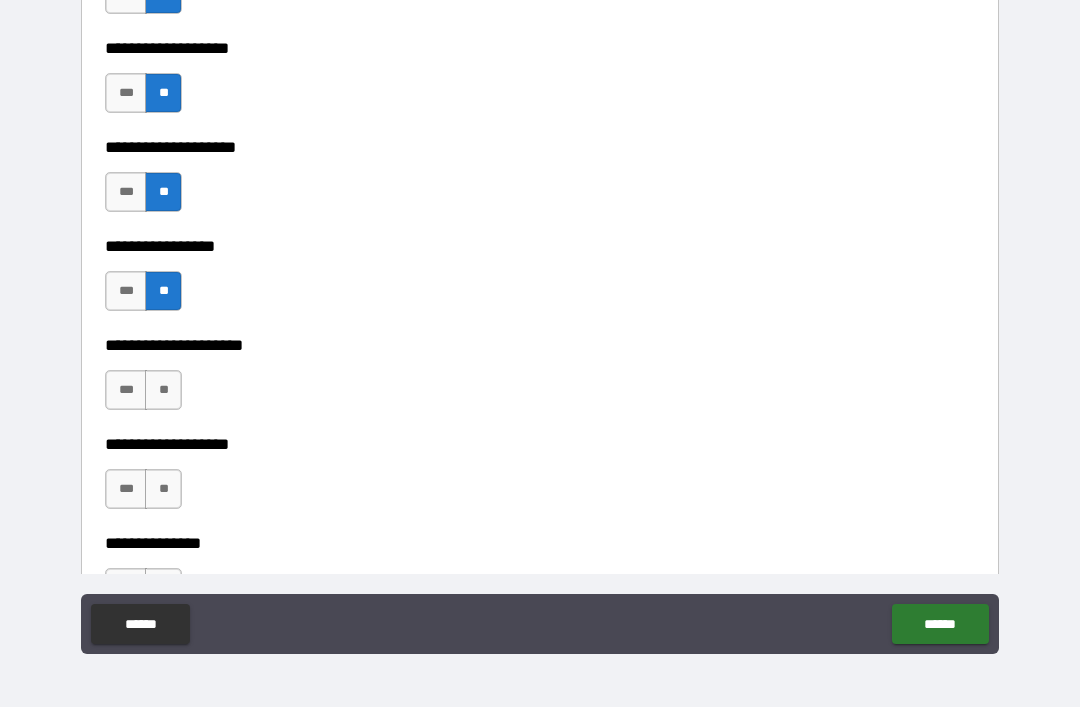 click on "**" at bounding box center (163, 390) 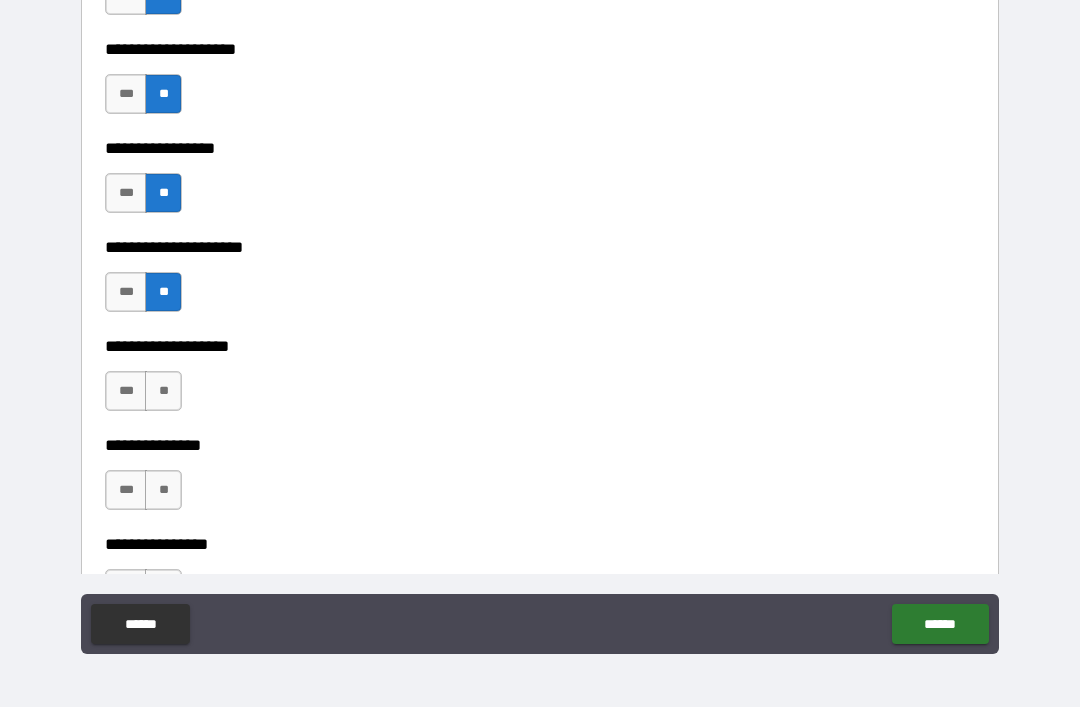 click on "**" at bounding box center (163, 391) 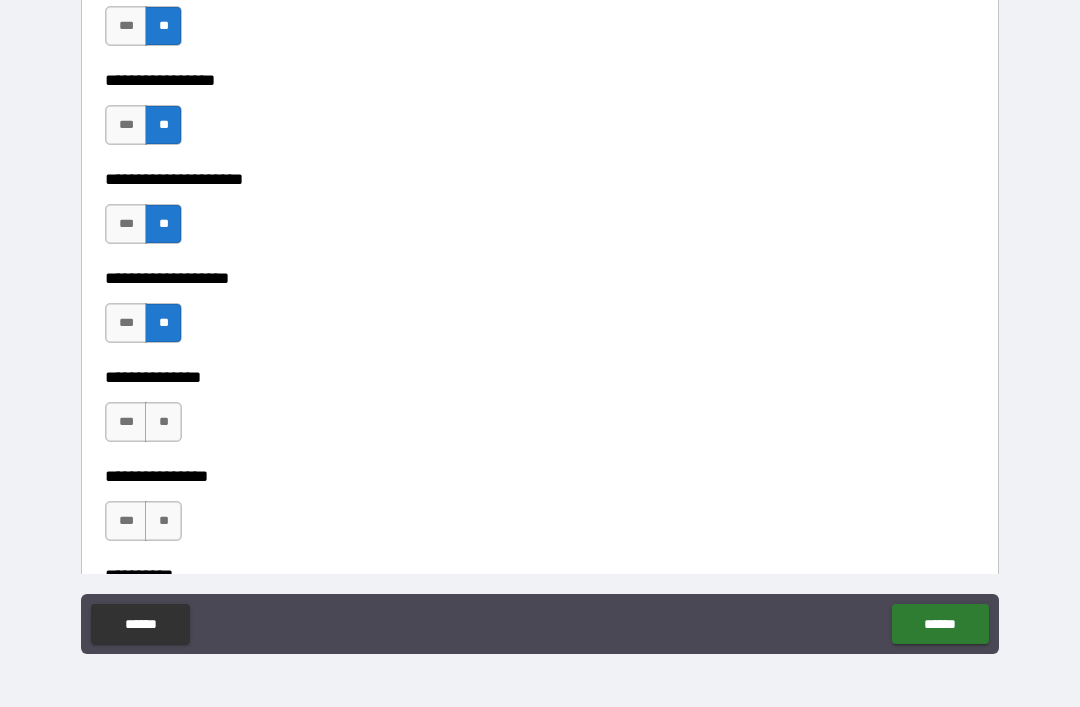 click on "**" at bounding box center [163, 422] 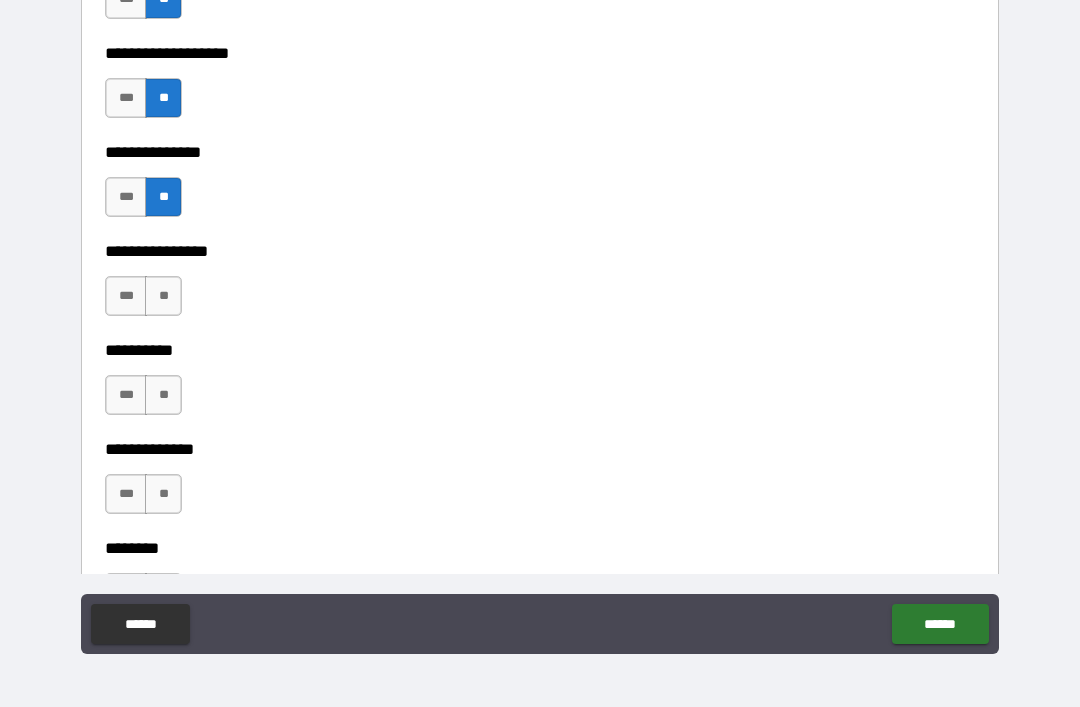 click on "**" at bounding box center (163, 296) 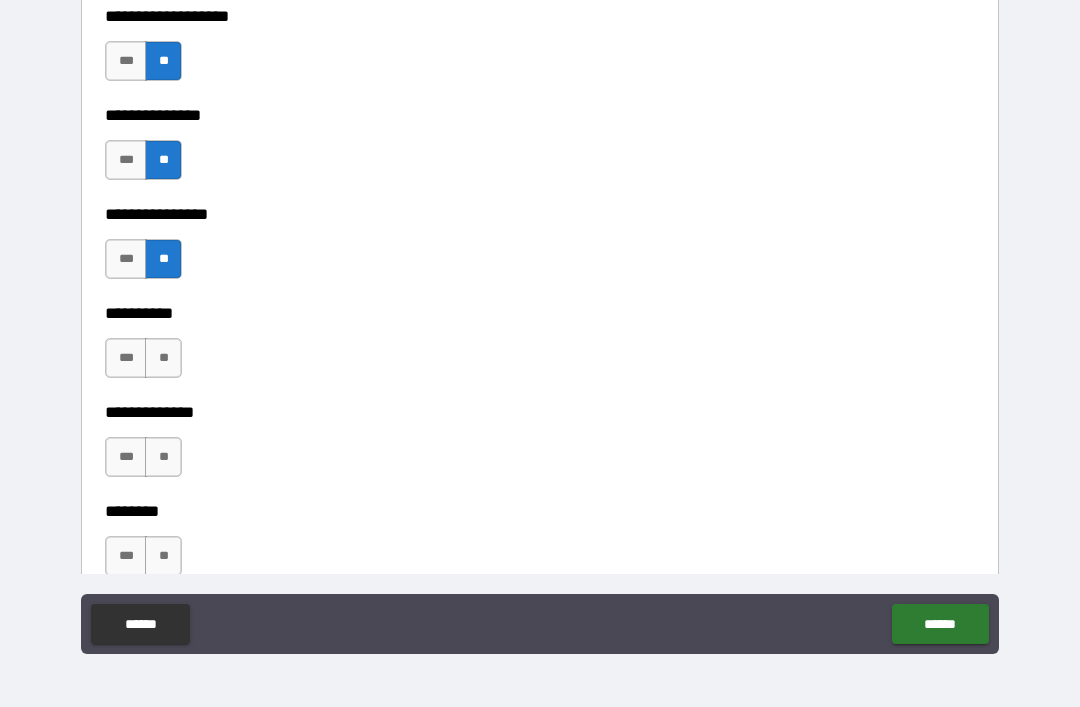 click on "**" at bounding box center [163, 358] 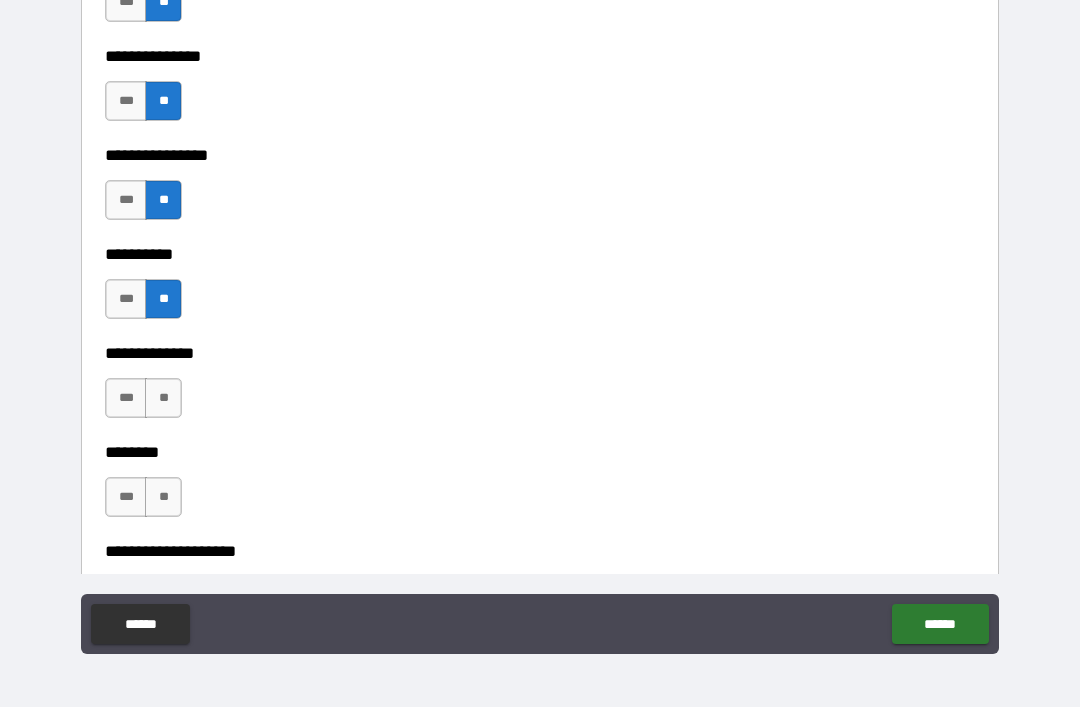 click on "**" at bounding box center [163, 398] 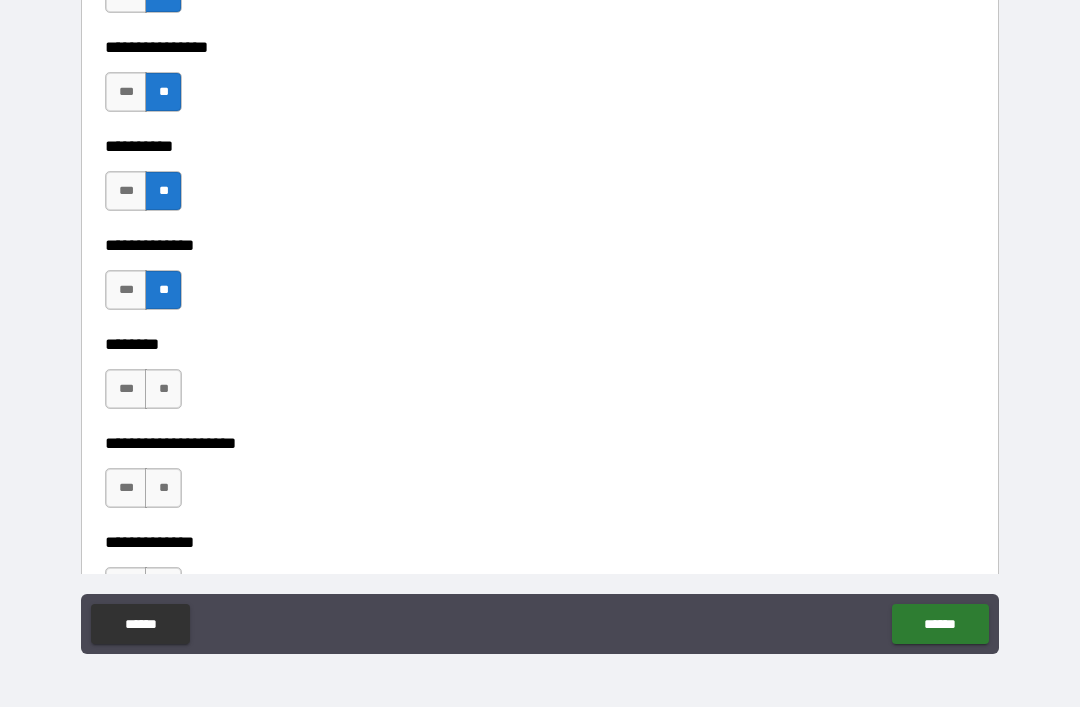 click on "**" at bounding box center (163, 389) 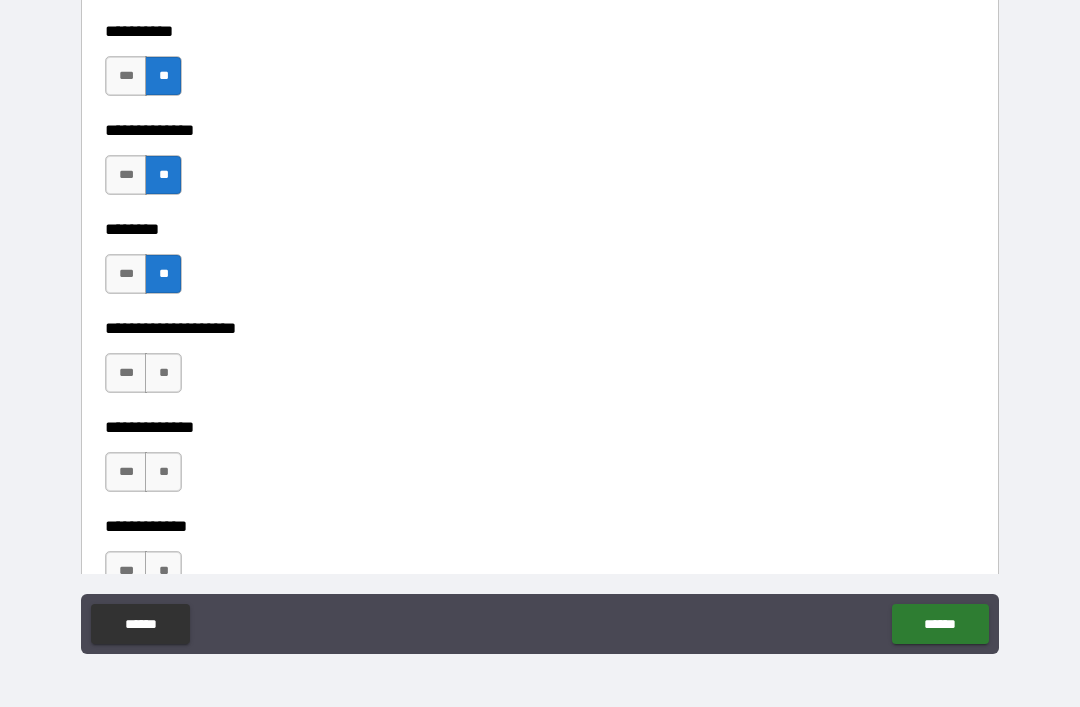 click on "**" at bounding box center [163, 373] 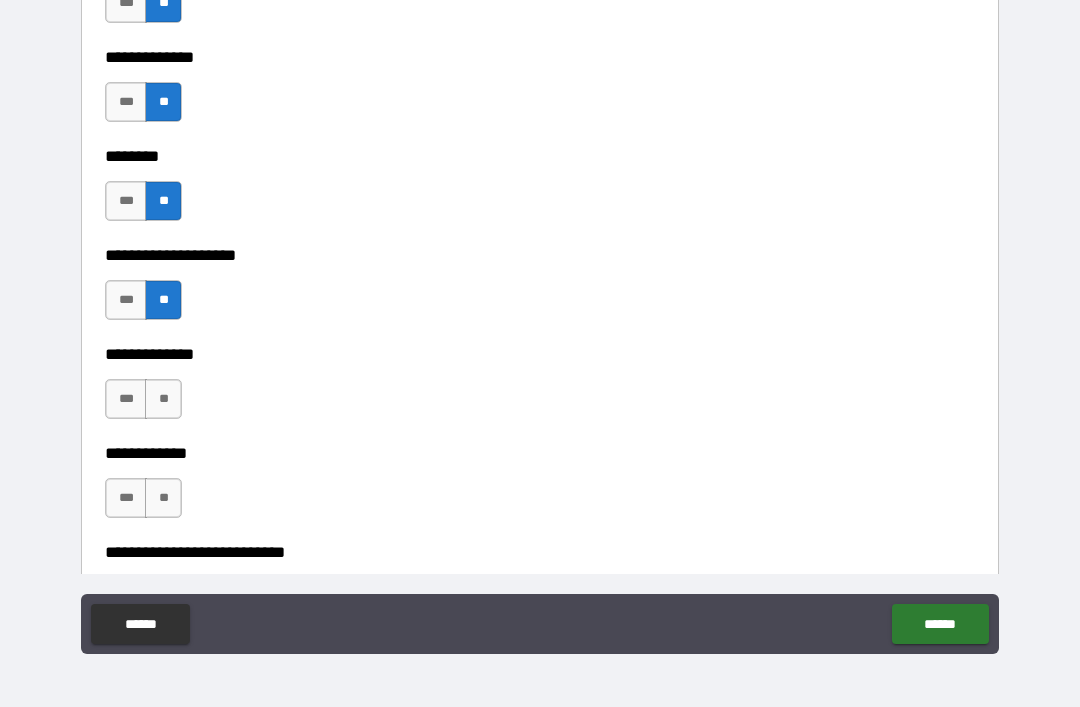 click on "**" at bounding box center [163, 399] 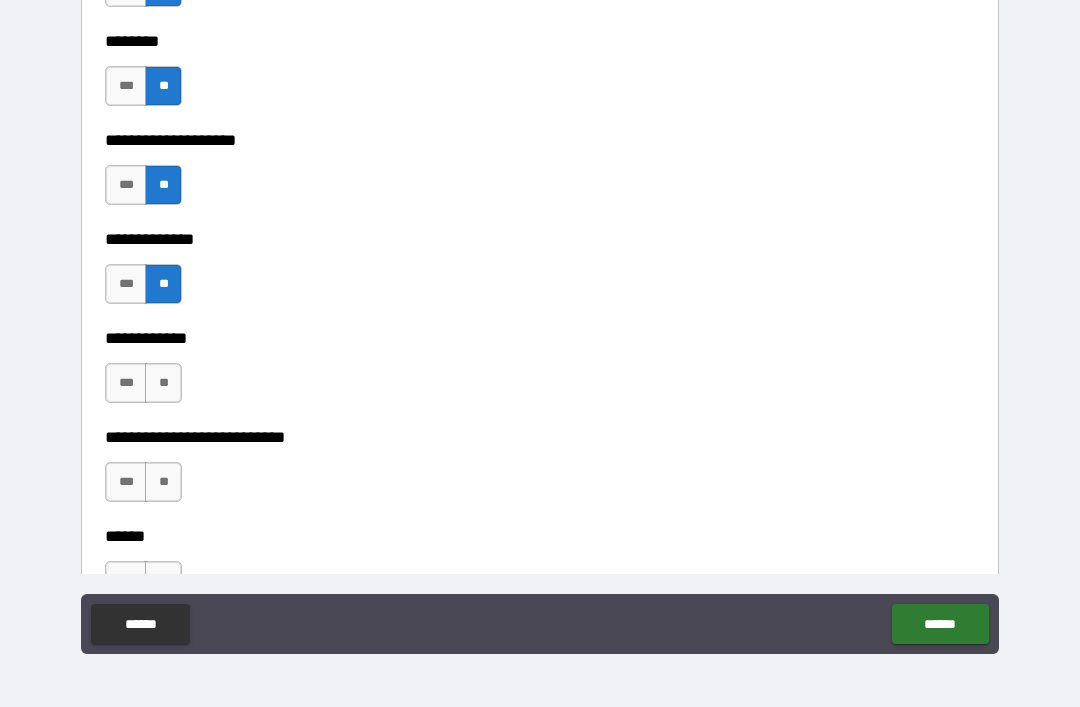 click on "**" at bounding box center (163, 383) 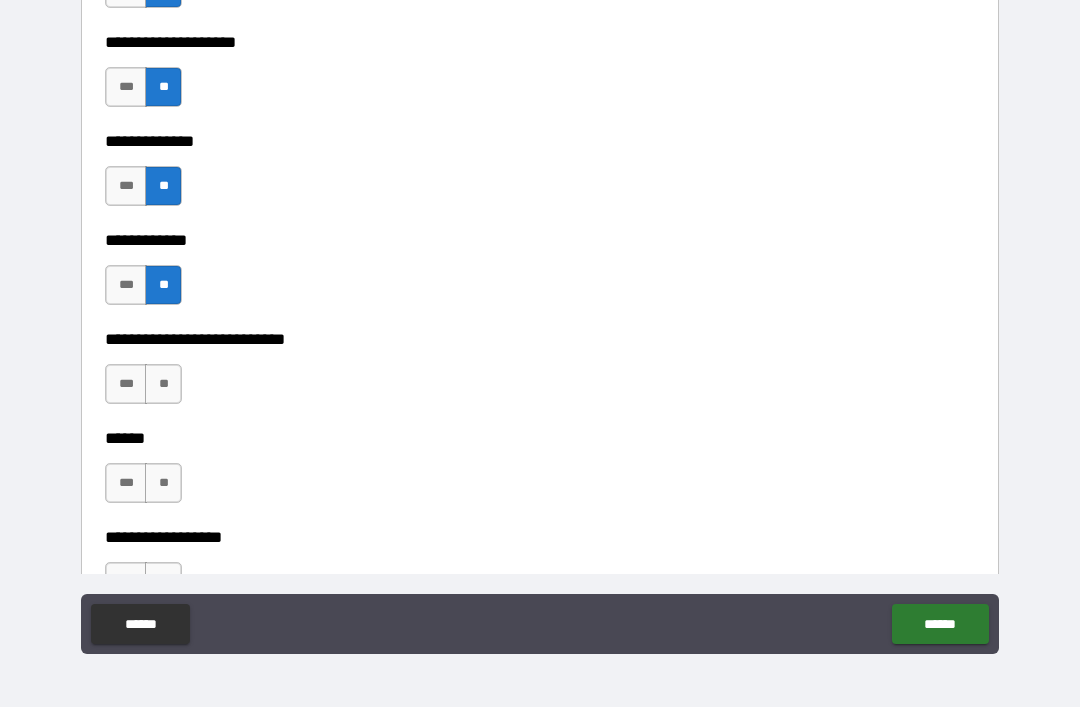 click on "**" at bounding box center (163, 384) 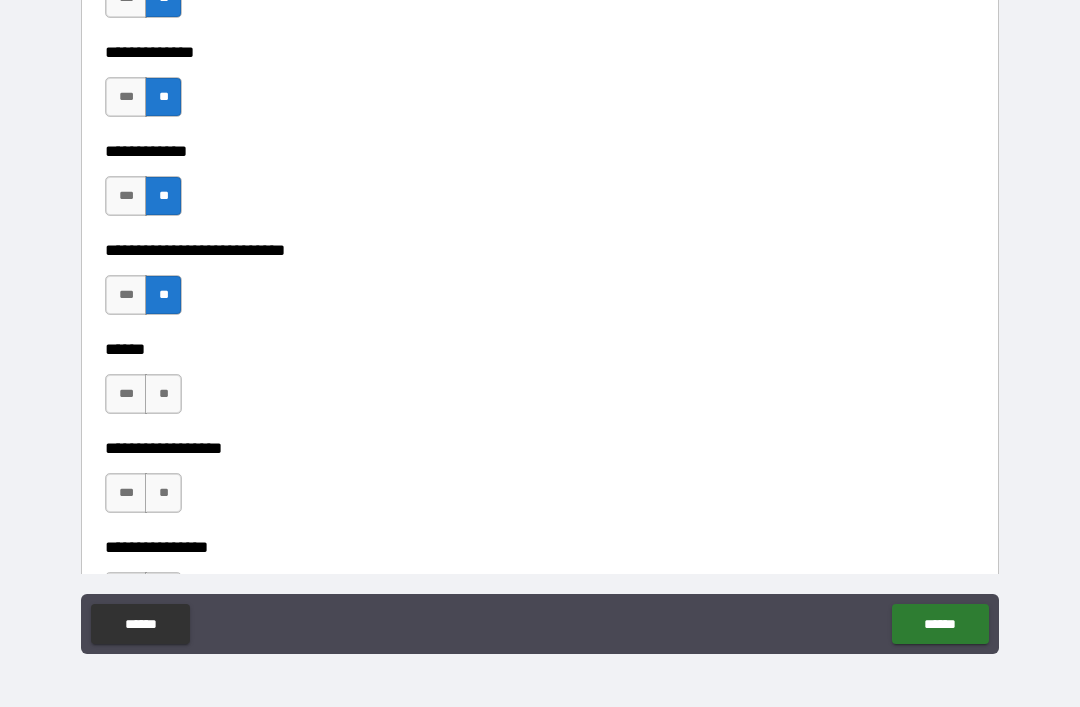click on "**" at bounding box center (163, 394) 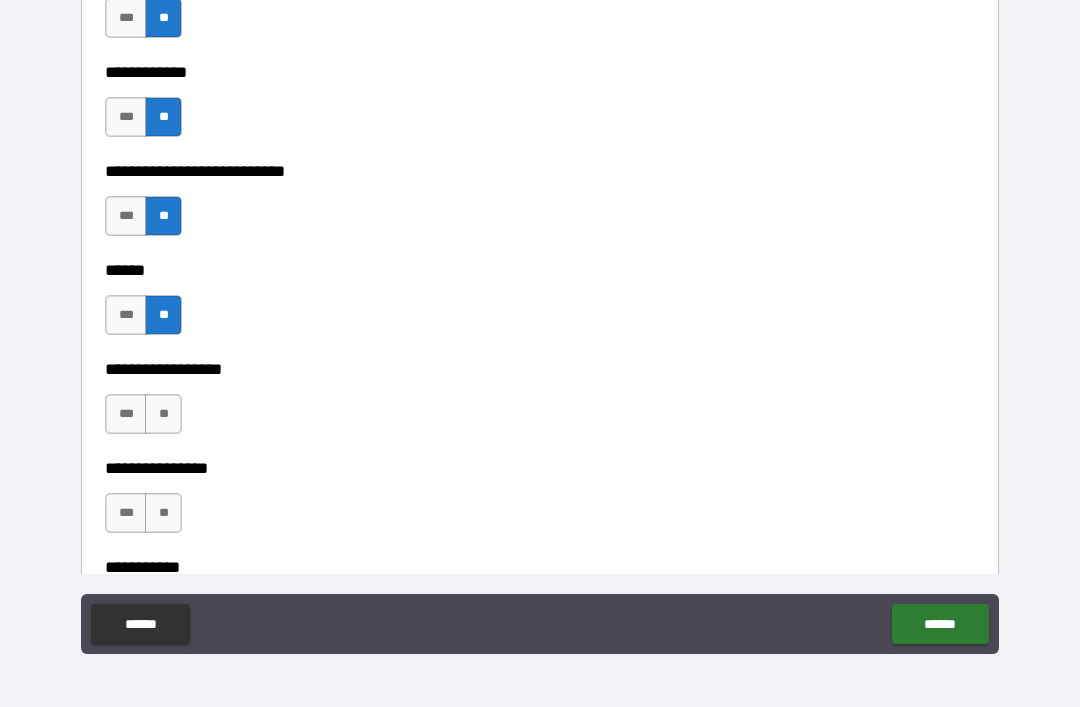 click on "**" at bounding box center (163, 414) 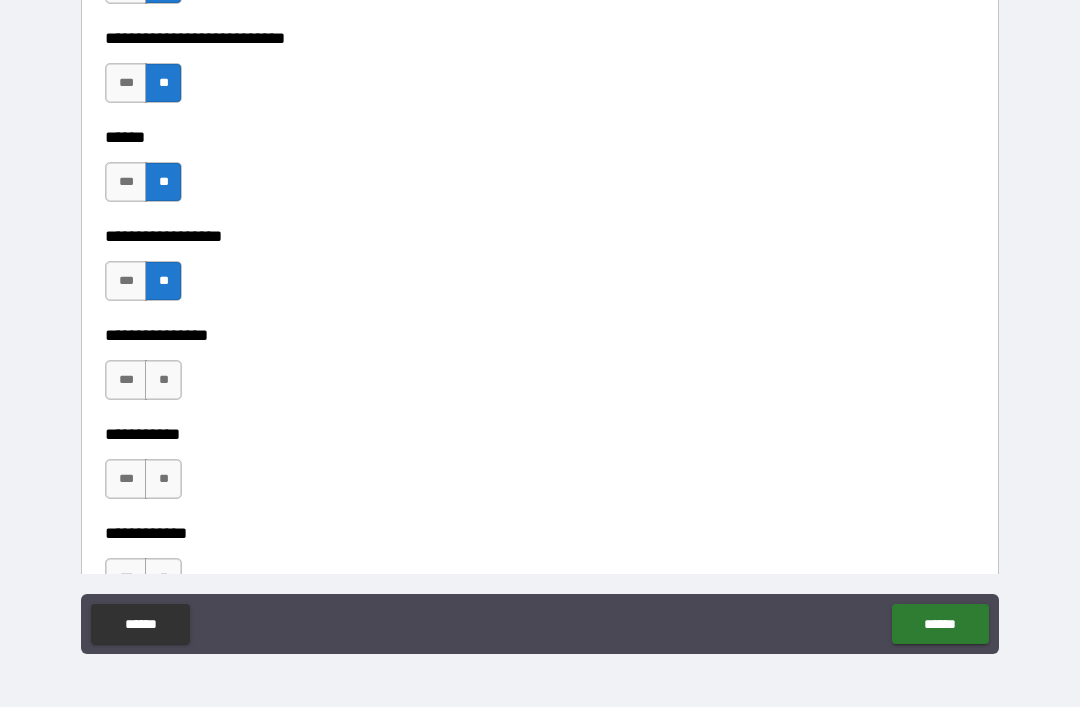 click on "**" at bounding box center [163, 380] 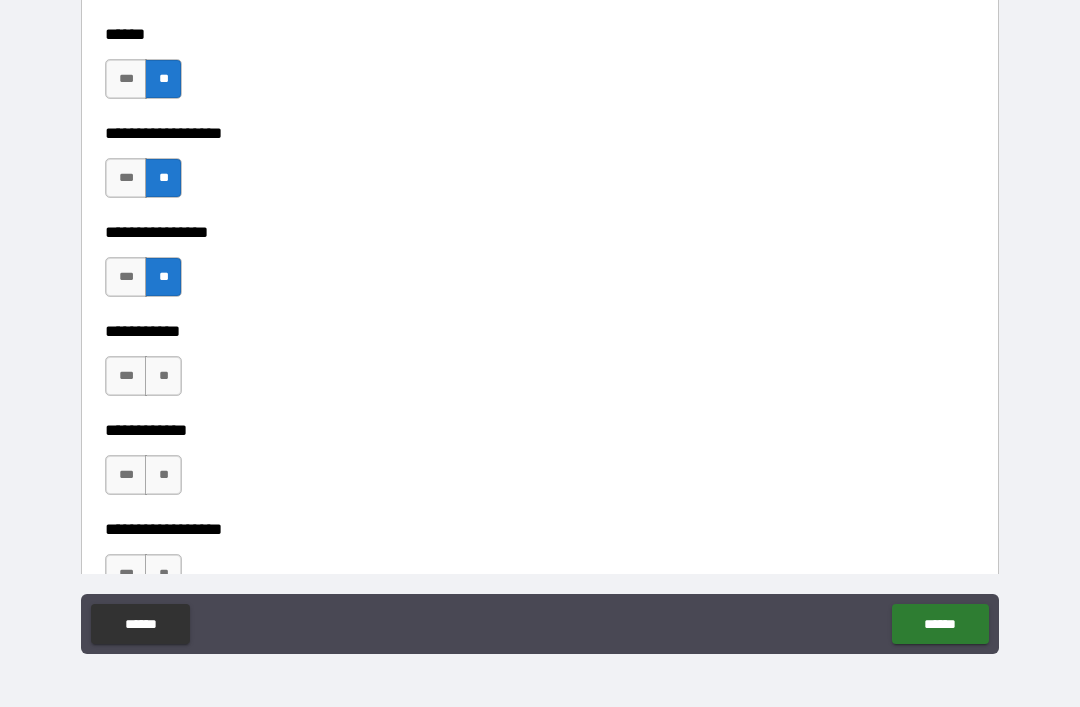 click on "**" at bounding box center (163, 376) 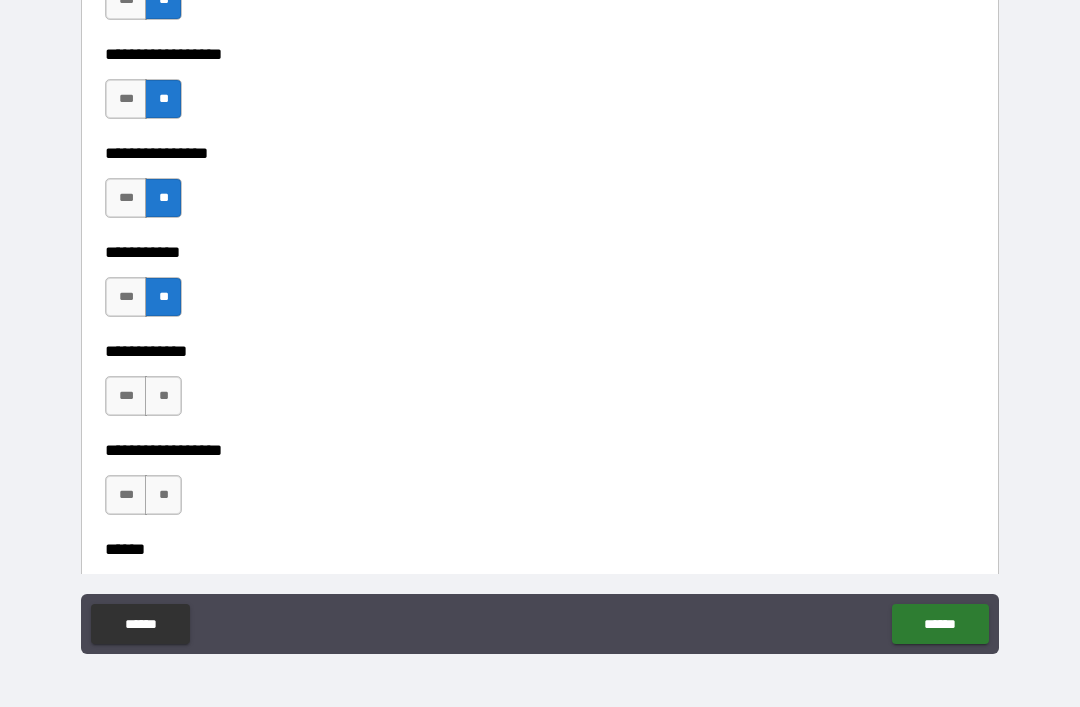 click on "**" at bounding box center (163, 396) 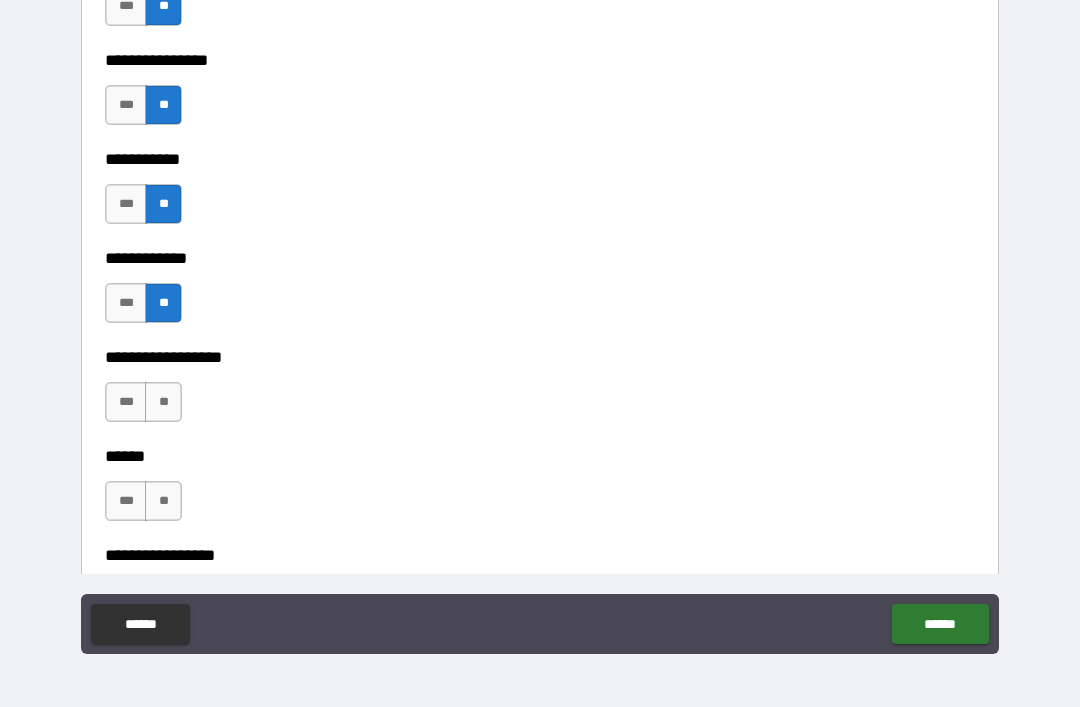 click on "**" at bounding box center (163, 402) 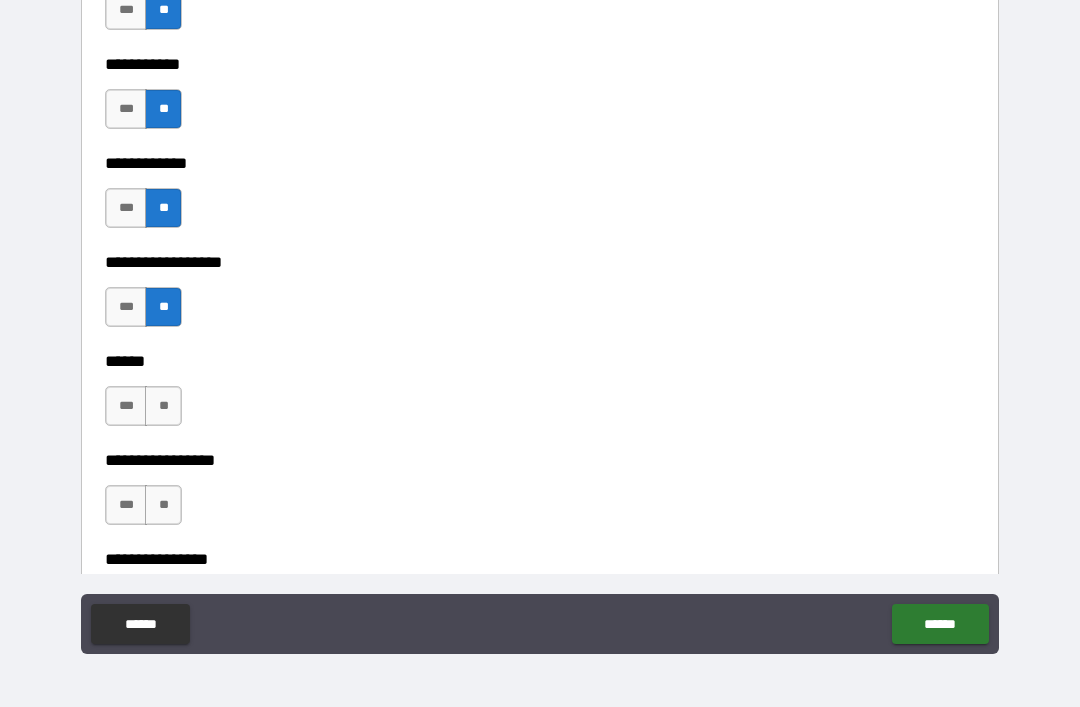 click on "**" at bounding box center (163, 406) 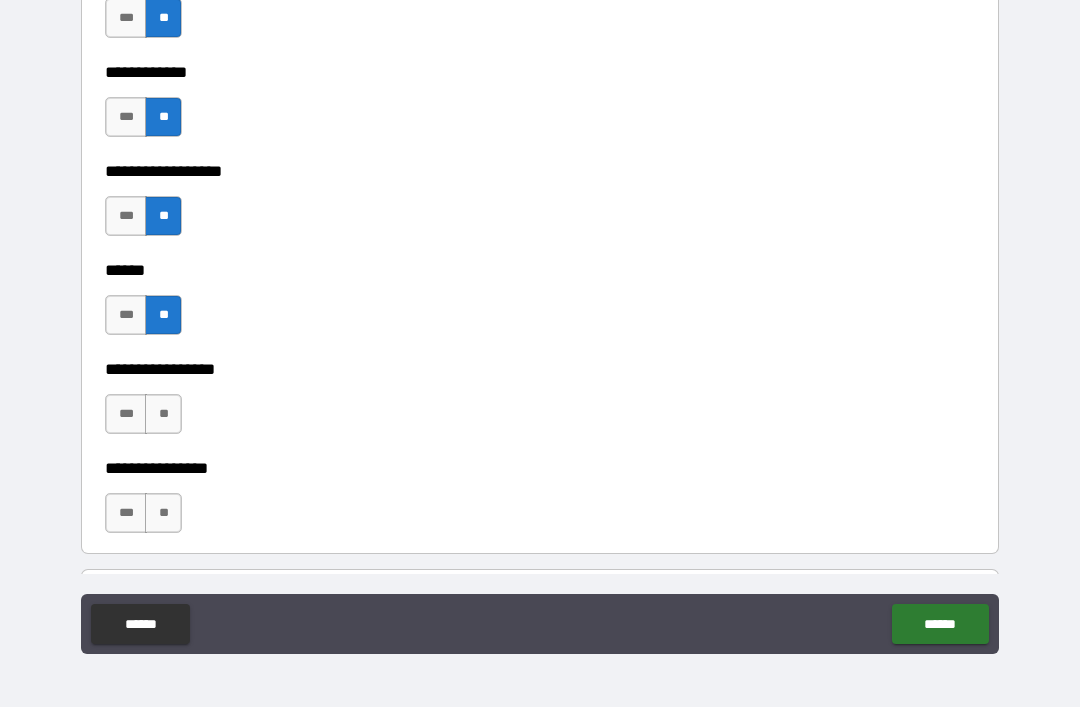 click on "**" at bounding box center [163, 414] 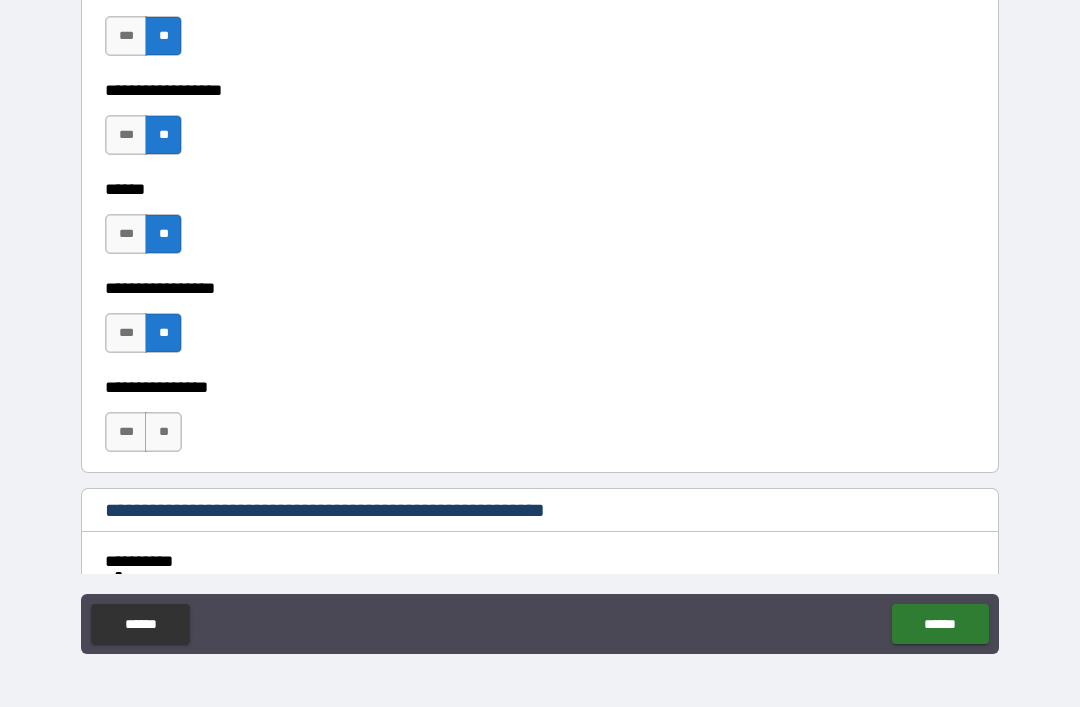 scroll, scrollTop: 10106, scrollLeft: 0, axis: vertical 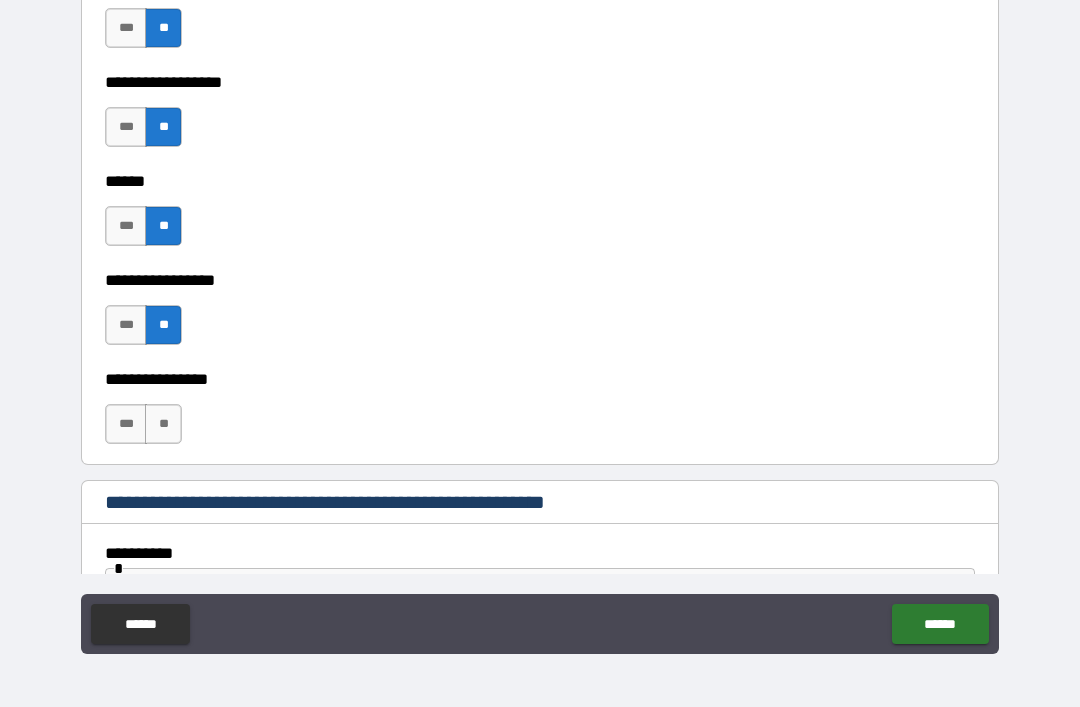 click on "**" at bounding box center [163, 424] 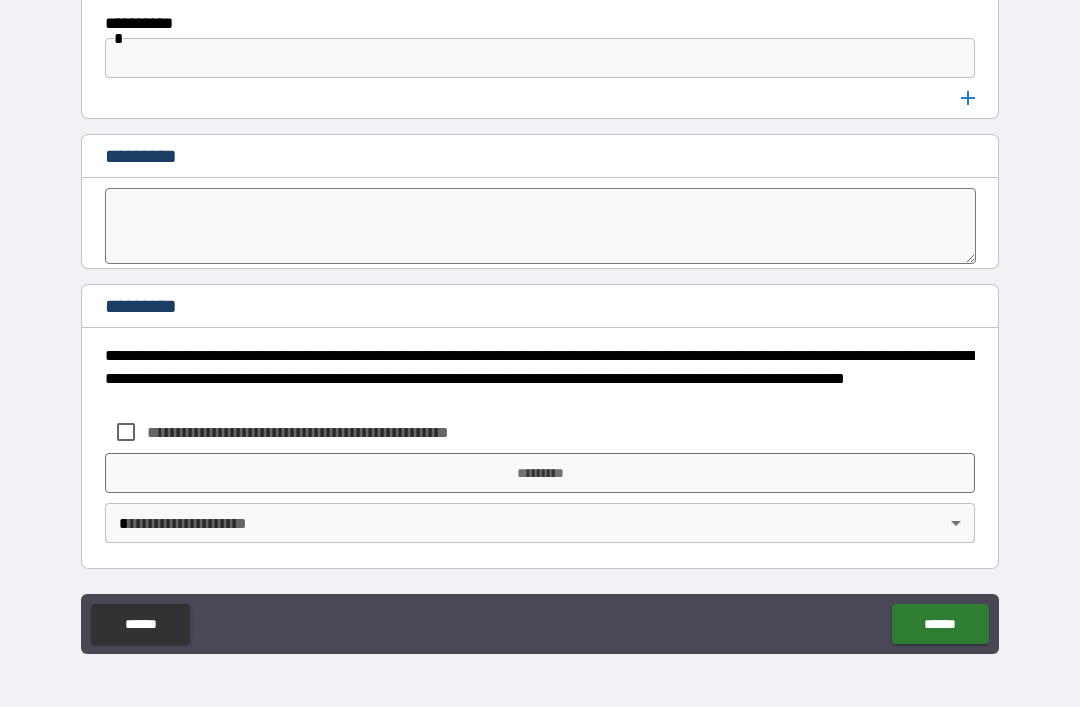 scroll, scrollTop: 10636, scrollLeft: 0, axis: vertical 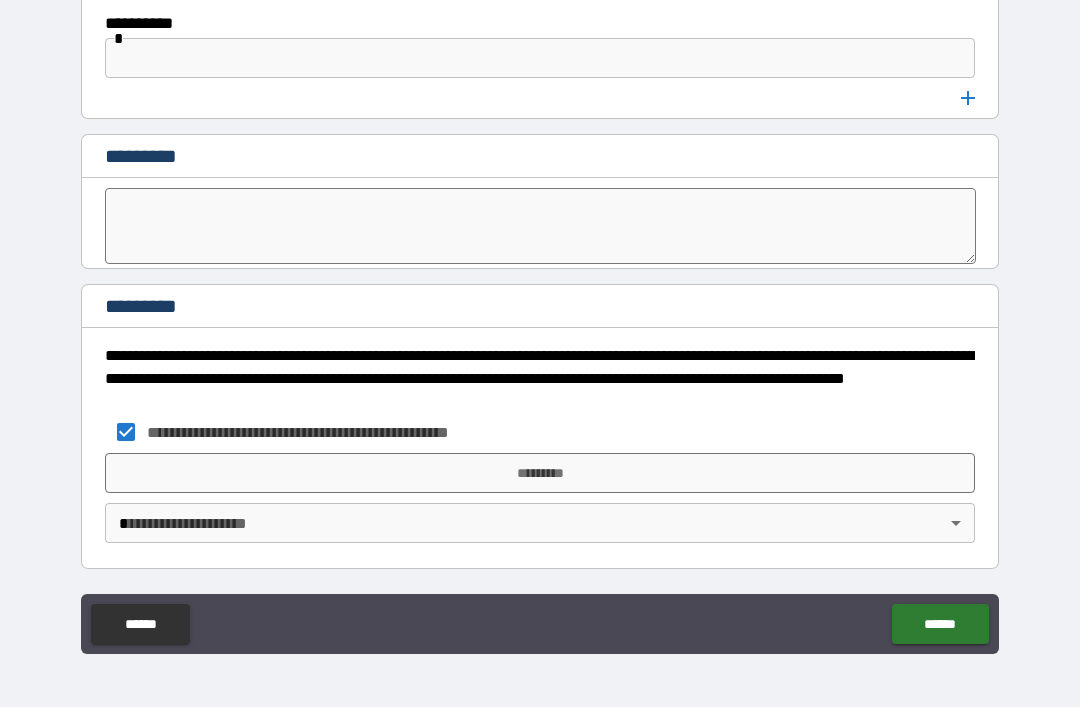 click on "*********" at bounding box center (540, 473) 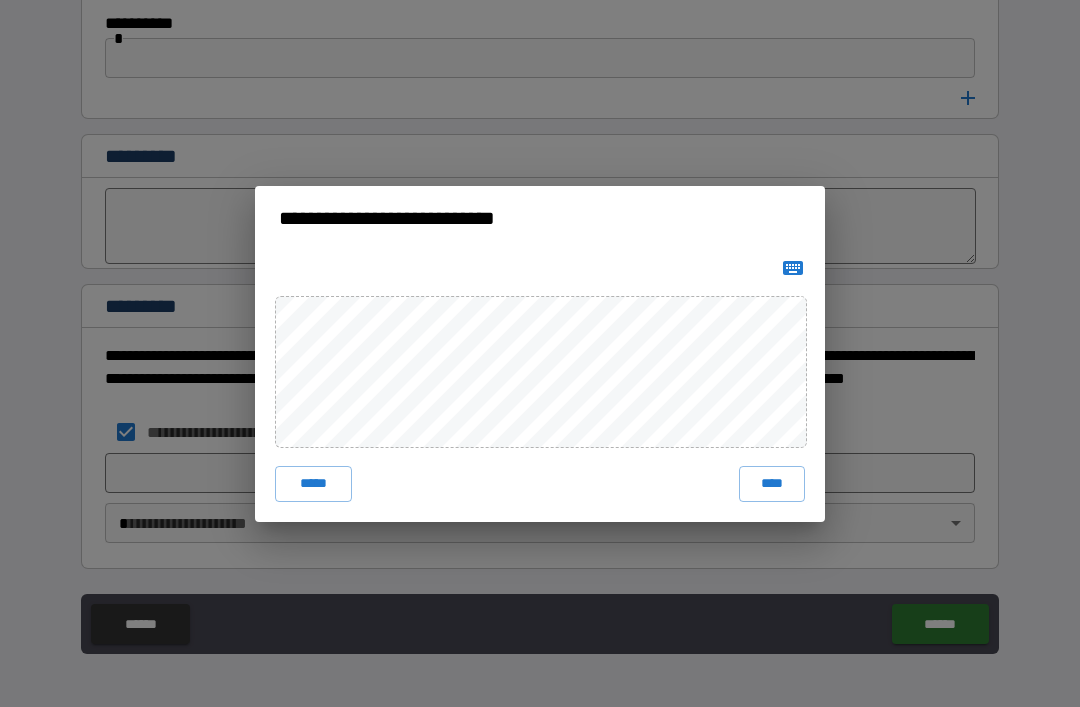 click on "****" at bounding box center [772, 484] 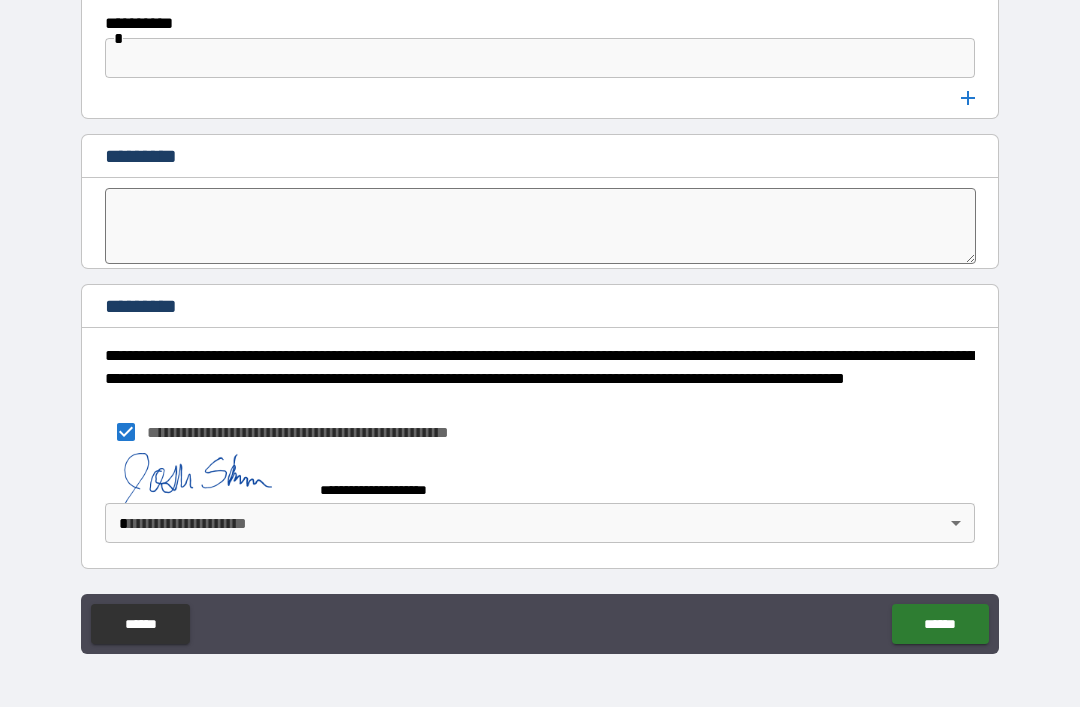 scroll, scrollTop: 10626, scrollLeft: 0, axis: vertical 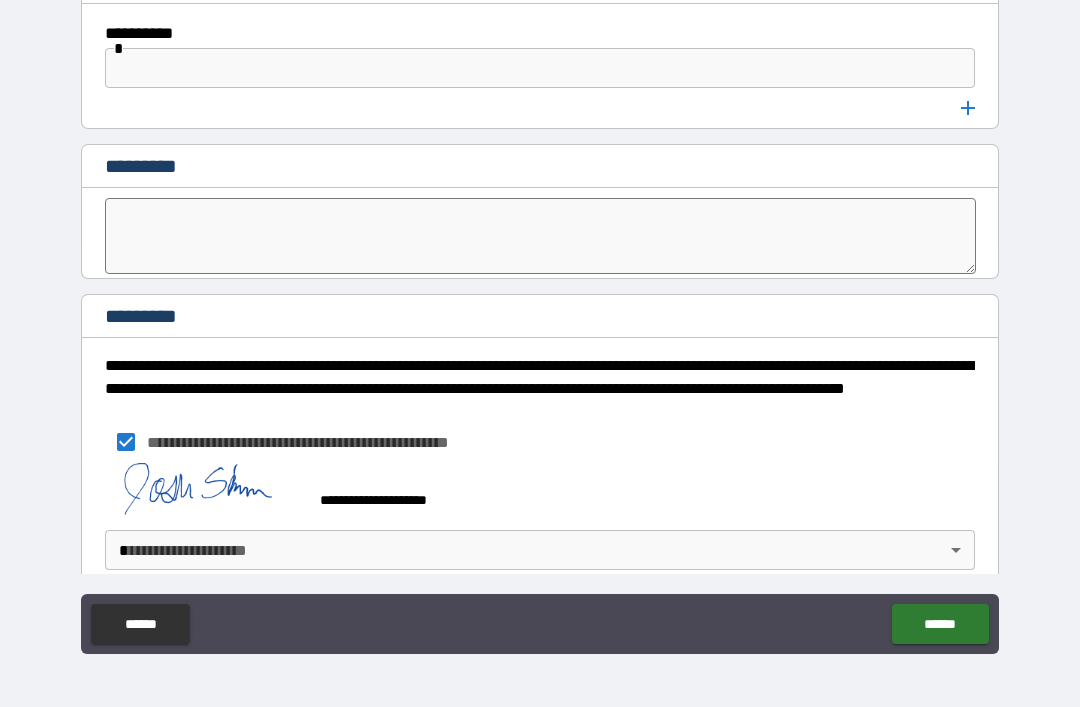 click on "**********" at bounding box center (540, 321) 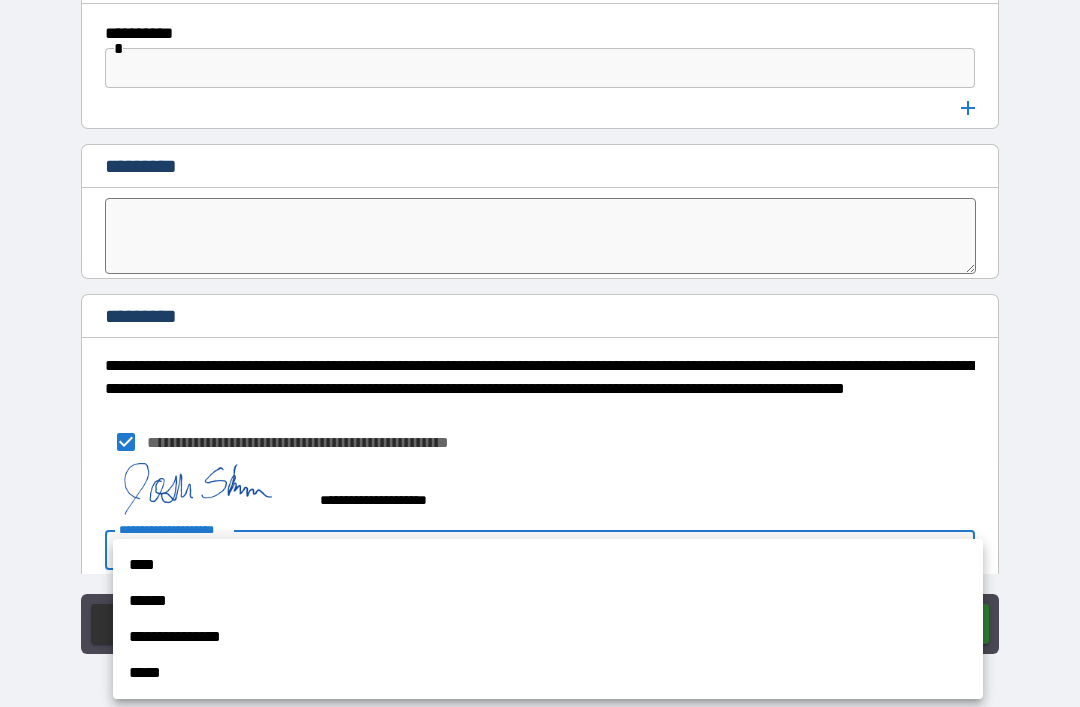 click on "****" at bounding box center [548, 565] 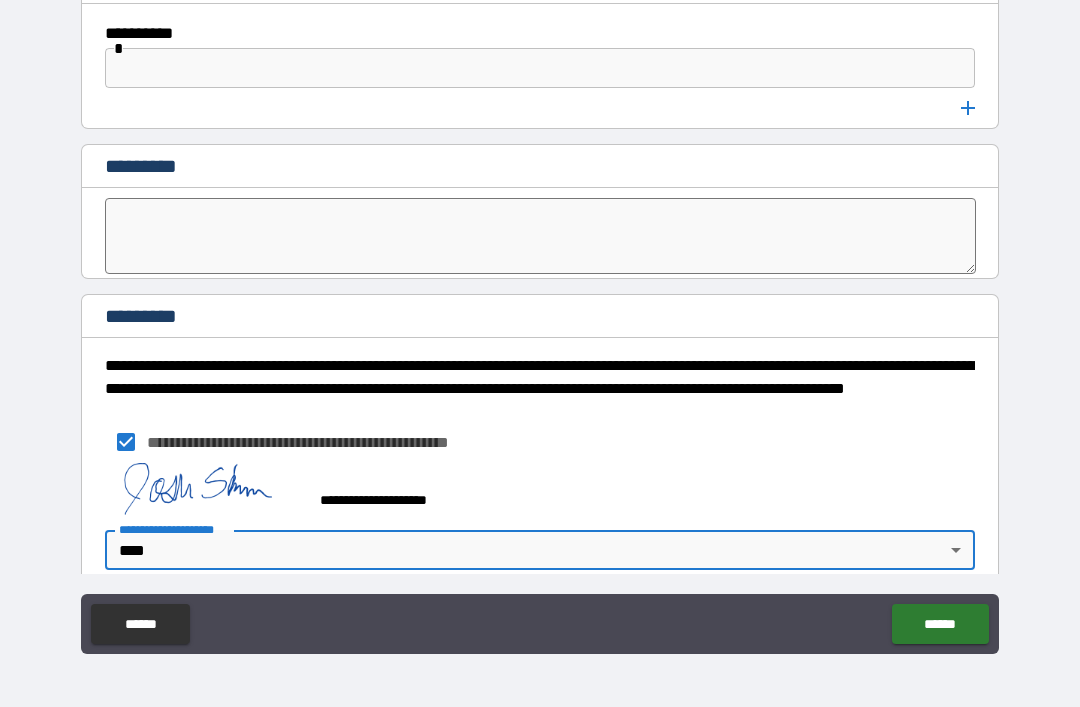 click on "******" at bounding box center (940, 624) 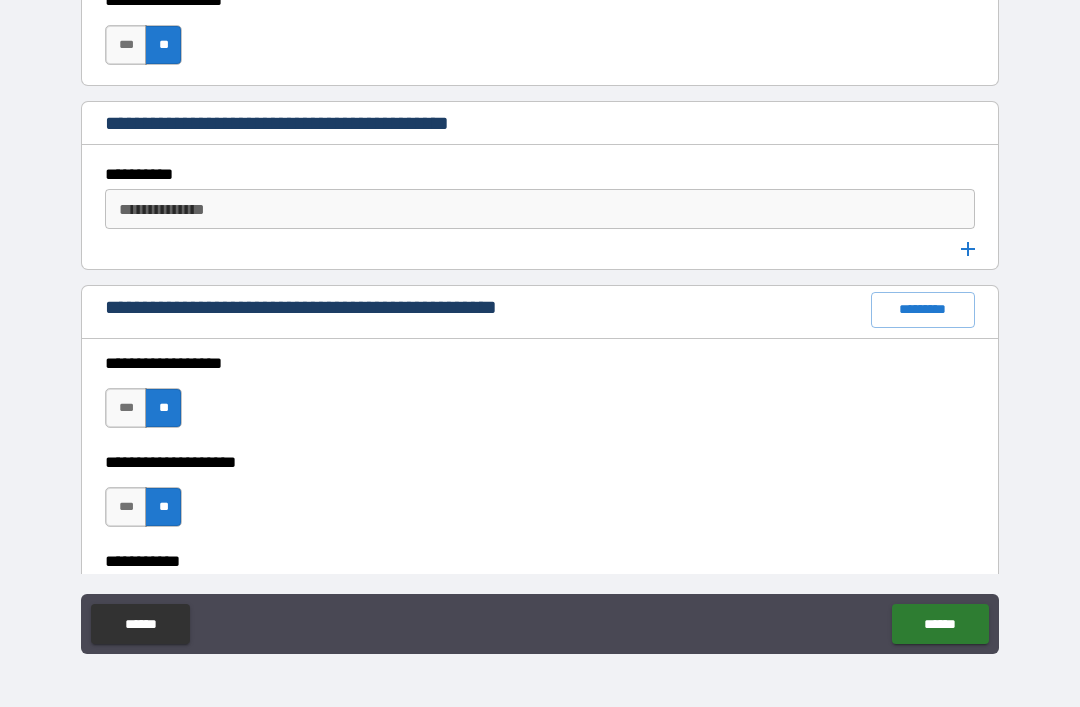 scroll, scrollTop: 2599, scrollLeft: 0, axis: vertical 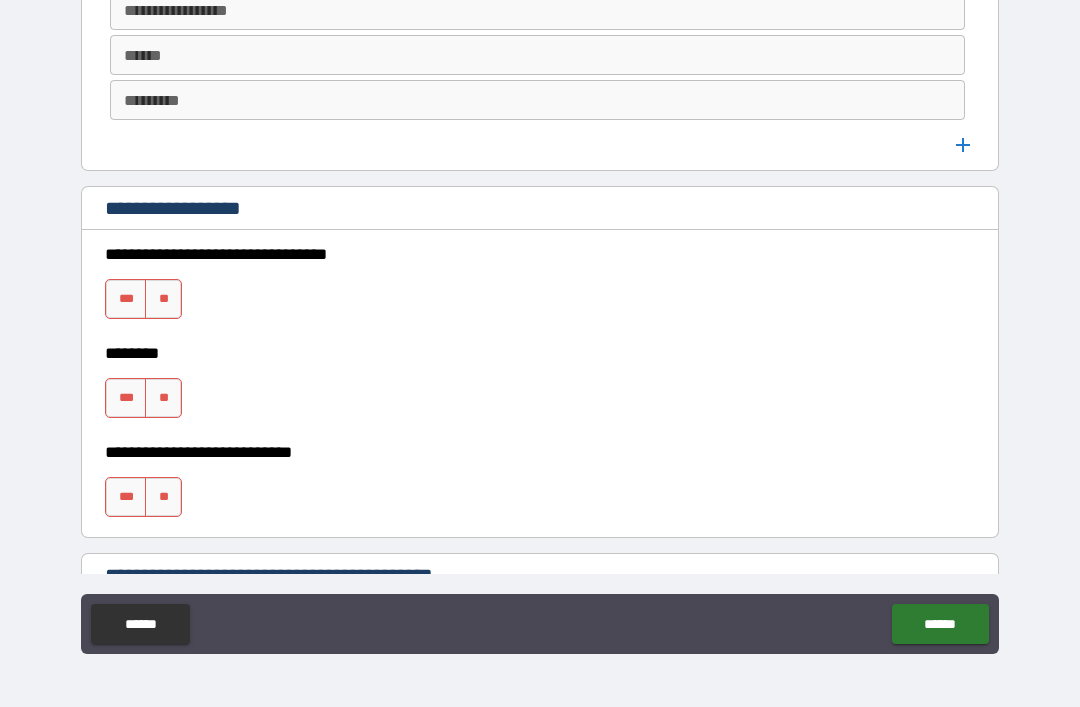 click on "**" at bounding box center [163, 299] 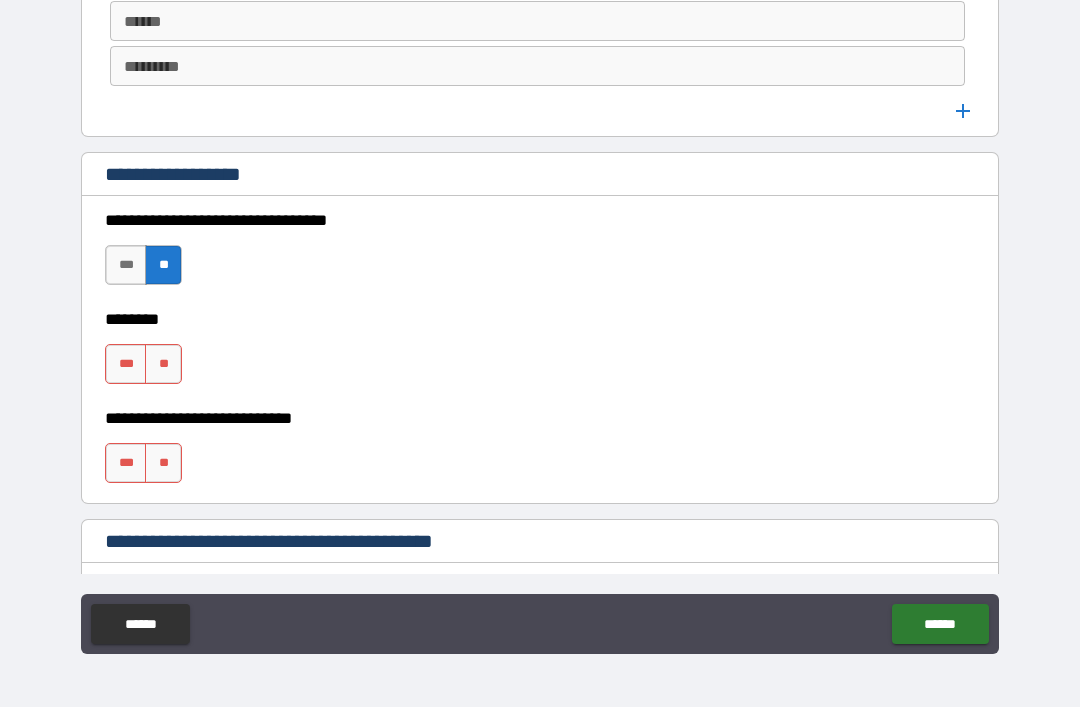 click on "**" at bounding box center [163, 364] 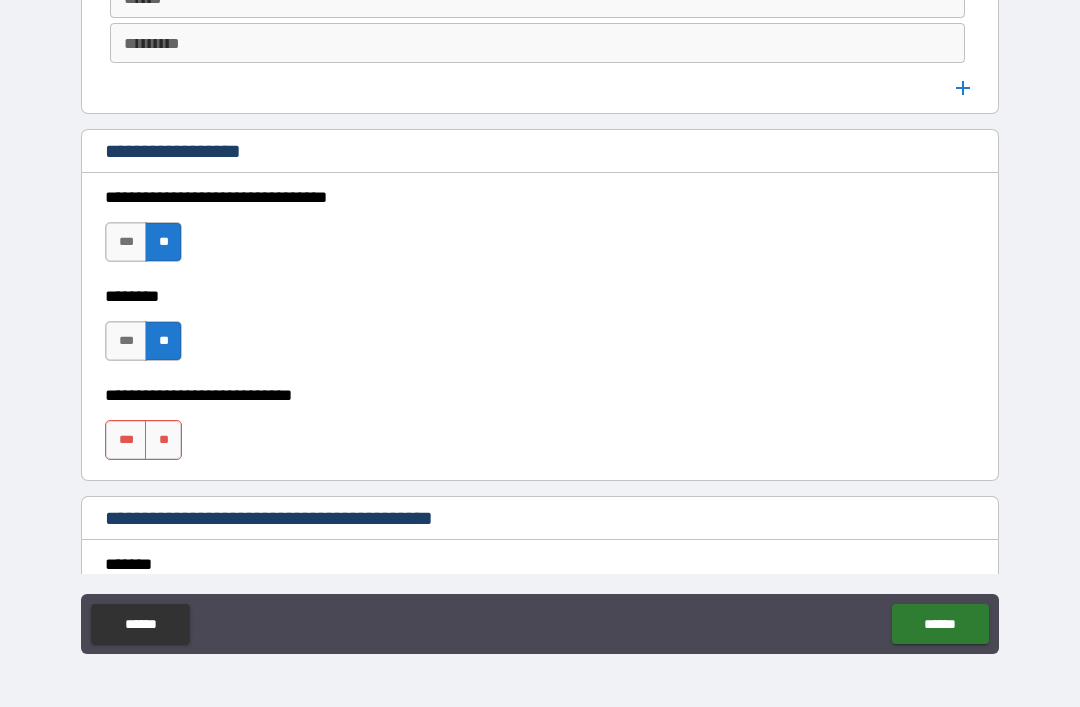 scroll, scrollTop: 1341, scrollLeft: 0, axis: vertical 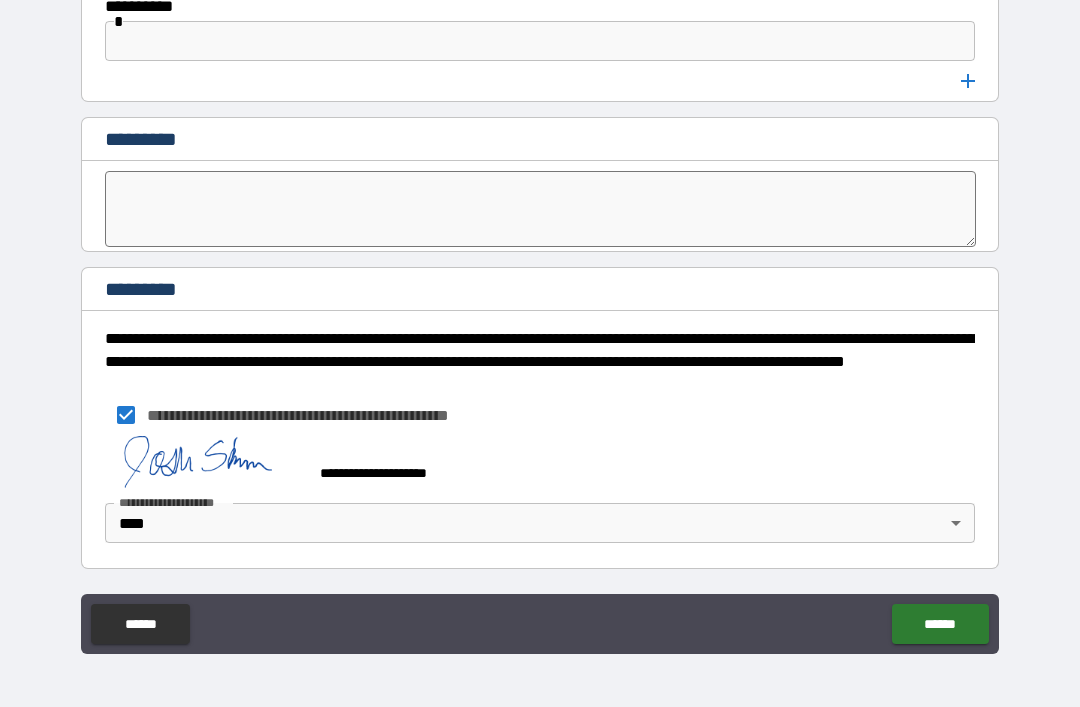 click on "******" at bounding box center (940, 624) 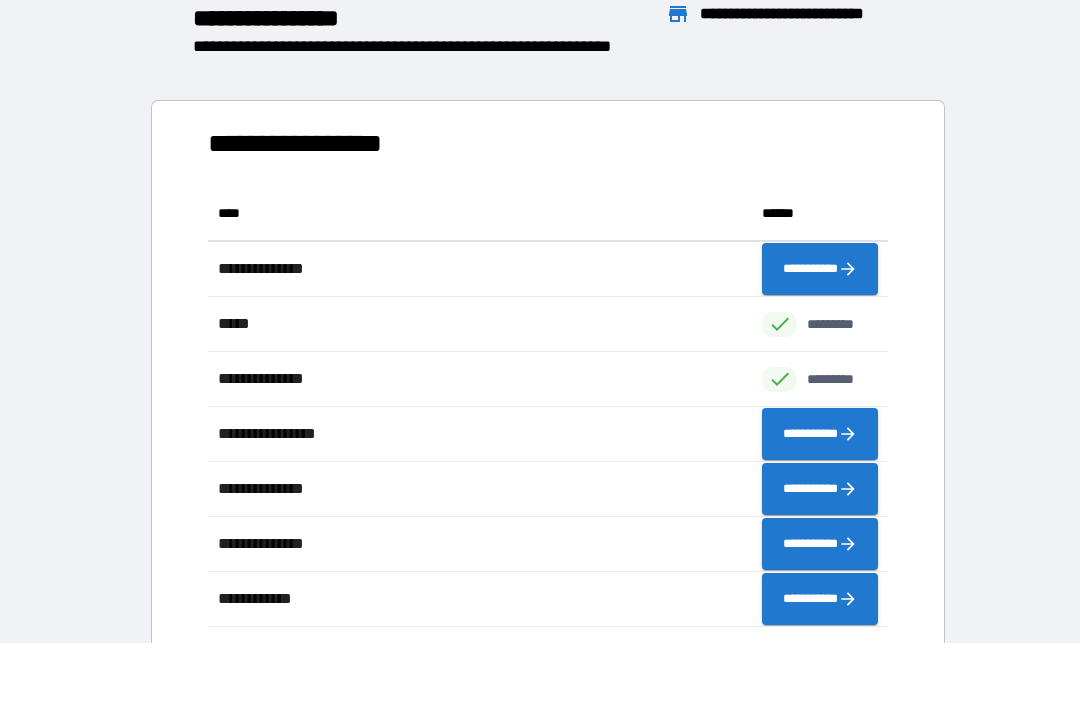 scroll, scrollTop: 1, scrollLeft: 1, axis: both 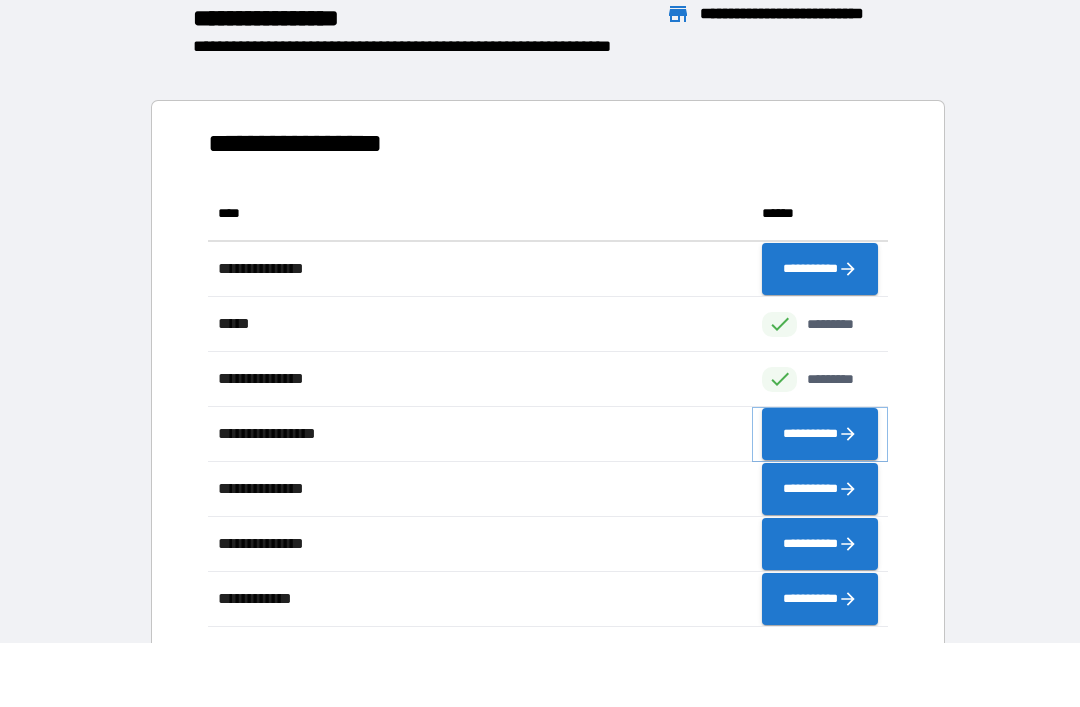 click on "**********" at bounding box center [820, 434] 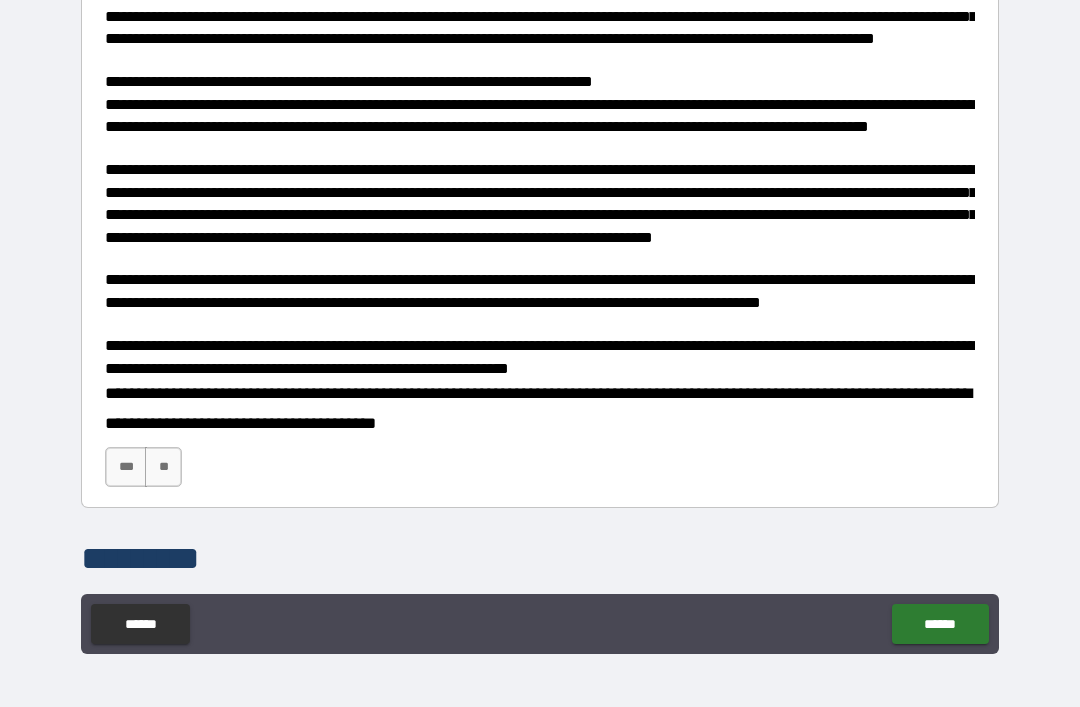 scroll, scrollTop: 328, scrollLeft: 0, axis: vertical 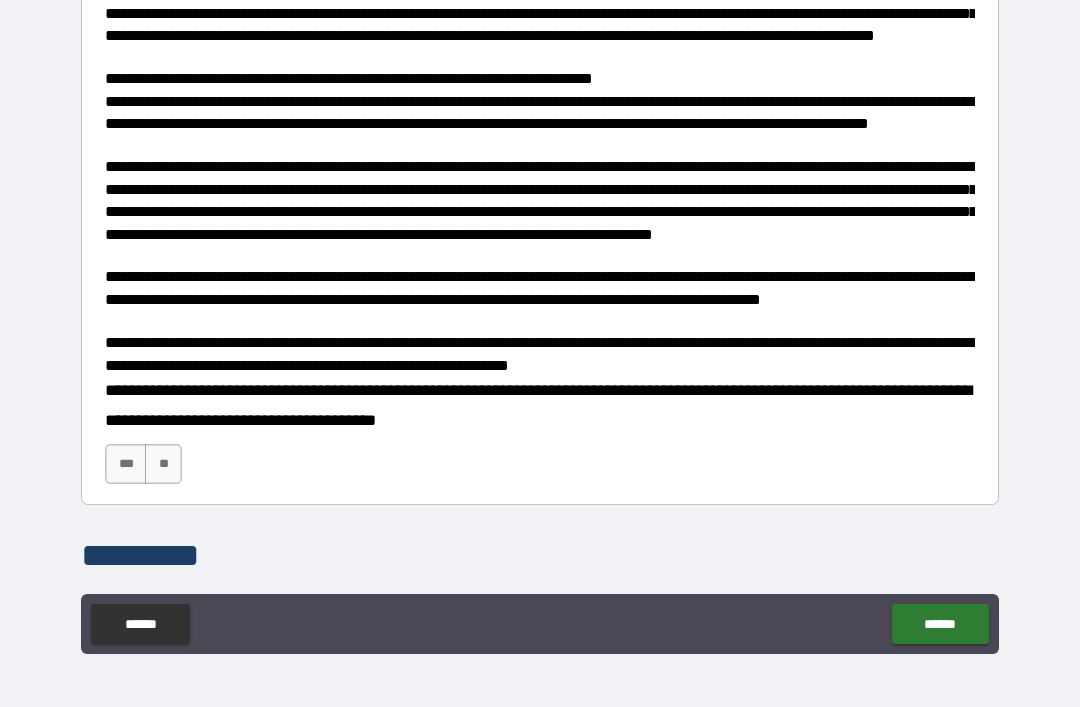 click on "***" at bounding box center (126, 464) 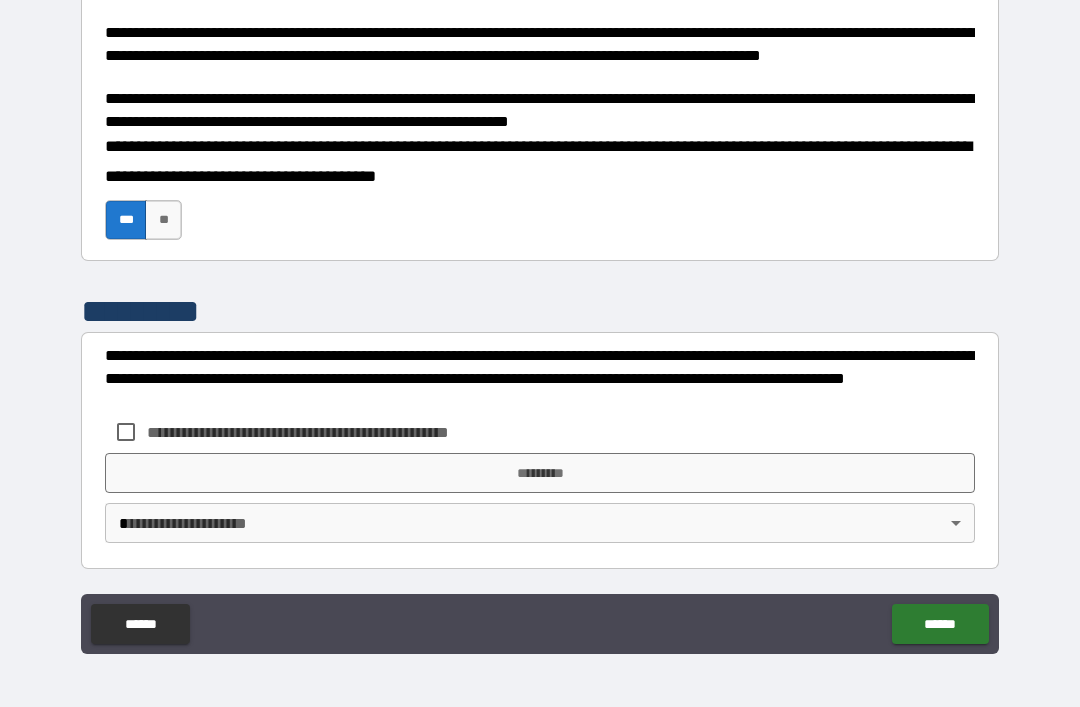 scroll, scrollTop: 572, scrollLeft: 0, axis: vertical 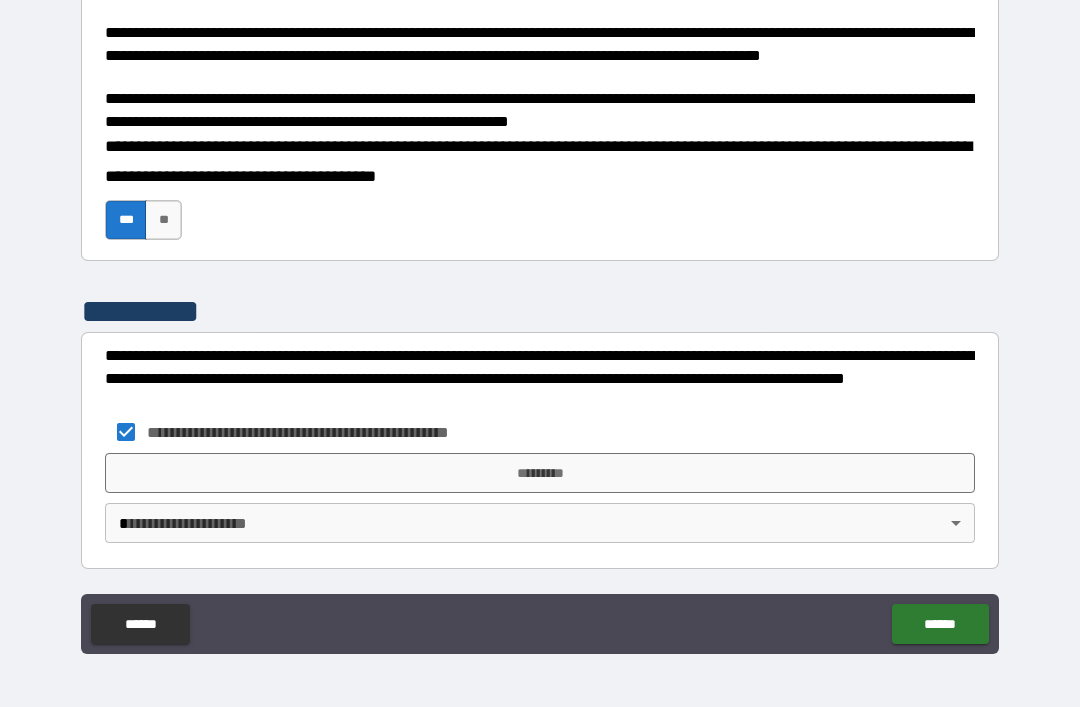 click on "*********" at bounding box center (540, 473) 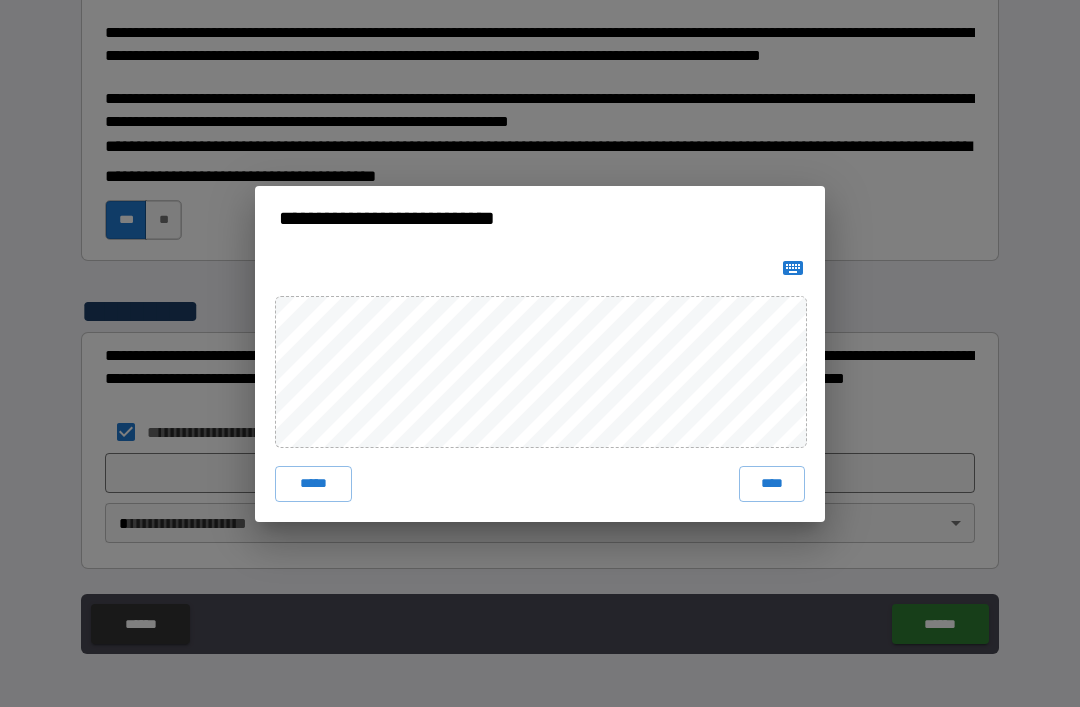 click on "****" at bounding box center [772, 484] 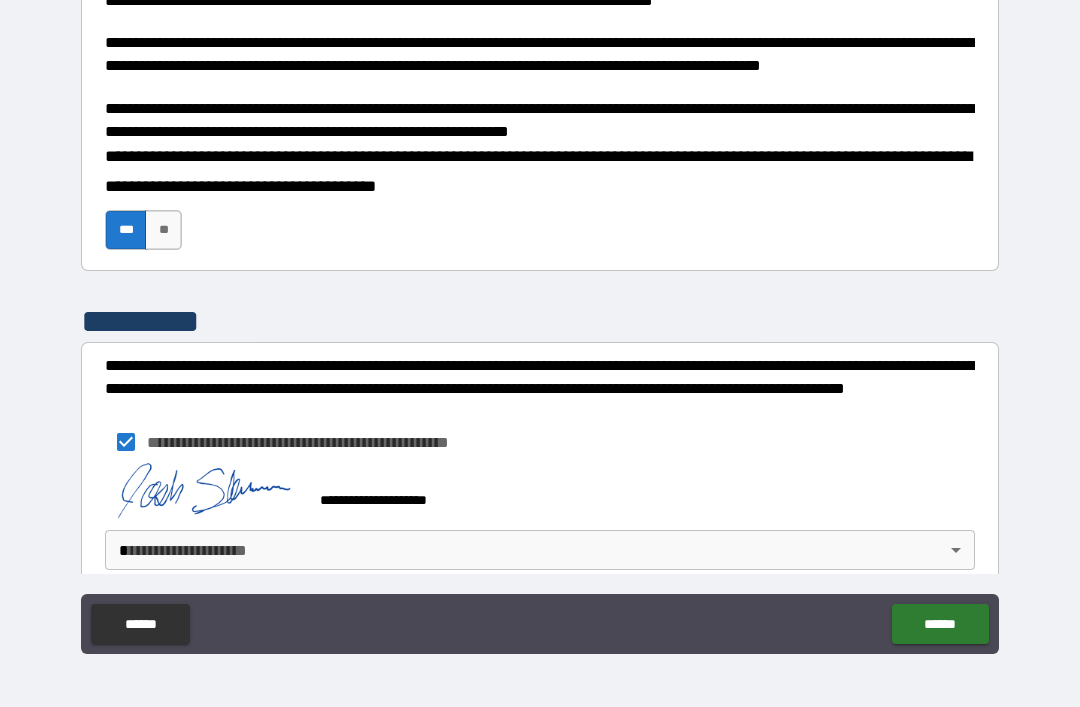 click on "******" at bounding box center (940, 624) 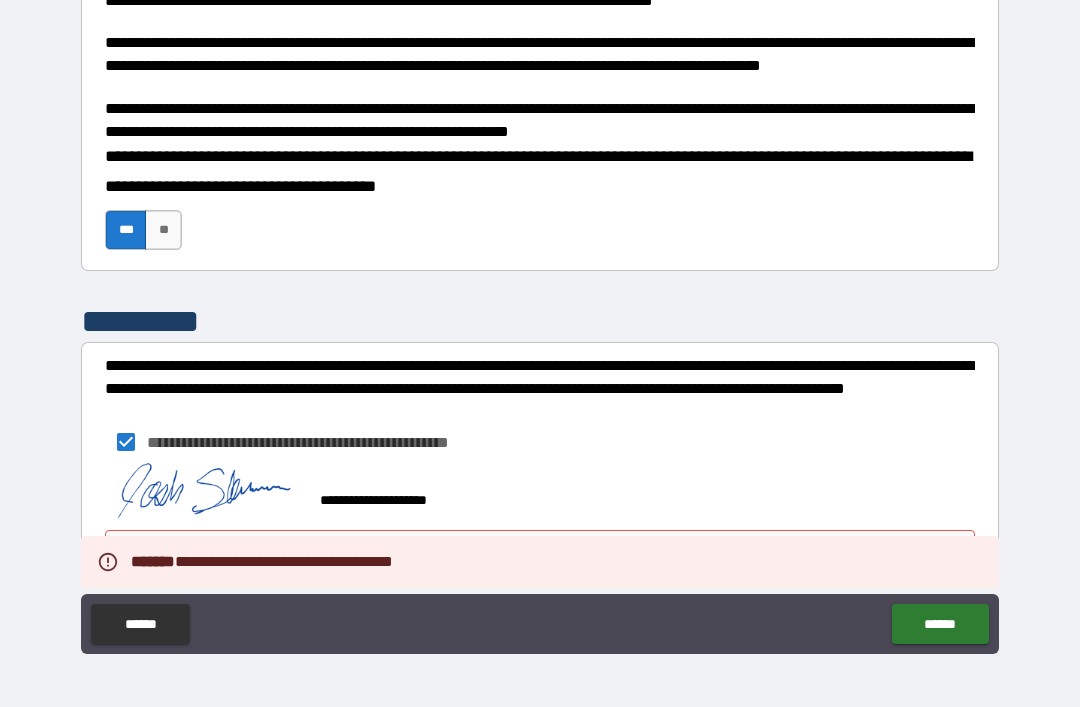 click on "**********" at bounding box center [540, 321] 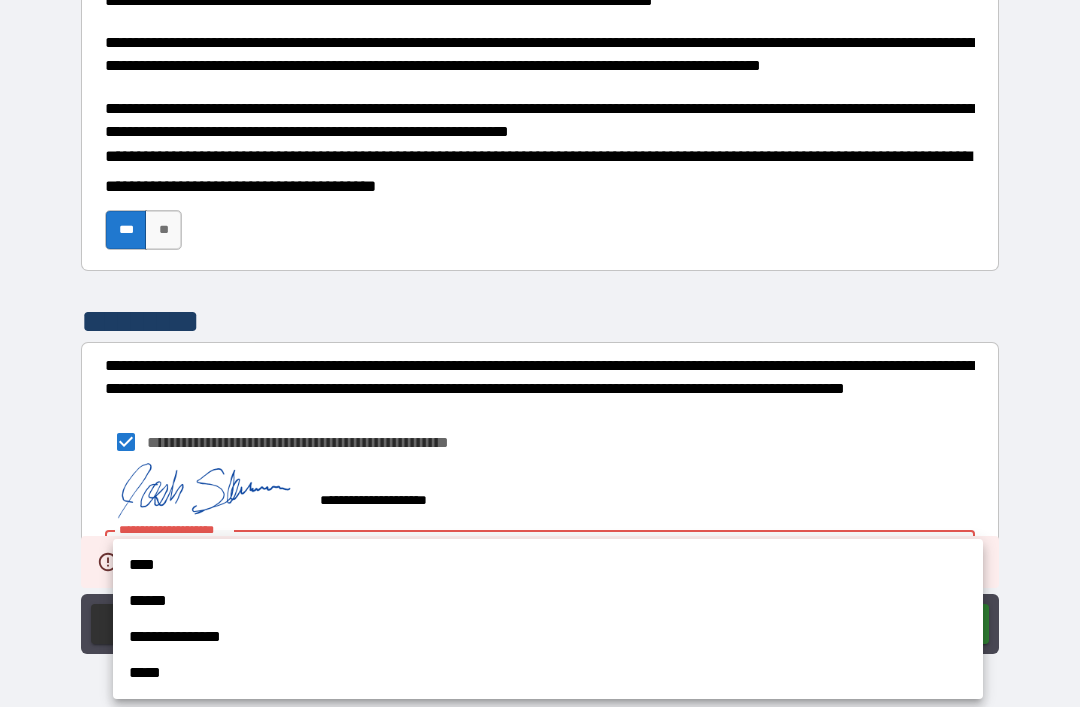 click on "****" at bounding box center [548, 565] 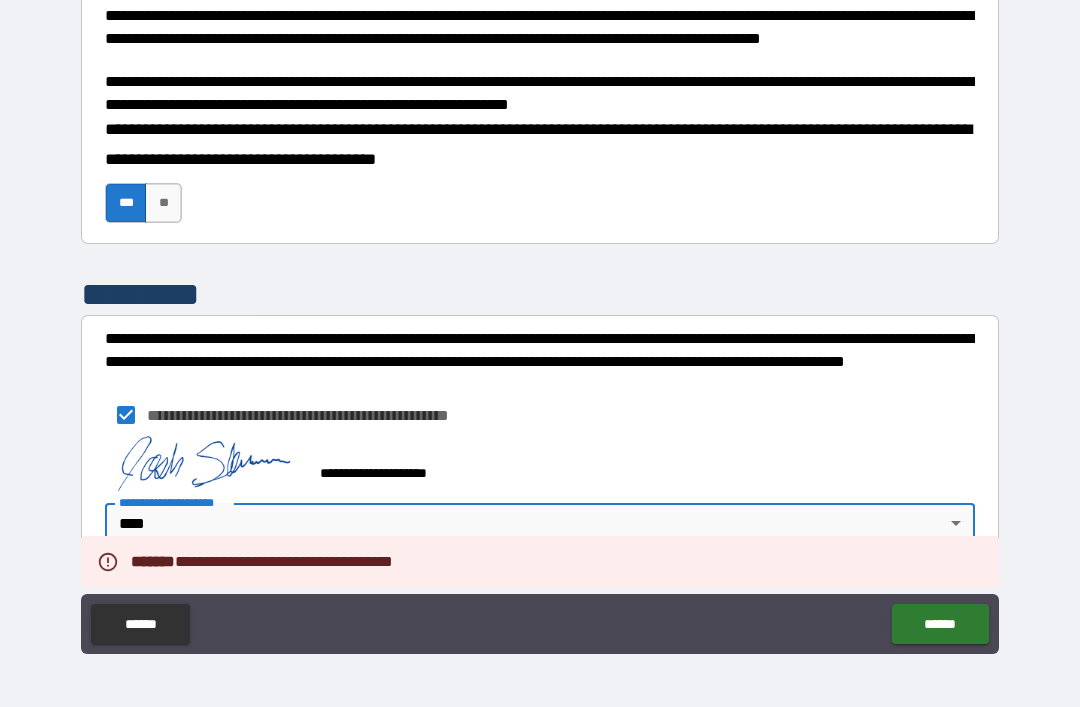 scroll, scrollTop: 590, scrollLeft: 0, axis: vertical 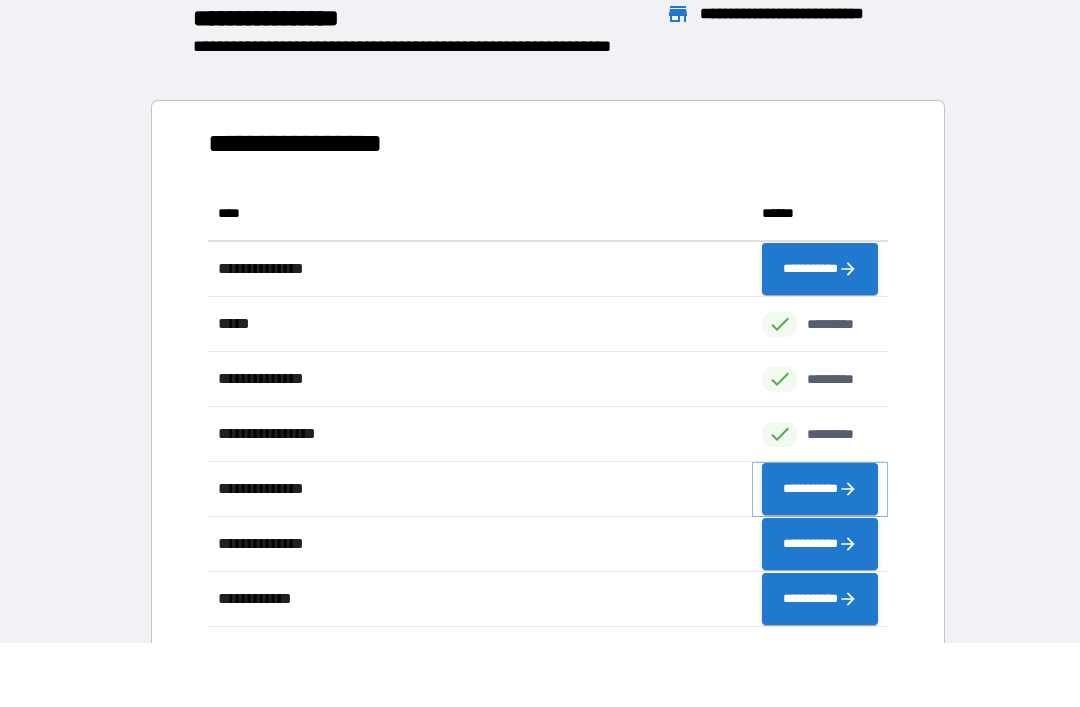 click on "**********" at bounding box center [820, 489] 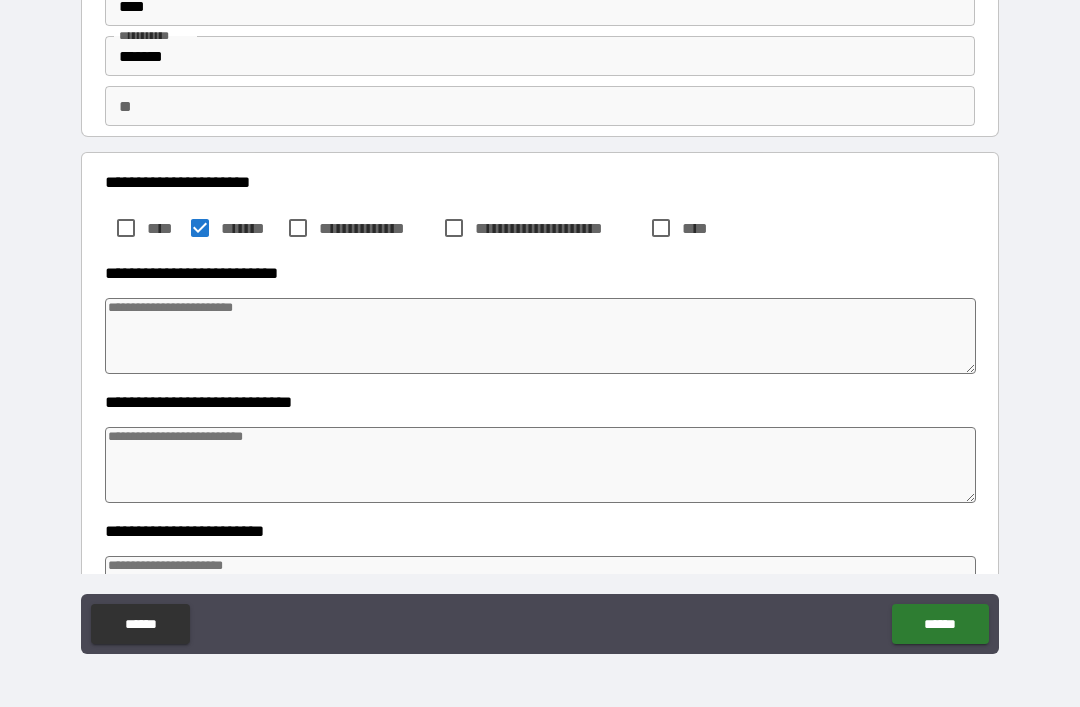 scroll, scrollTop: 125, scrollLeft: 0, axis: vertical 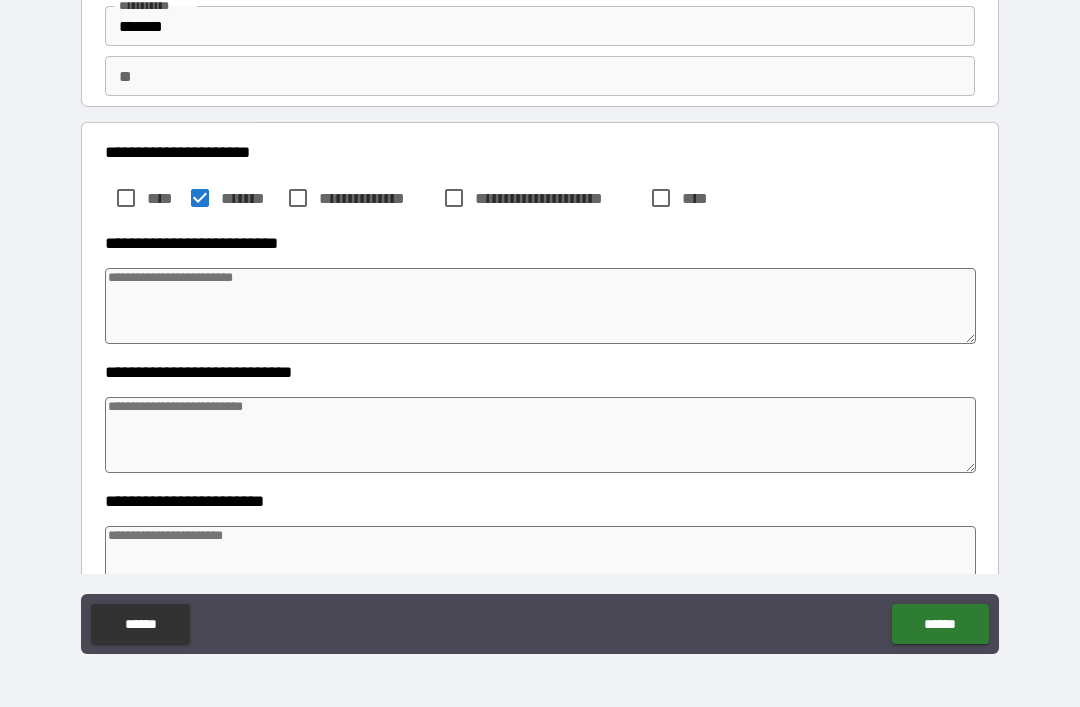 click at bounding box center [540, 306] 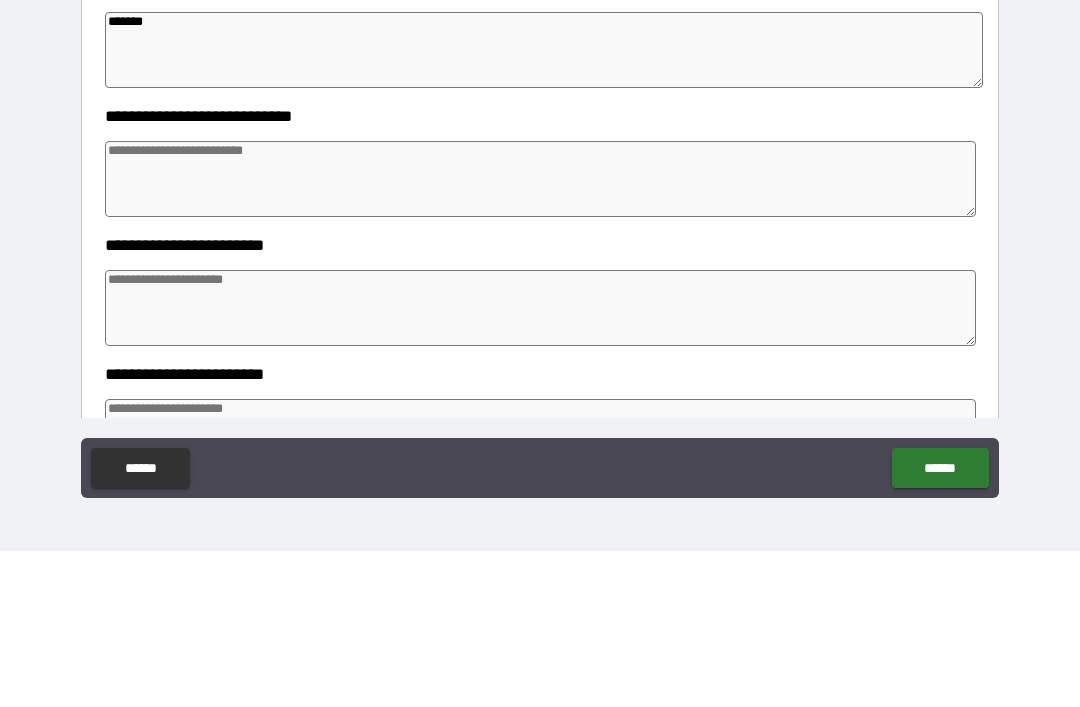 scroll, scrollTop: 236, scrollLeft: 0, axis: vertical 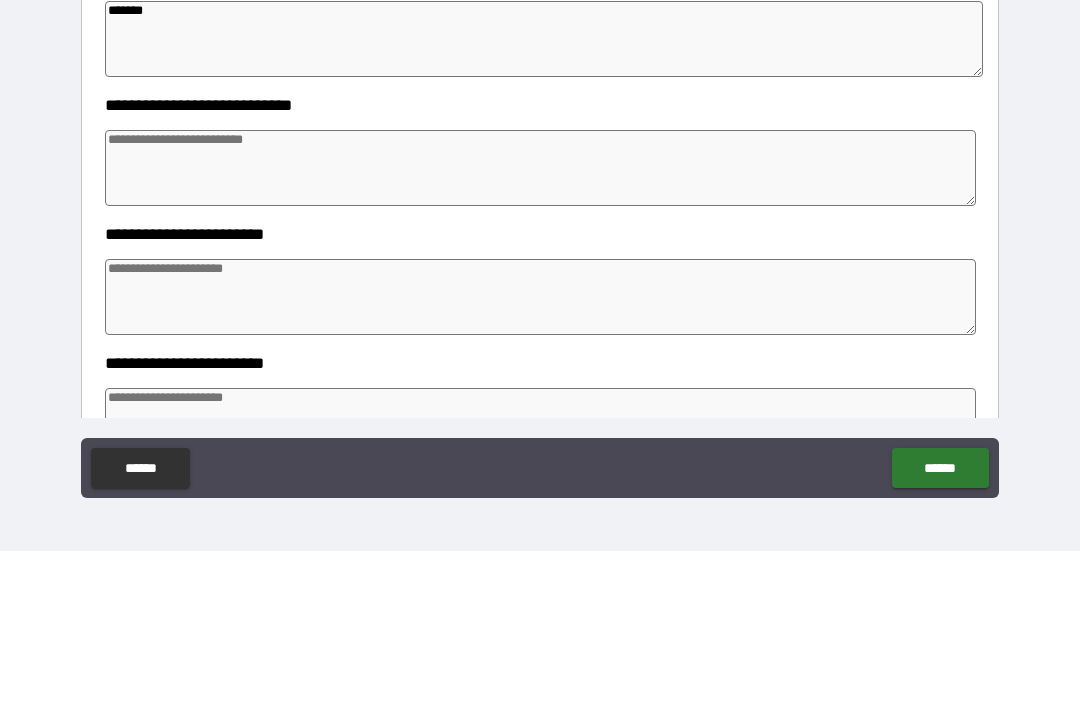 click at bounding box center [540, 324] 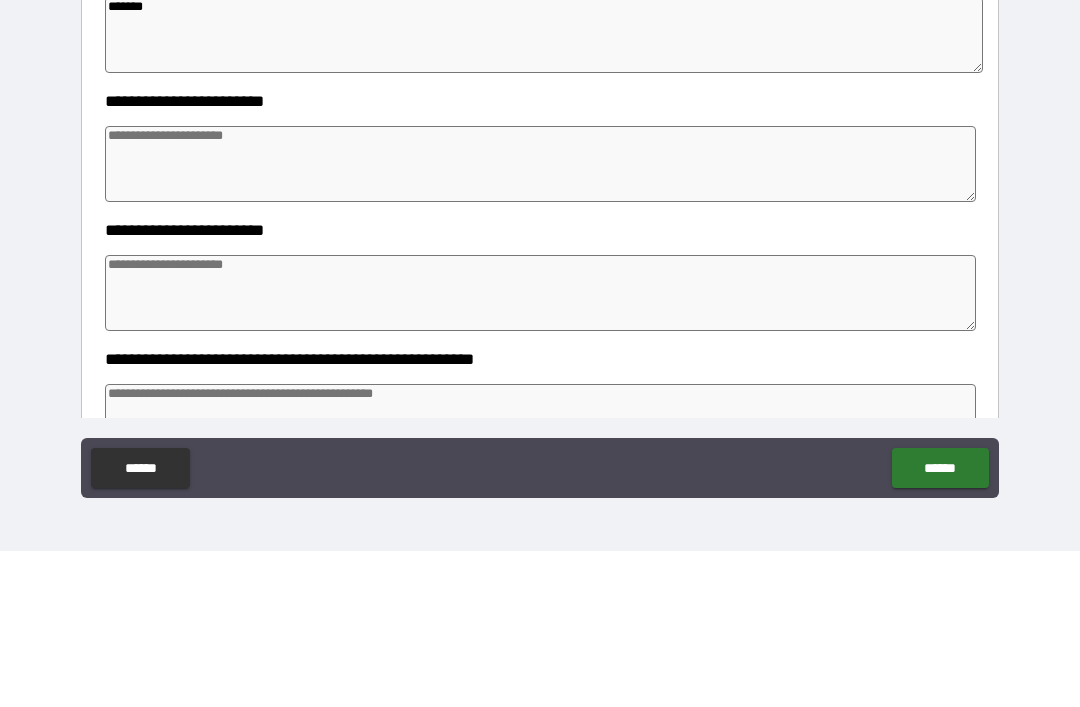 scroll, scrollTop: 371, scrollLeft: 0, axis: vertical 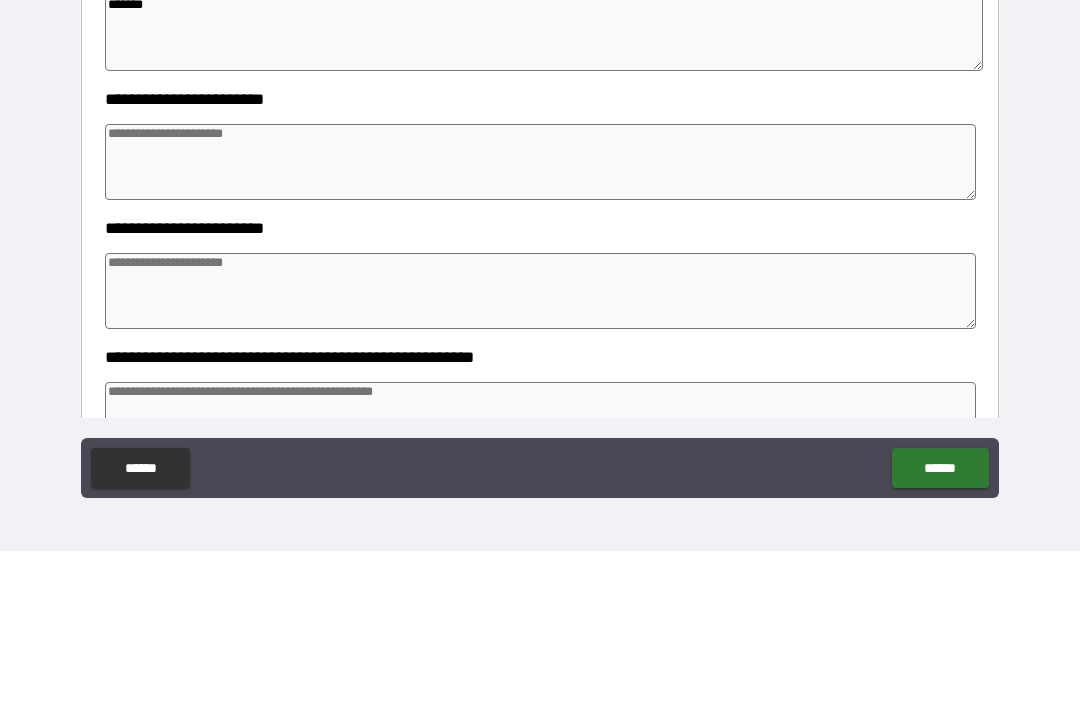 click at bounding box center [540, 318] 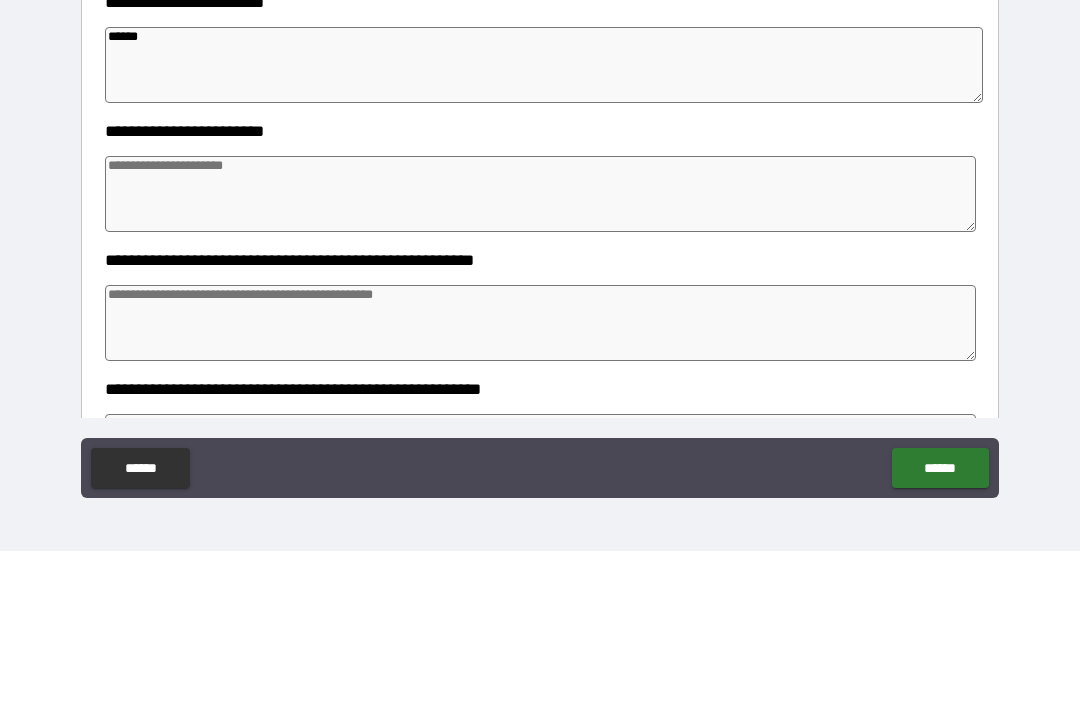 scroll, scrollTop: 483, scrollLeft: 0, axis: vertical 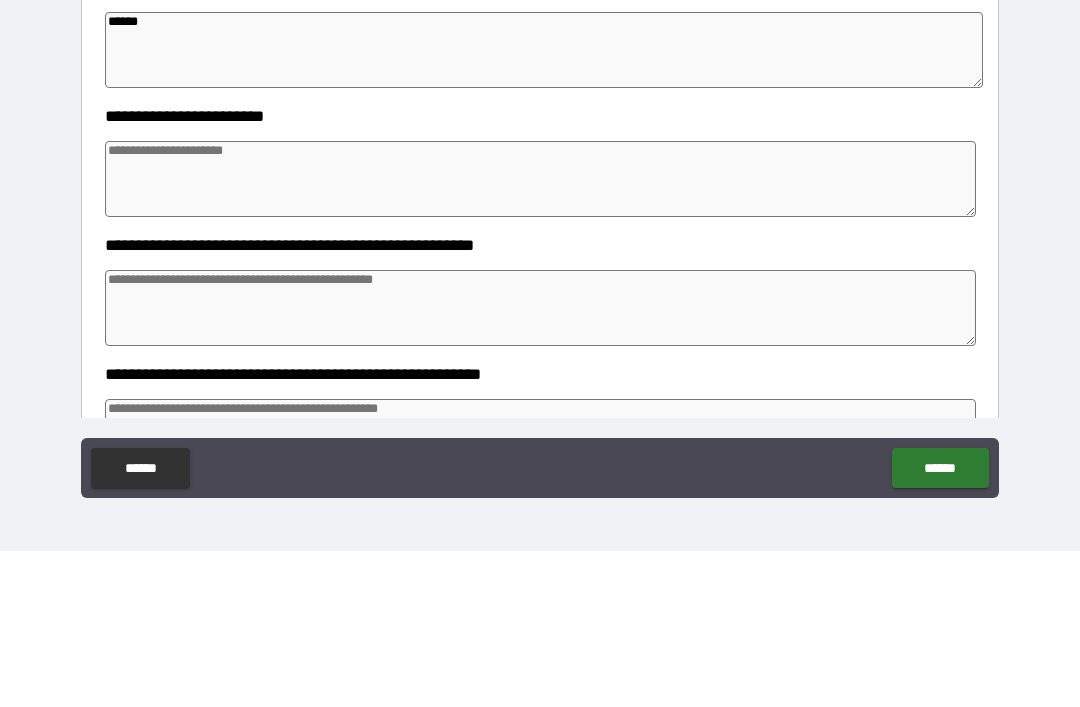 click at bounding box center (540, 335) 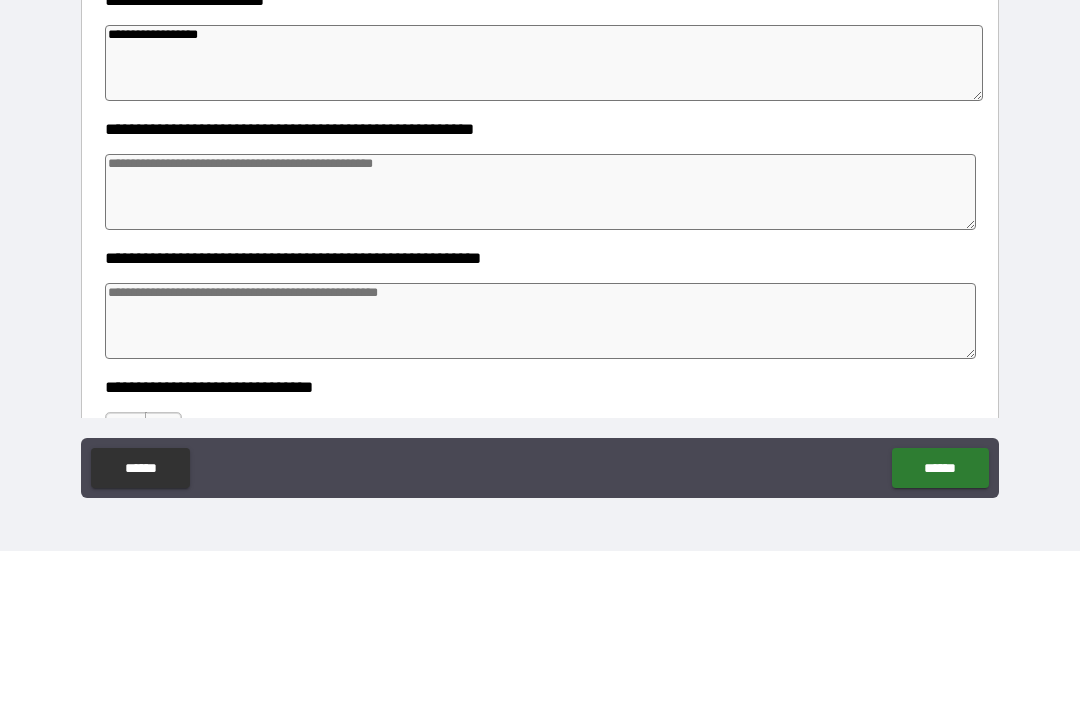 scroll, scrollTop: 602, scrollLeft: 0, axis: vertical 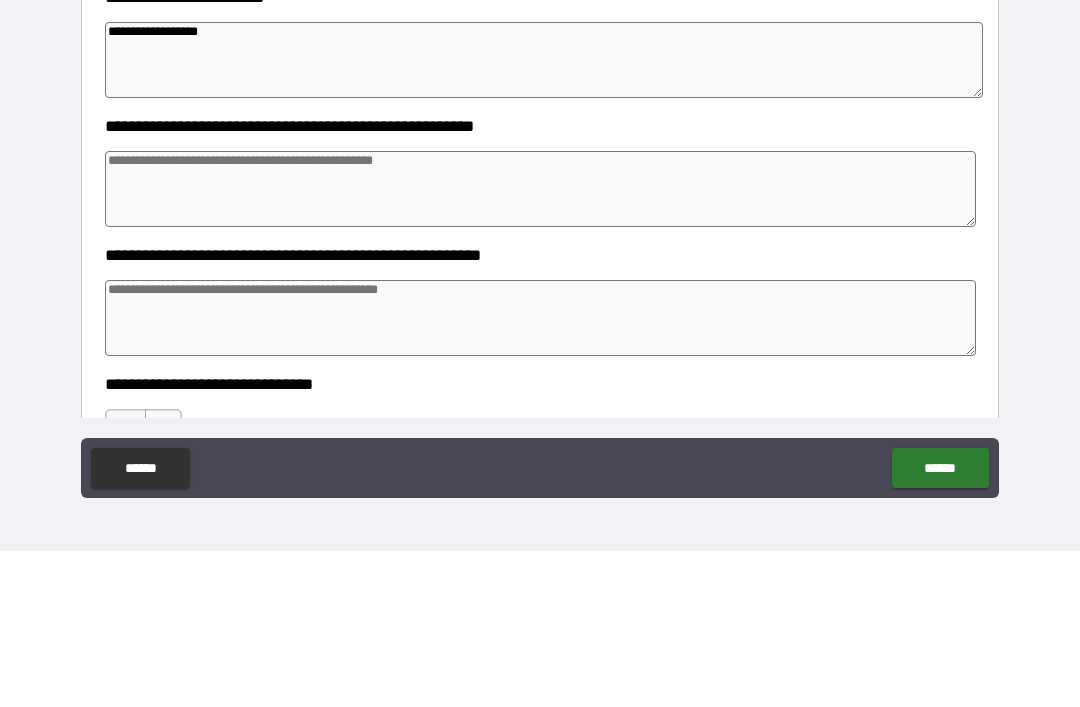 click at bounding box center (540, 345) 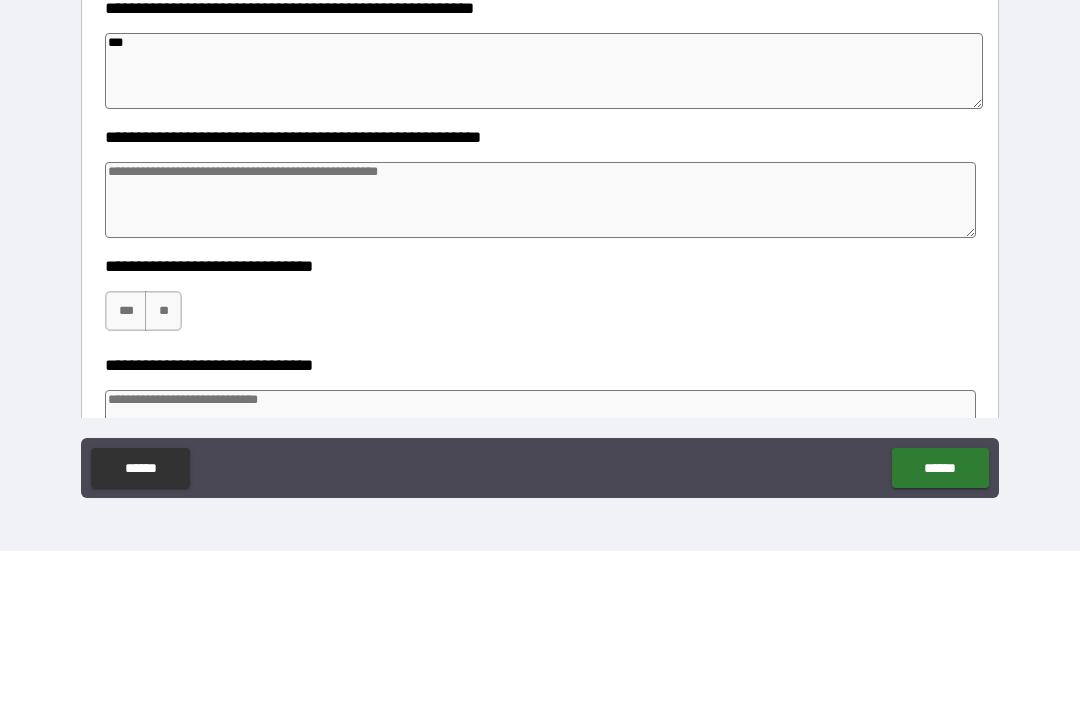 scroll, scrollTop: 721, scrollLeft: 0, axis: vertical 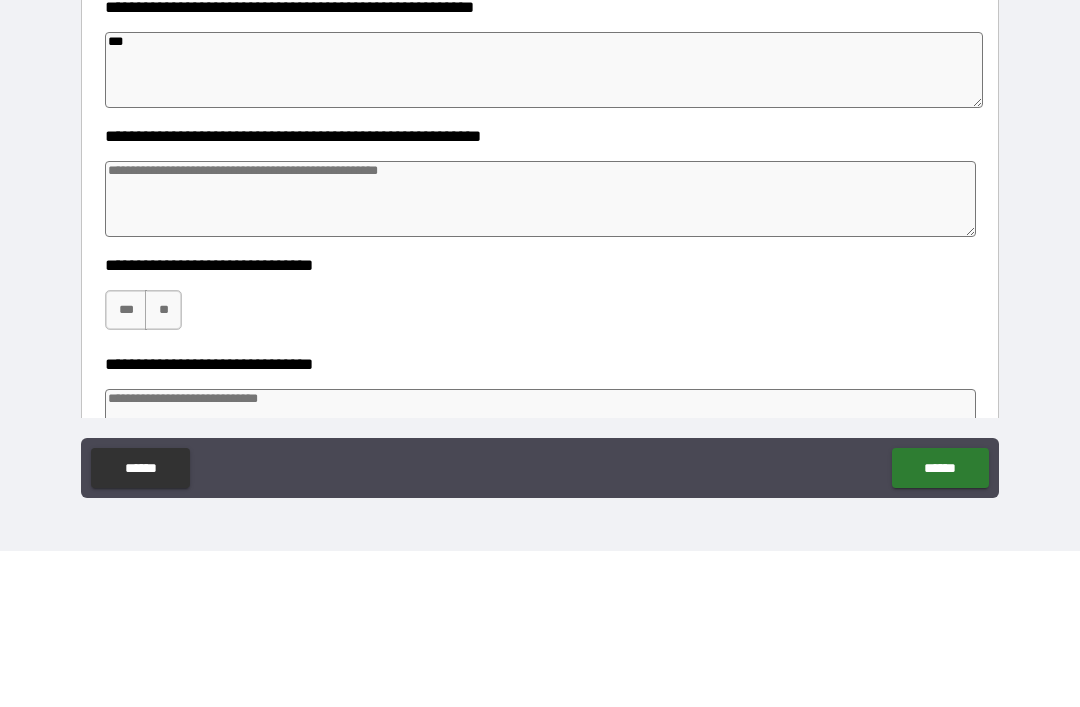 click at bounding box center (540, 355) 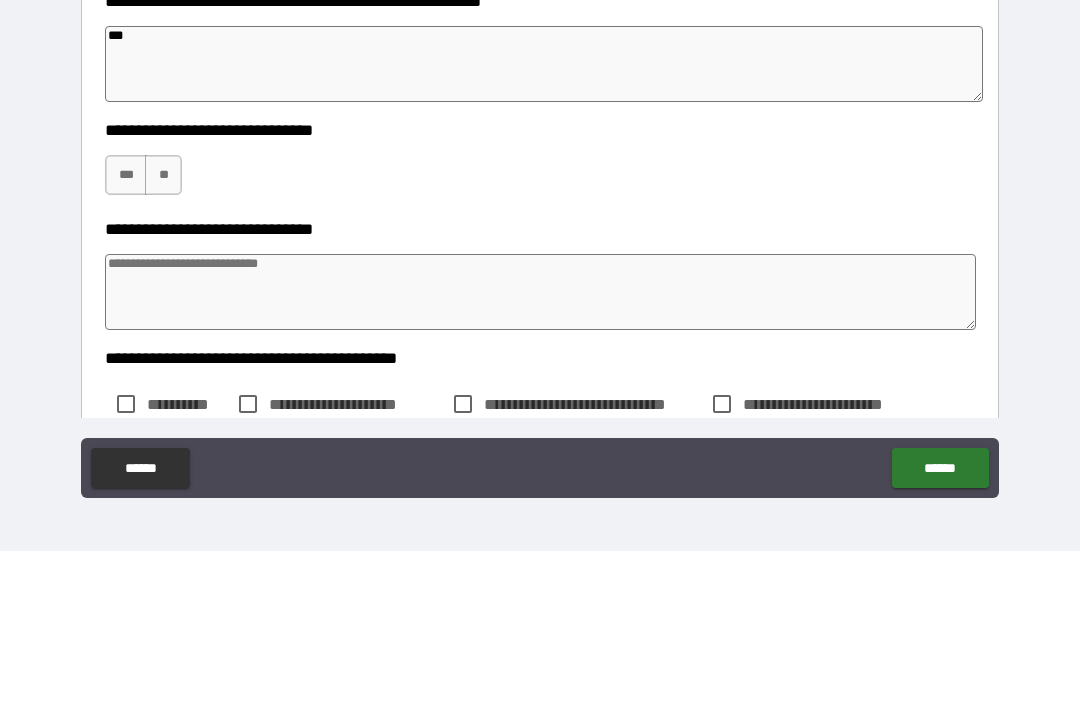 scroll, scrollTop: 861, scrollLeft: 0, axis: vertical 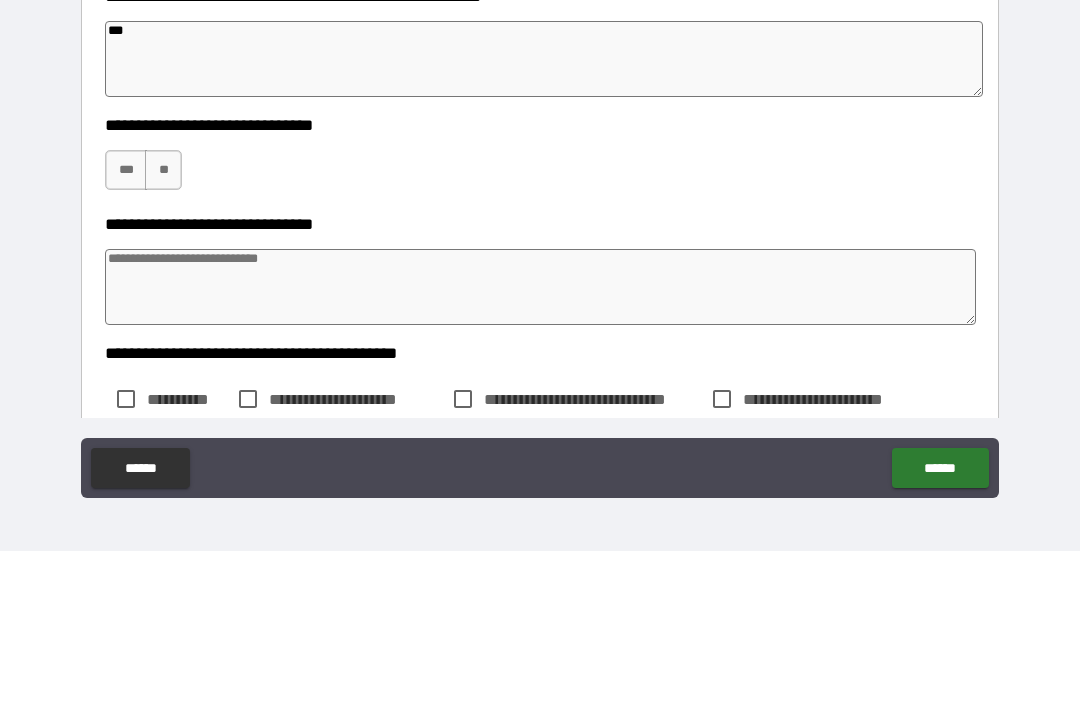 click on "***" at bounding box center [126, 326] 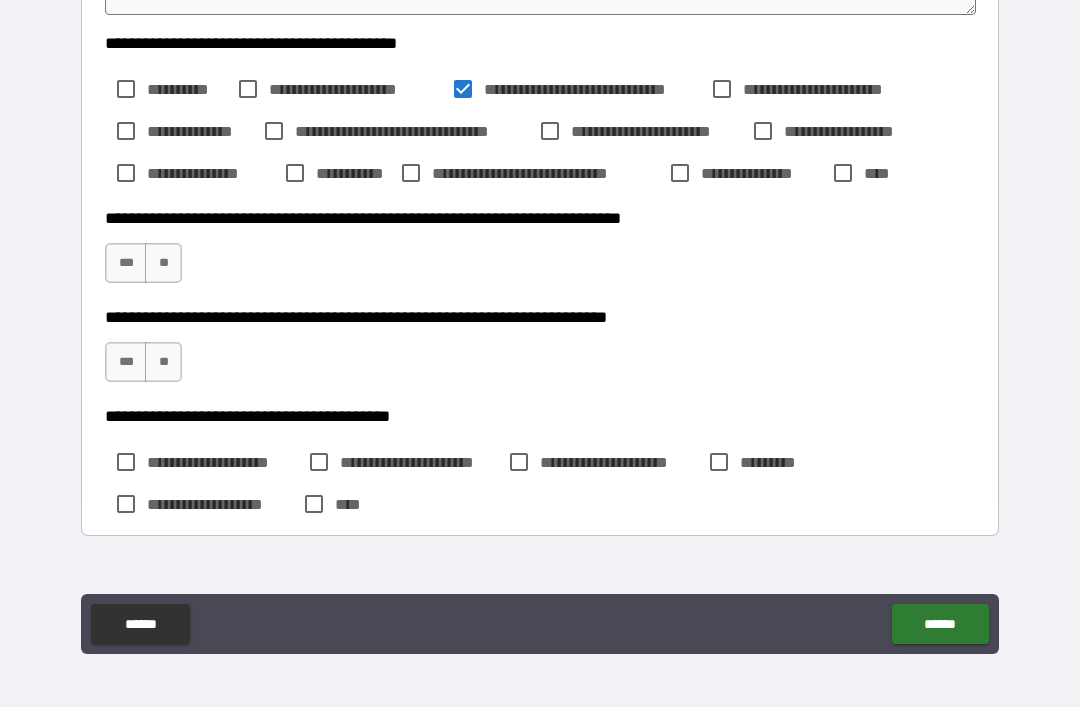 scroll, scrollTop: 1328, scrollLeft: 0, axis: vertical 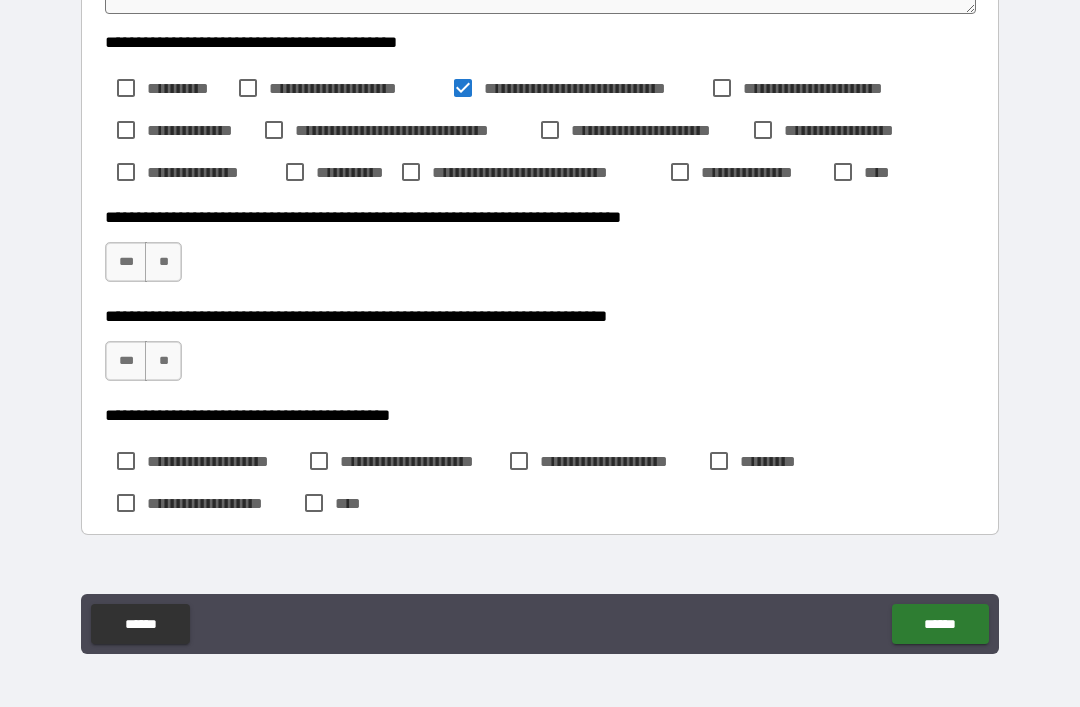 click on "**" at bounding box center [163, 262] 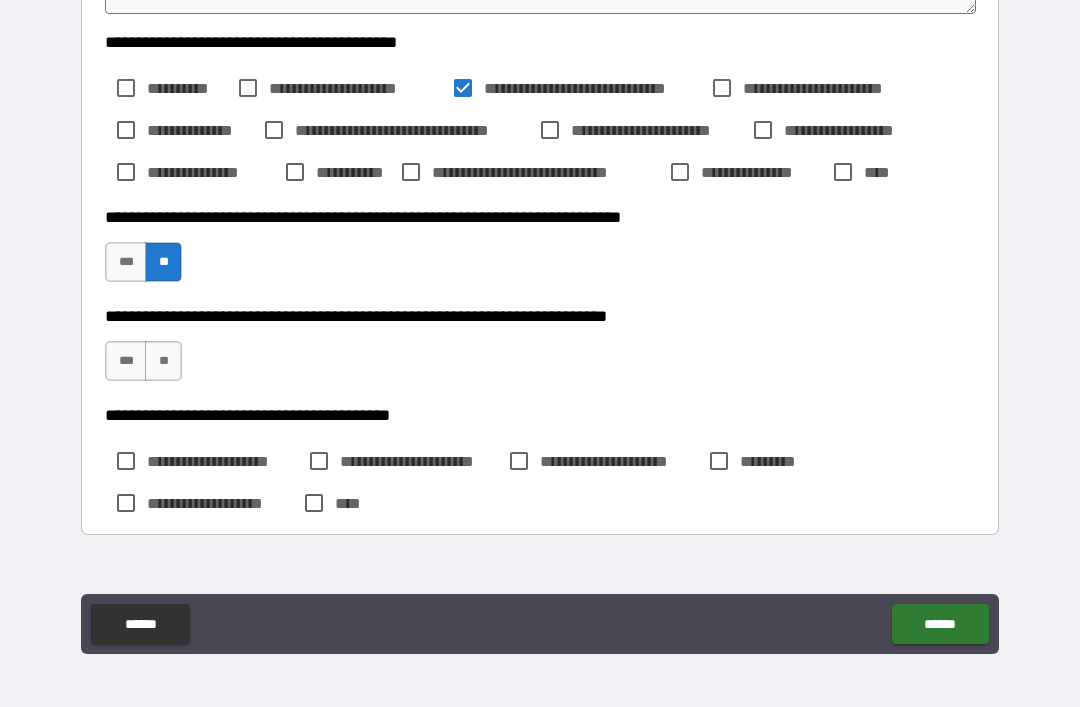 click on "***" at bounding box center [126, 361] 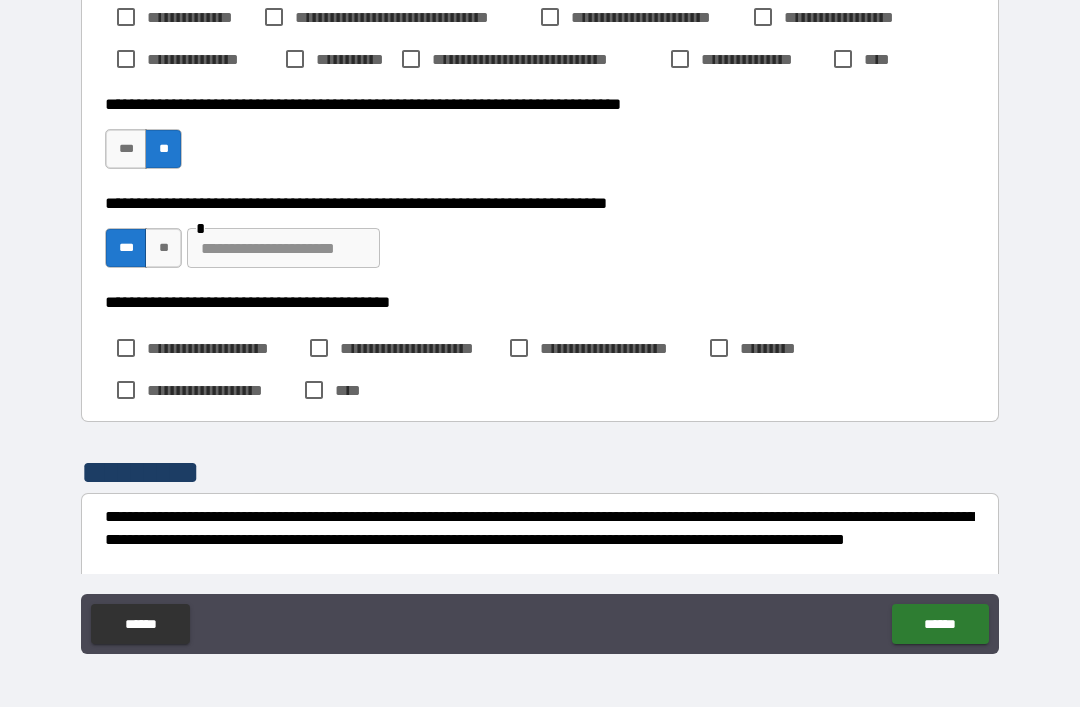 scroll, scrollTop: 1450, scrollLeft: 0, axis: vertical 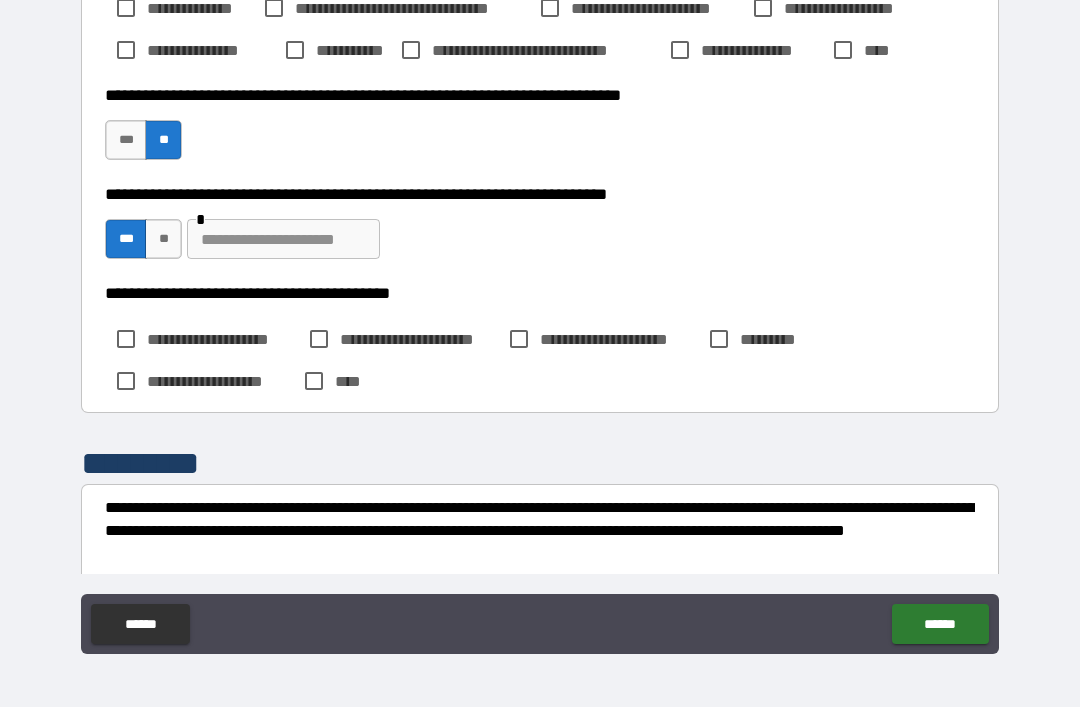 click at bounding box center (283, 239) 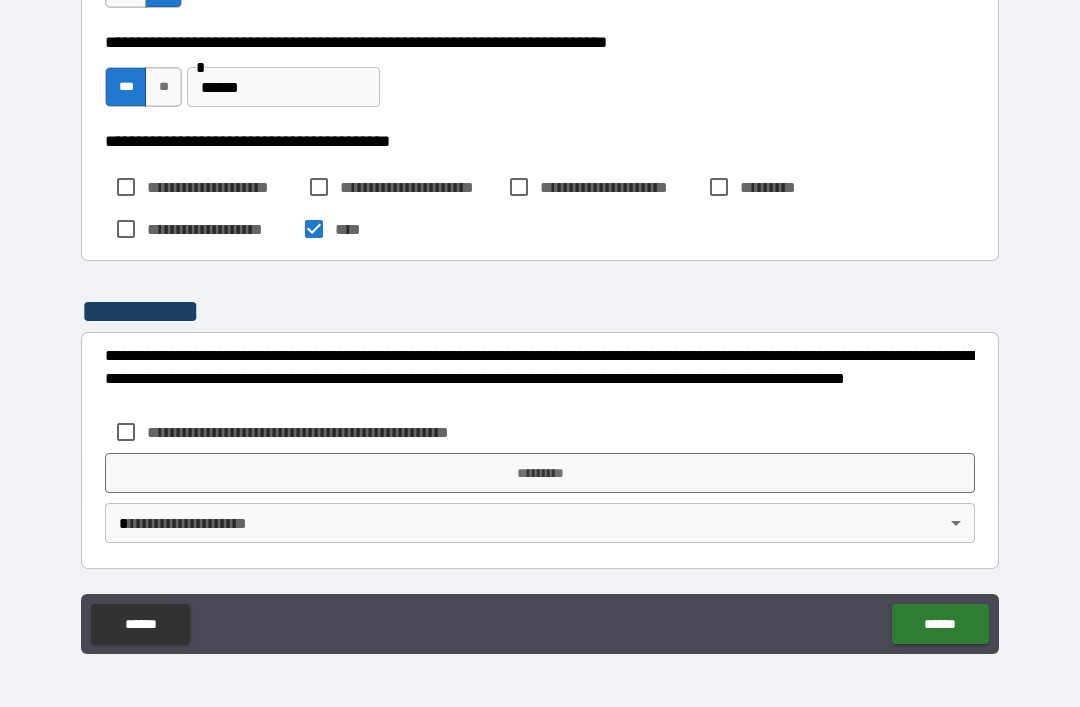 scroll, scrollTop: 1602, scrollLeft: 0, axis: vertical 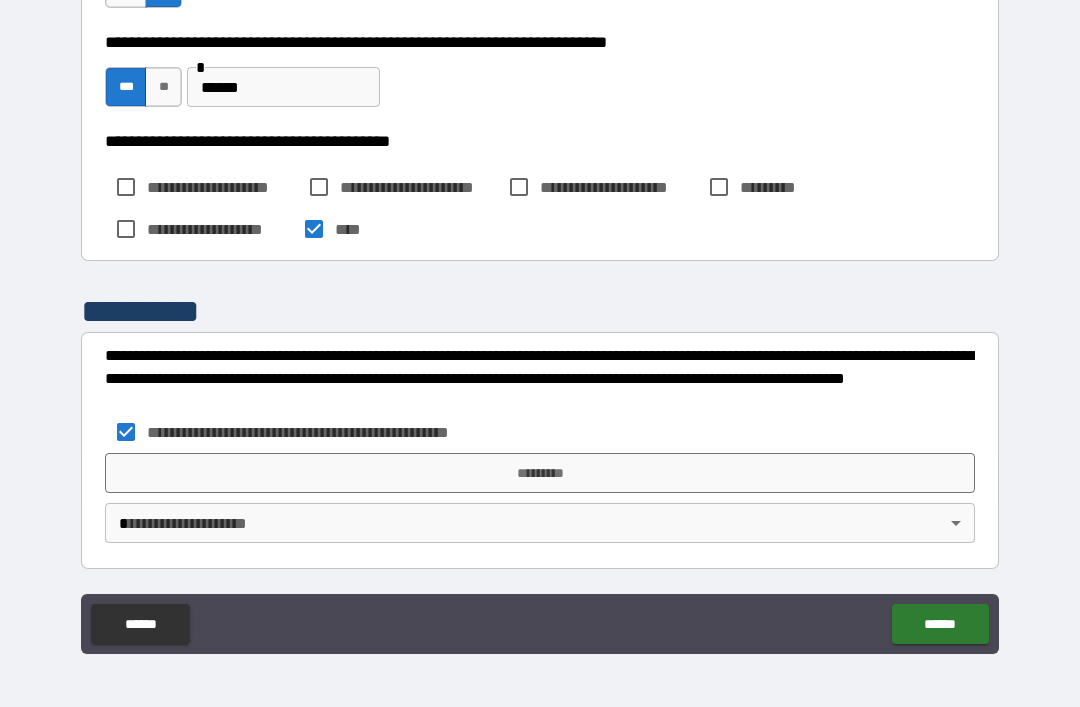 click on "*********" at bounding box center (540, 473) 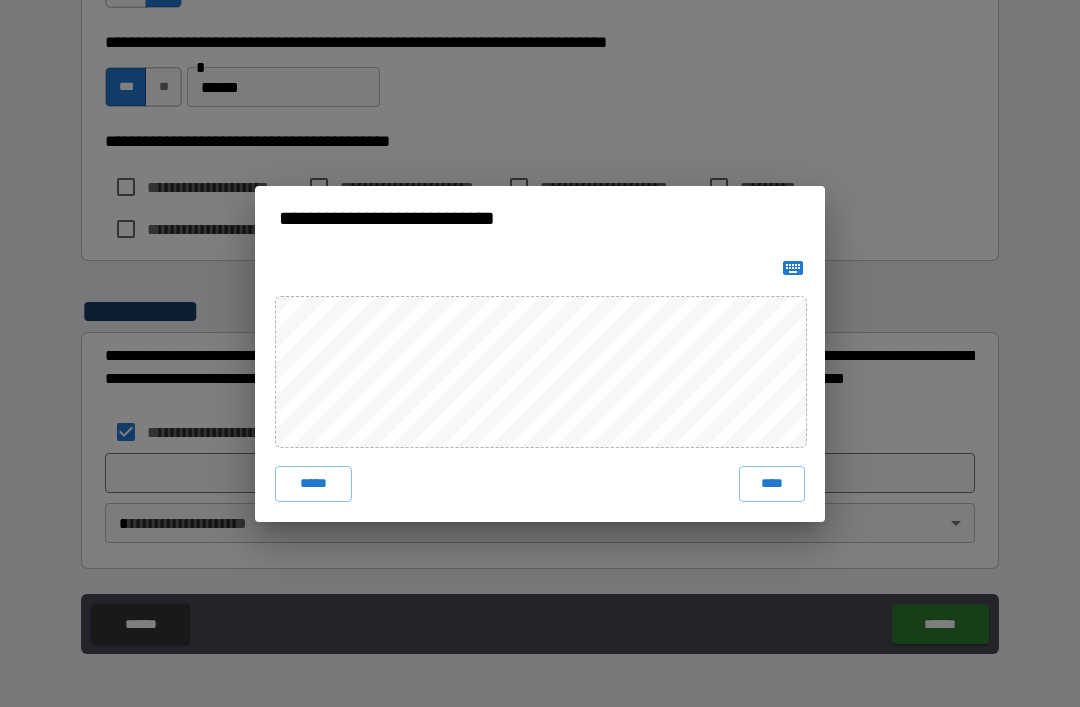 click on "****" at bounding box center (772, 484) 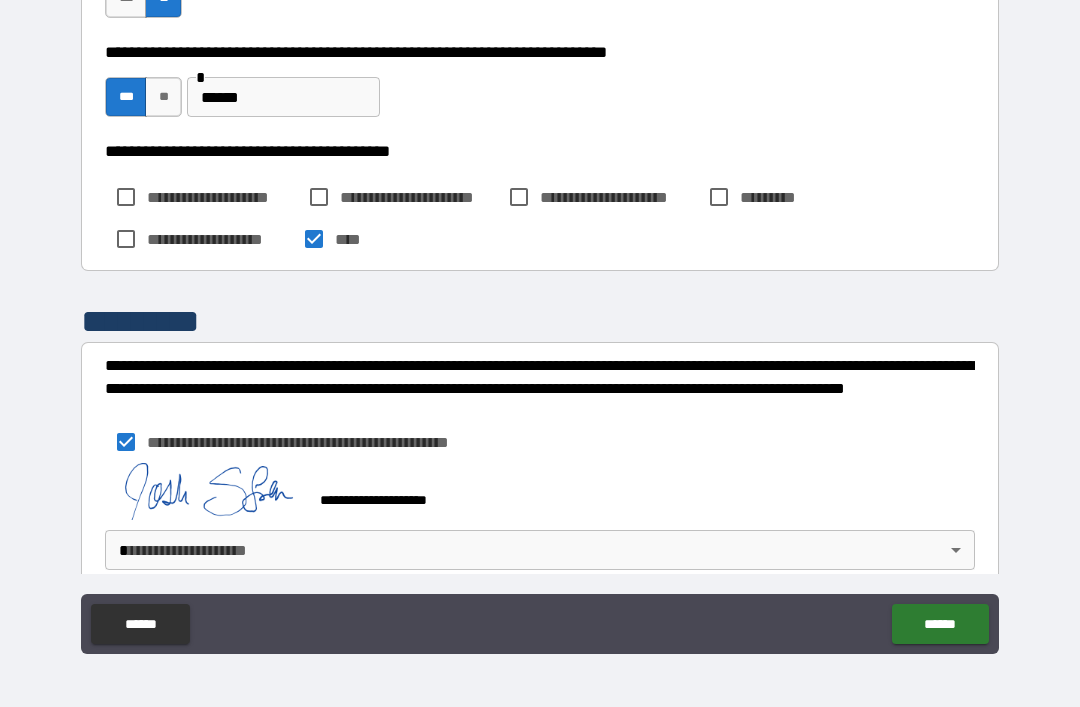 click on "******" at bounding box center [940, 624] 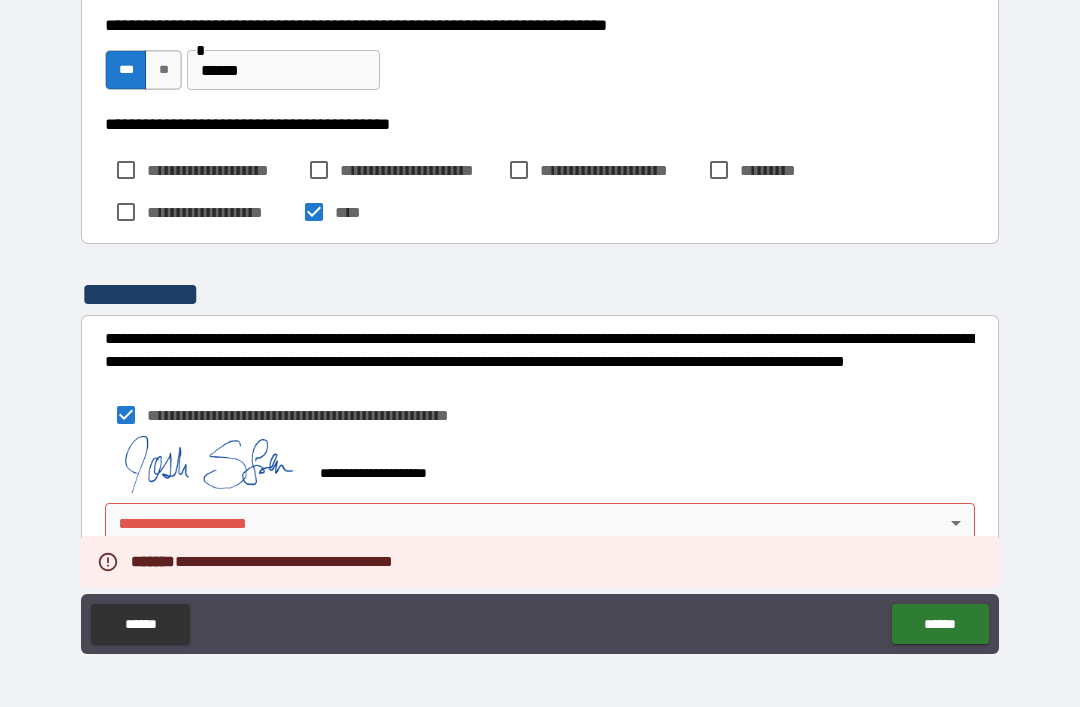 scroll, scrollTop: 1619, scrollLeft: 0, axis: vertical 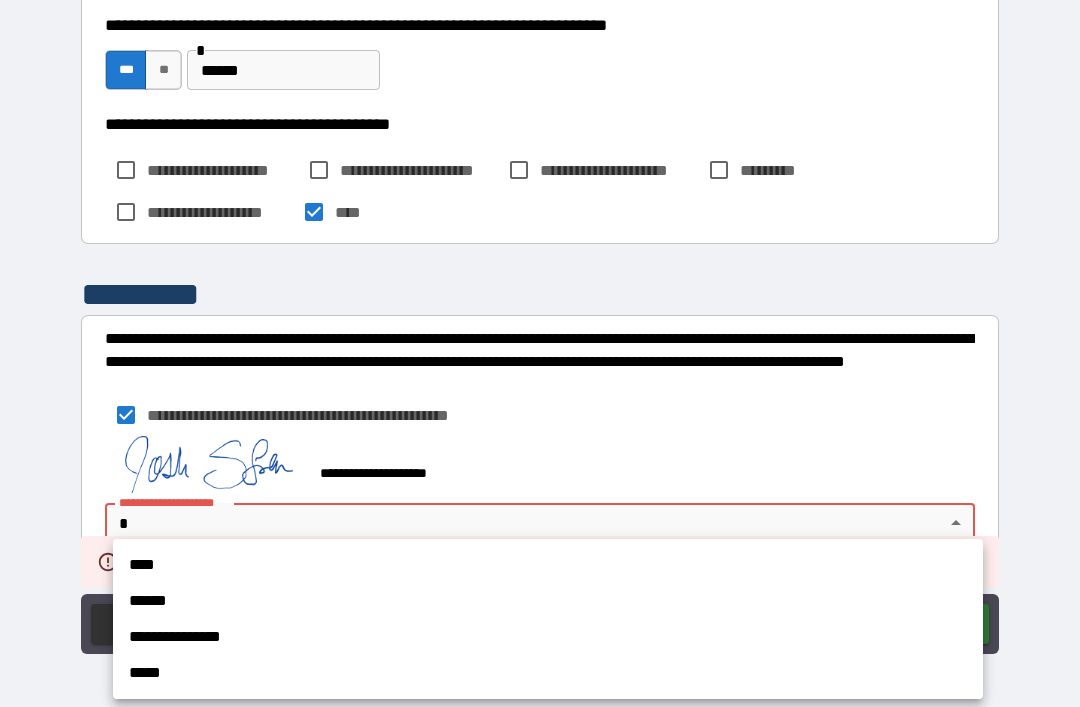 click on "****" at bounding box center (548, 565) 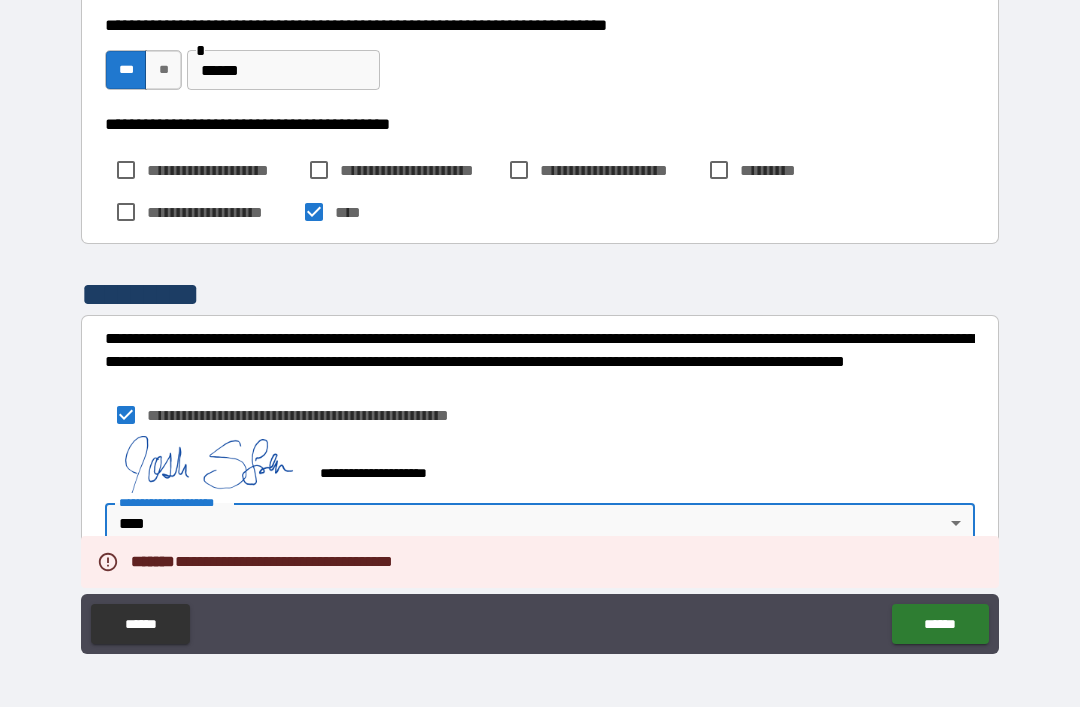 click on "******" at bounding box center (940, 624) 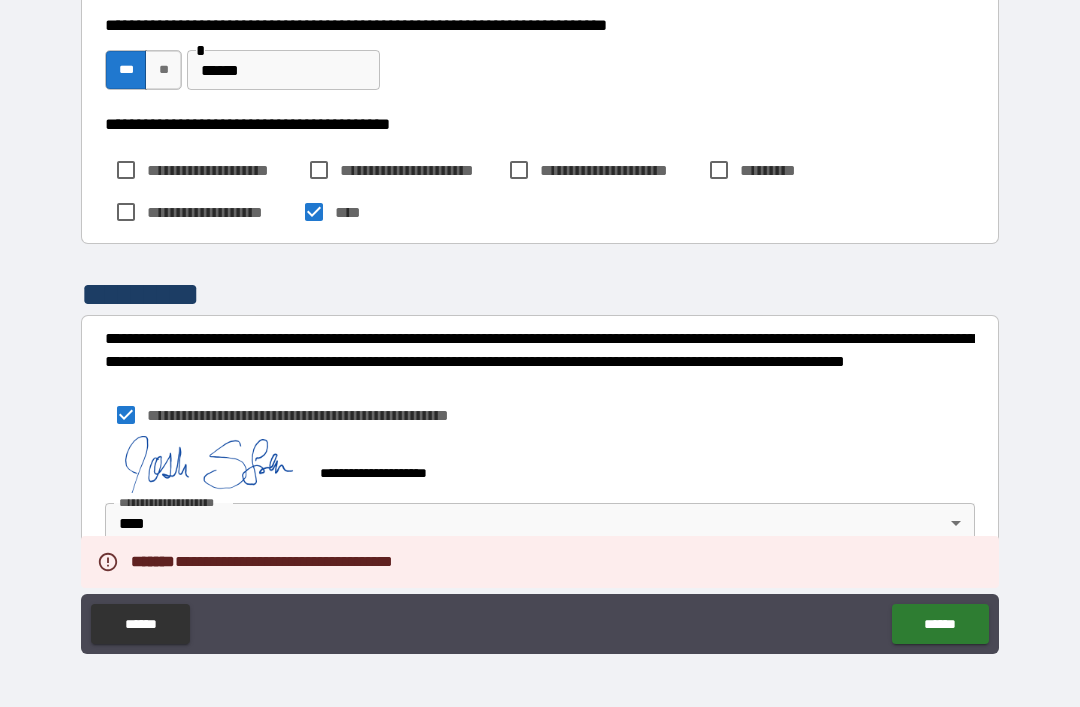 click on "******" at bounding box center (940, 624) 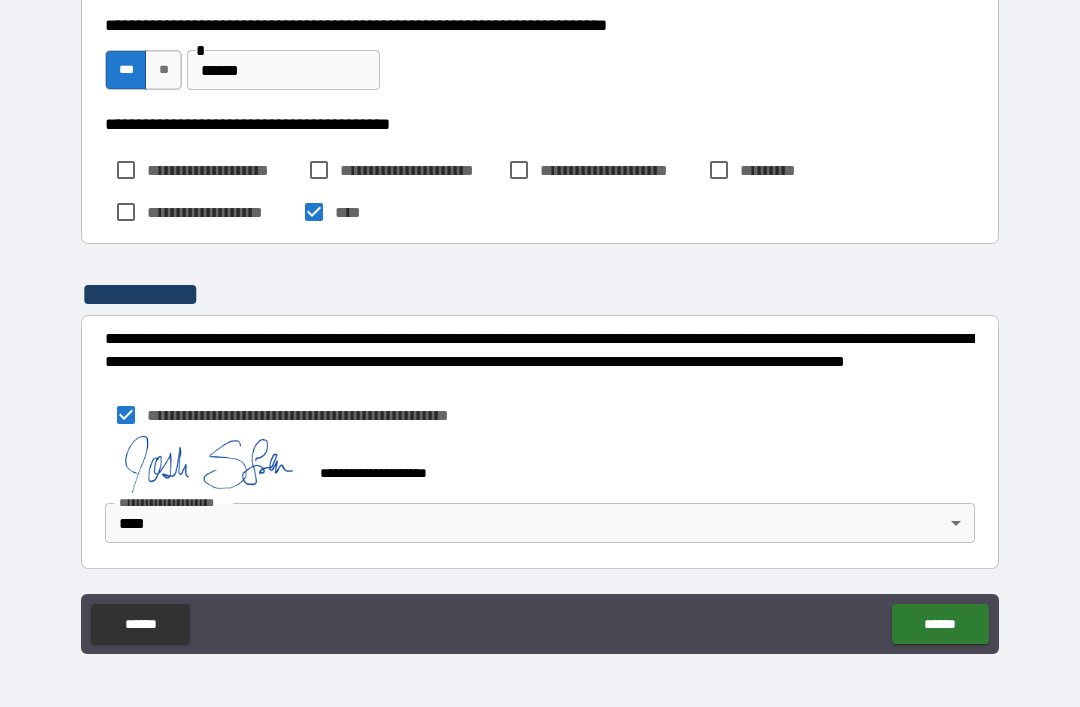 scroll, scrollTop: 1619, scrollLeft: 0, axis: vertical 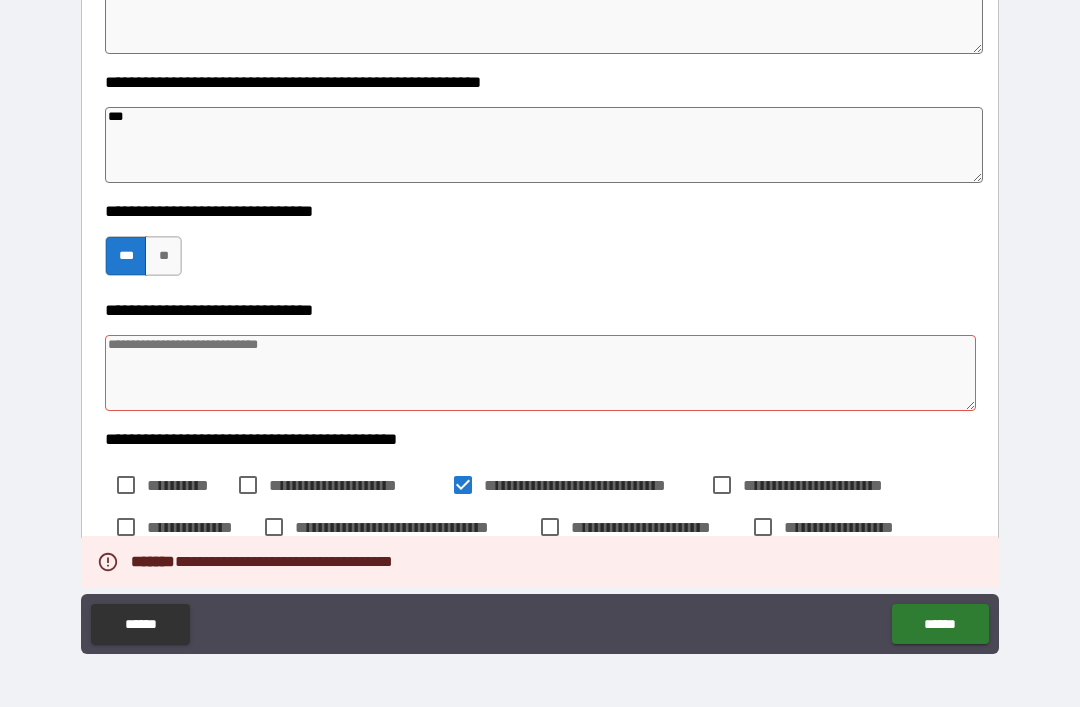 click at bounding box center (540, 373) 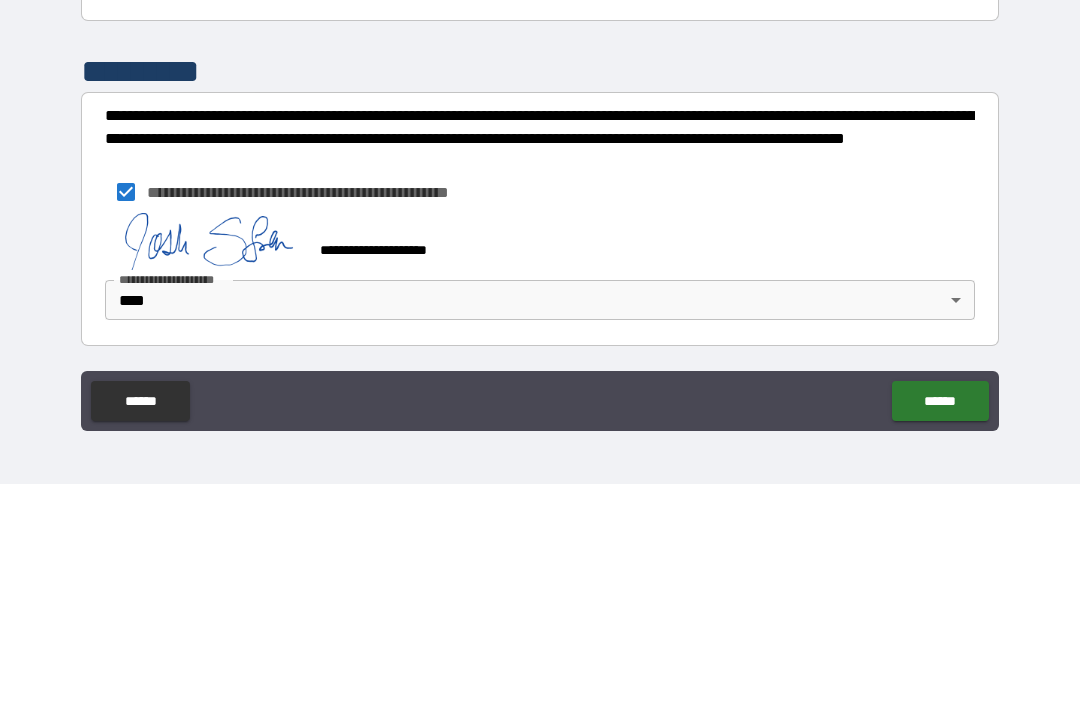 scroll, scrollTop: 1619, scrollLeft: 0, axis: vertical 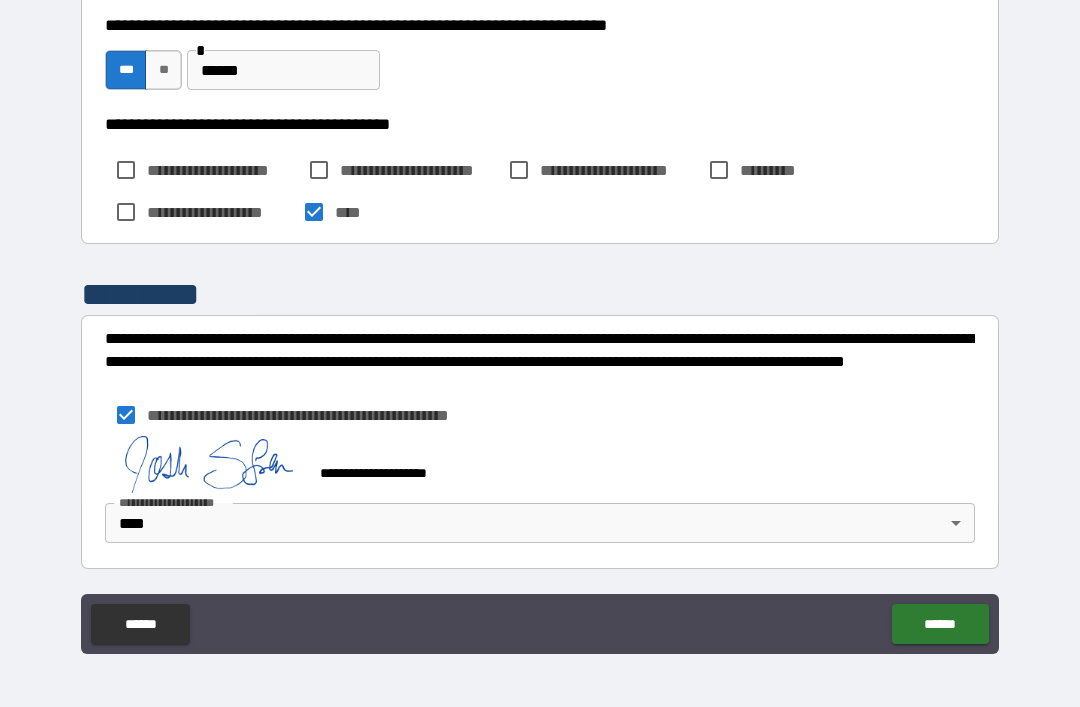 click on "******" at bounding box center [940, 624] 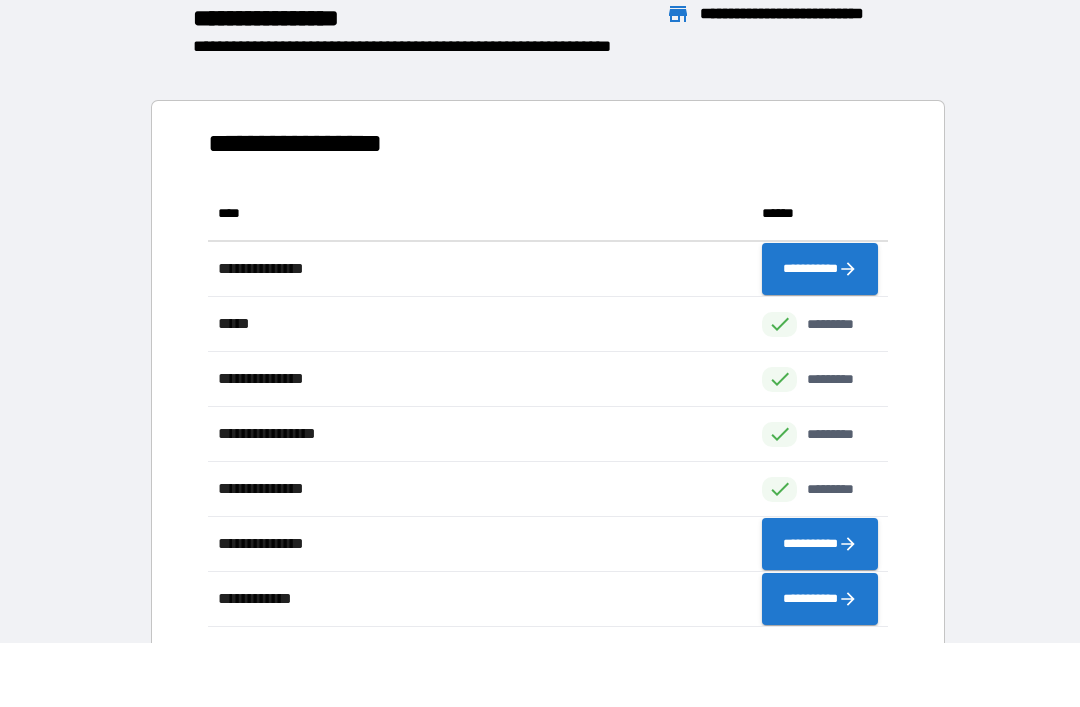 scroll, scrollTop: 1, scrollLeft: 1, axis: both 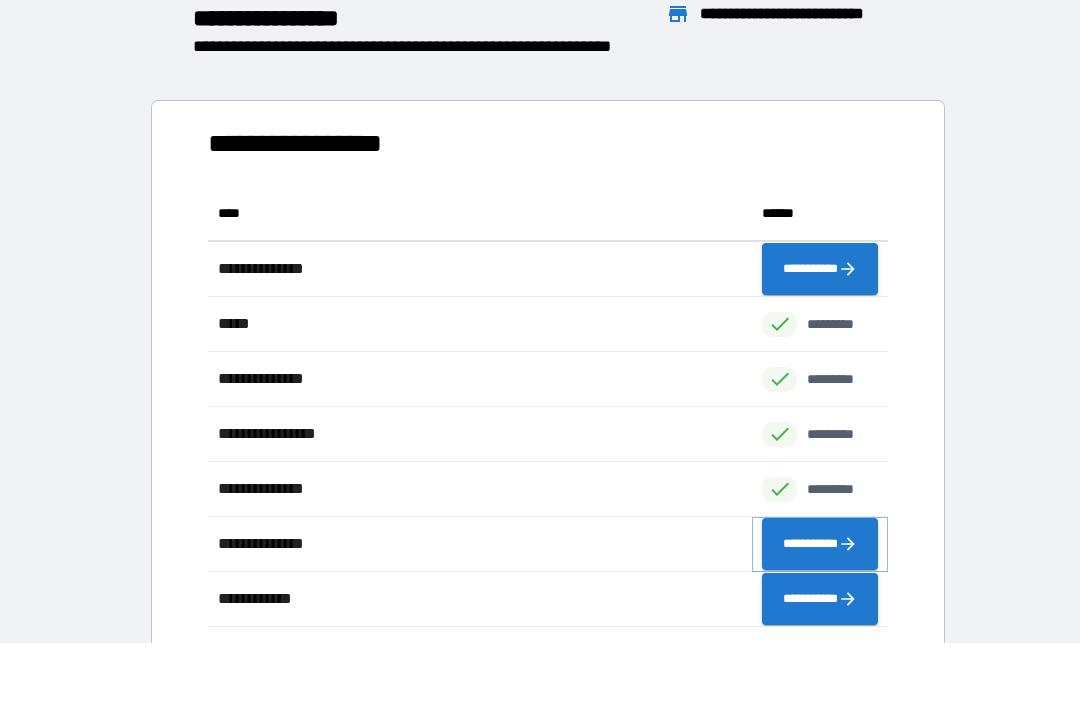 click 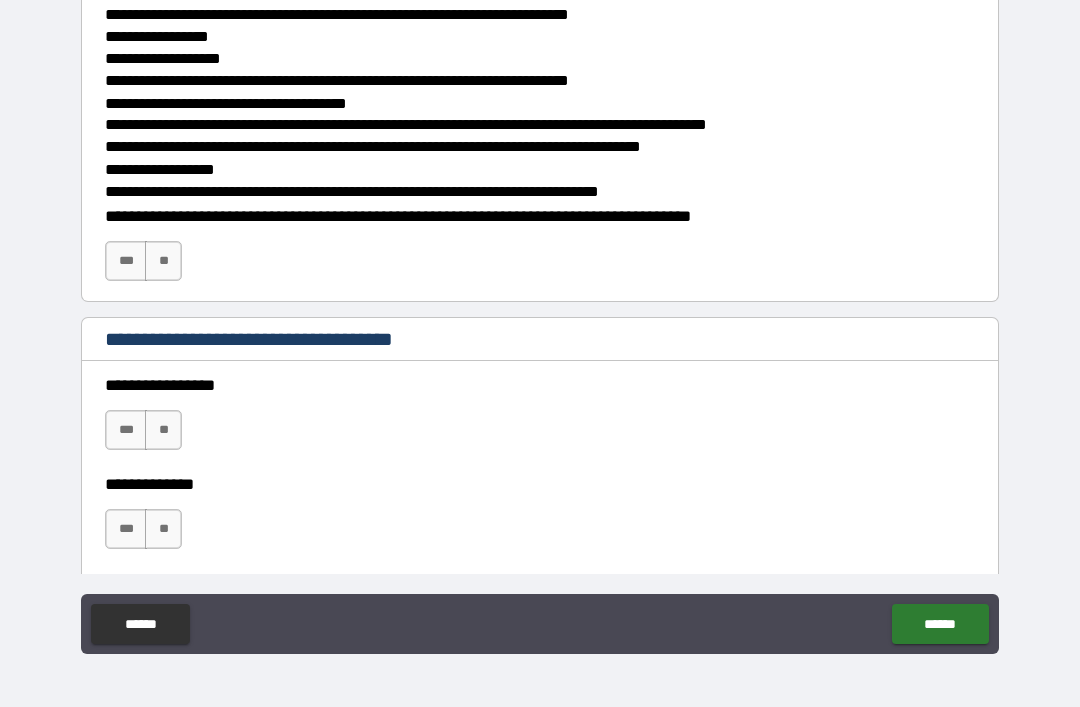 click on "***" at bounding box center (126, 261) 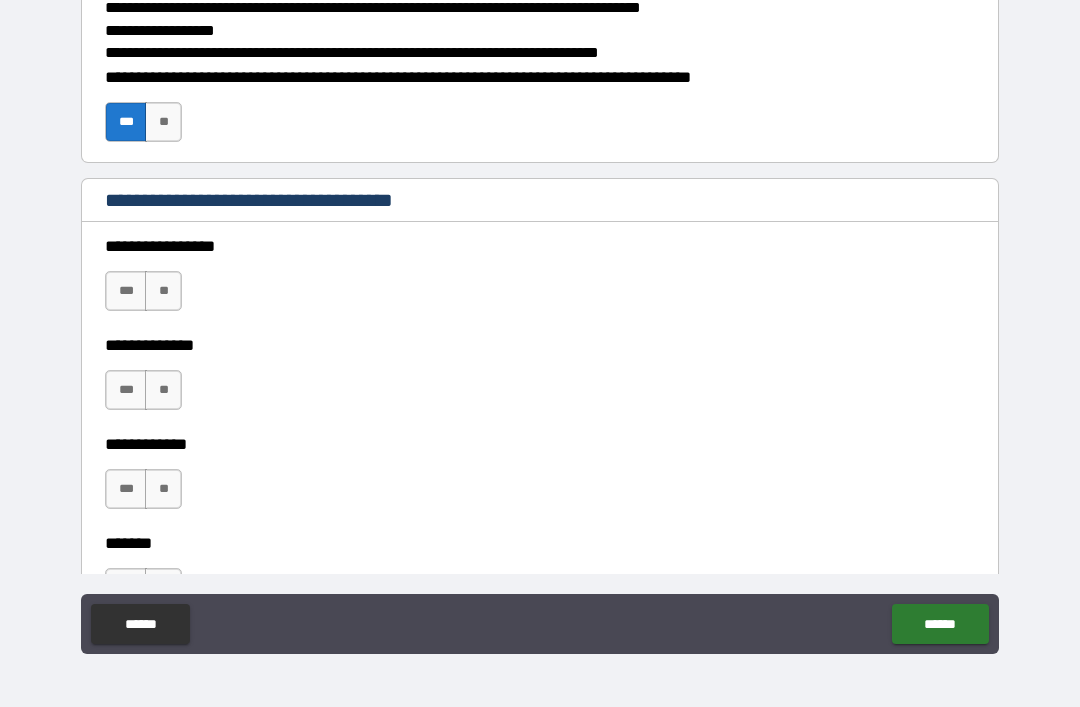 scroll, scrollTop: 493, scrollLeft: 0, axis: vertical 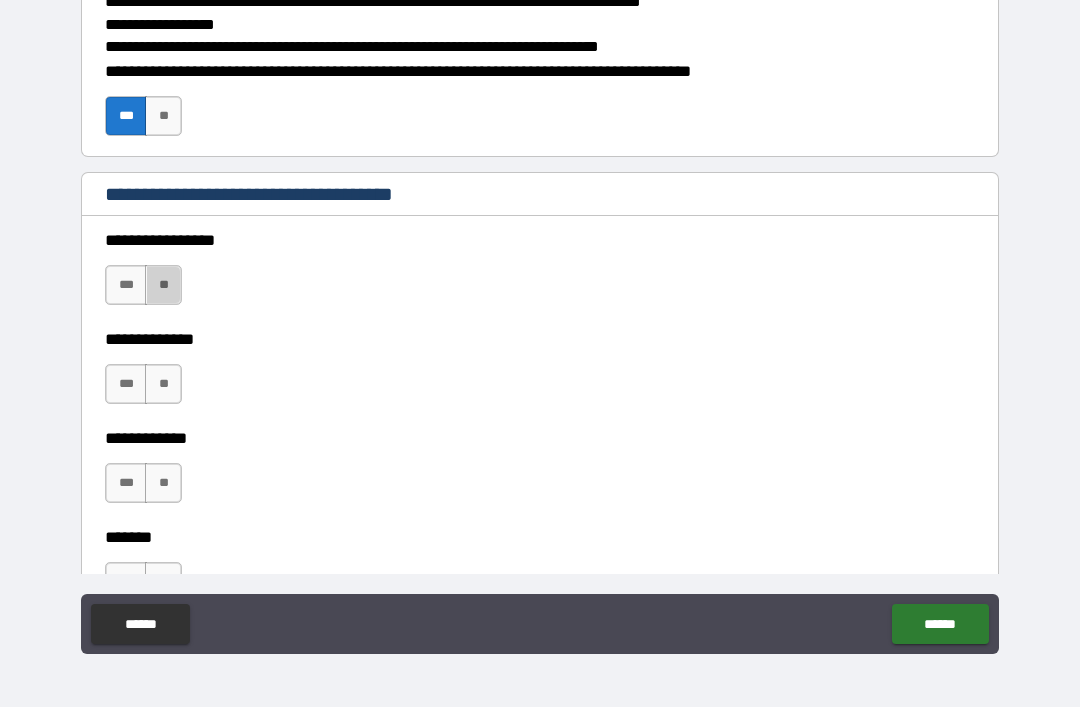 click on "**" at bounding box center [163, 285] 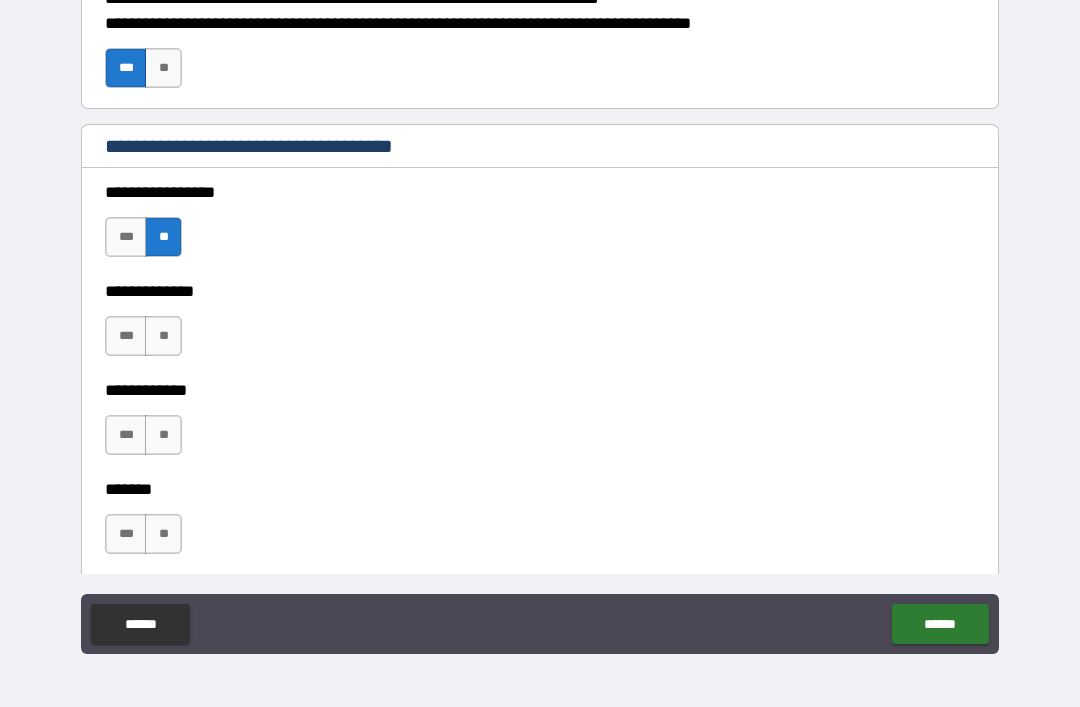 click on "**" at bounding box center [163, 336] 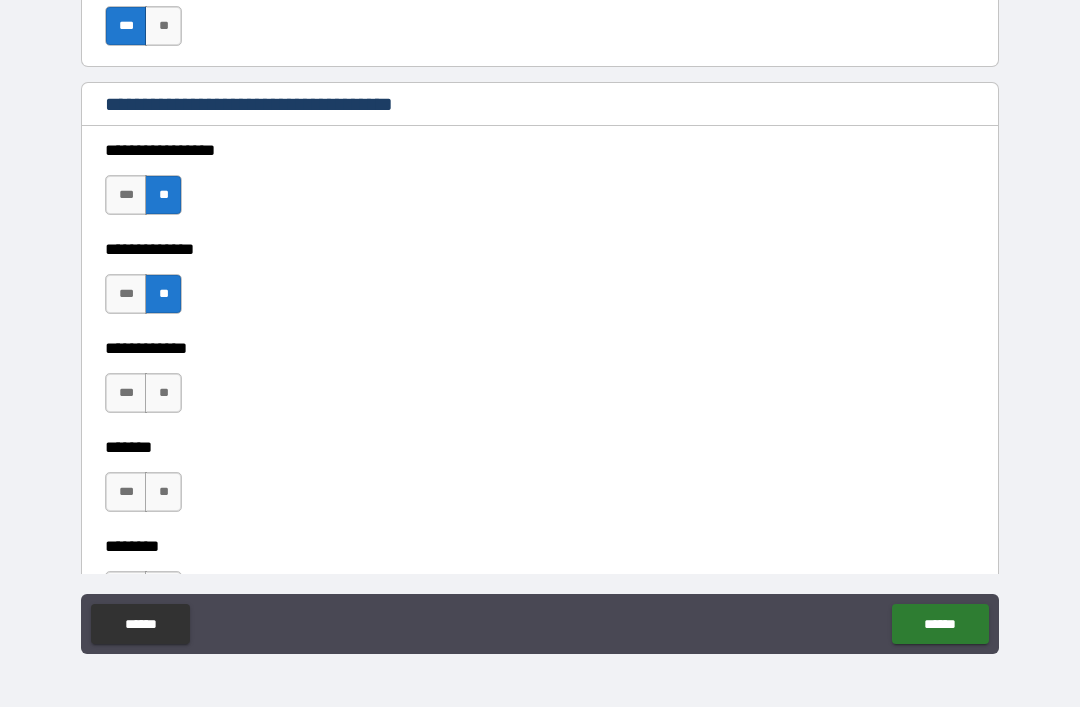 click on "**" at bounding box center [163, 393] 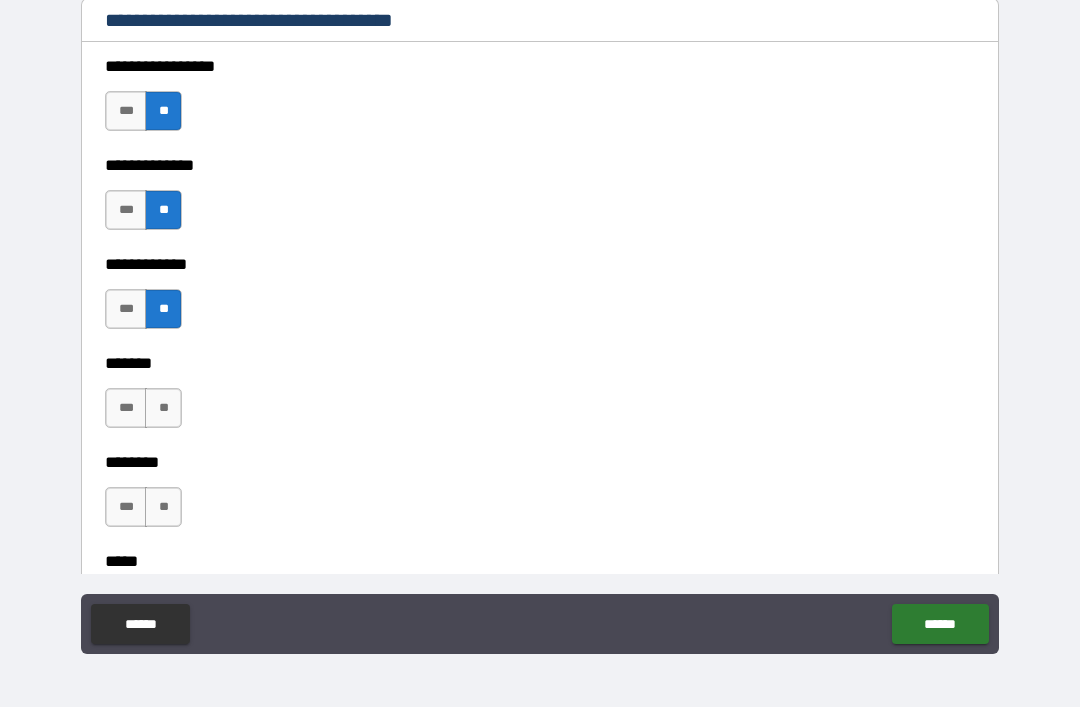 click on "**" at bounding box center [163, 408] 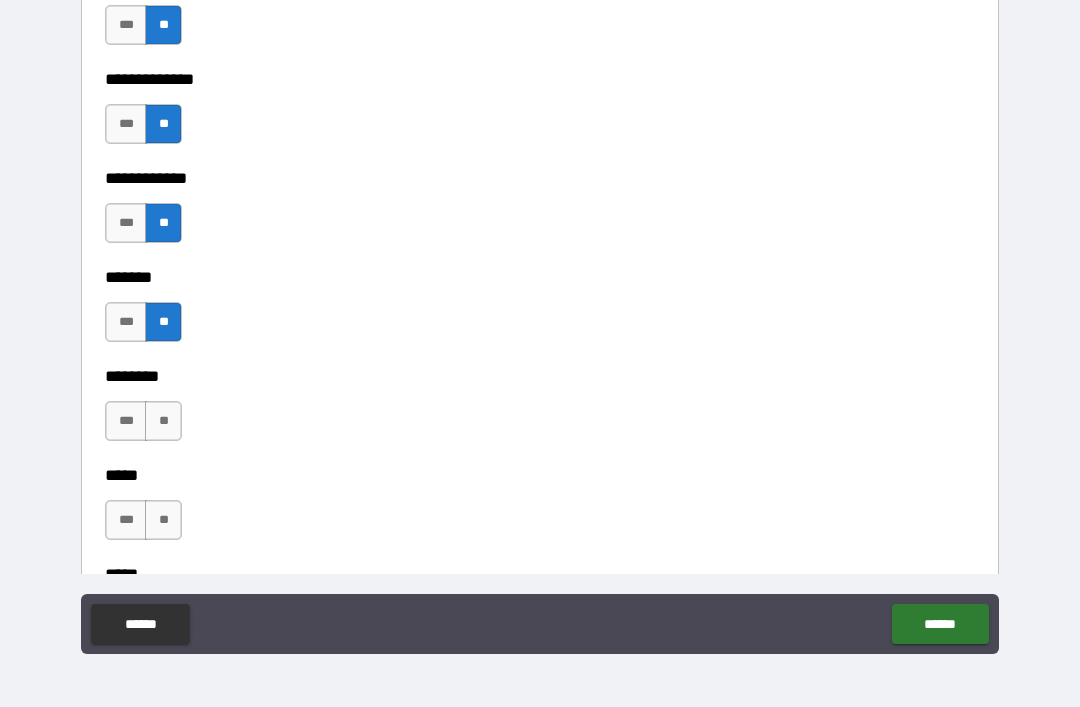 click on "**" at bounding box center (163, 421) 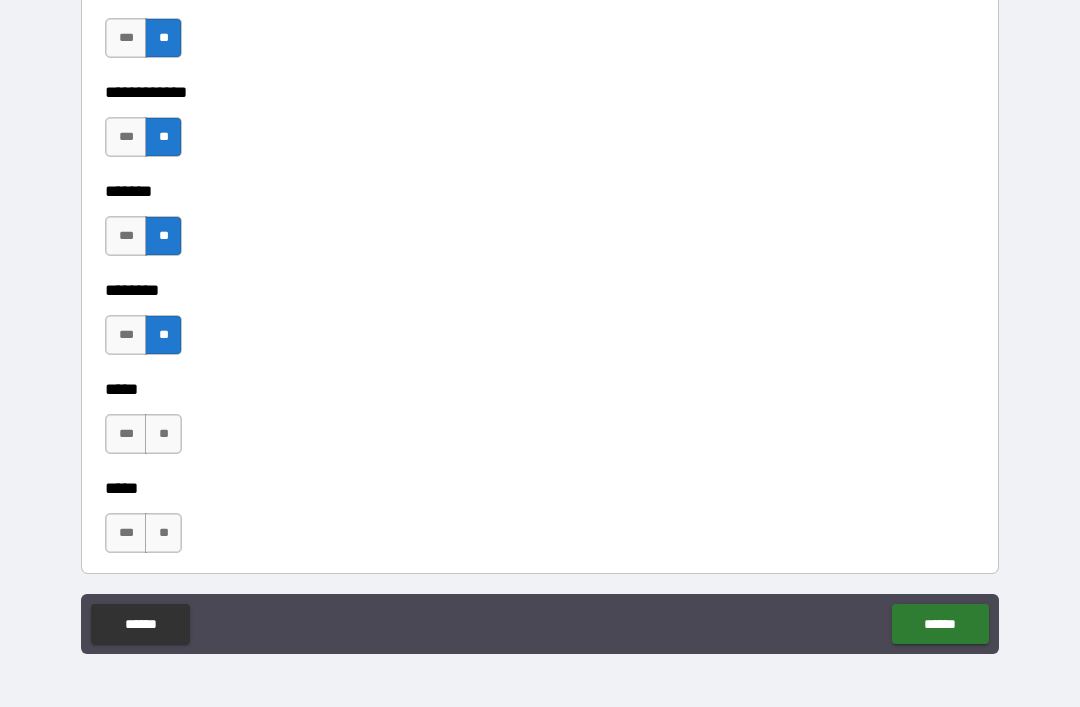 click on "**" at bounding box center [163, 434] 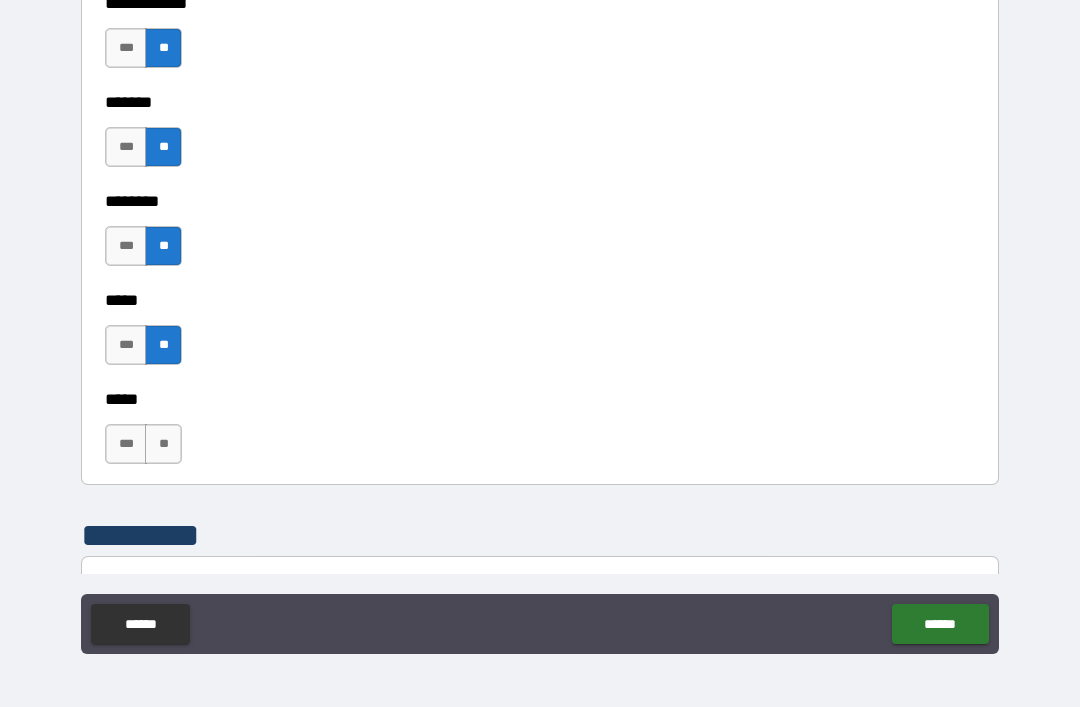 scroll, scrollTop: 932, scrollLeft: 0, axis: vertical 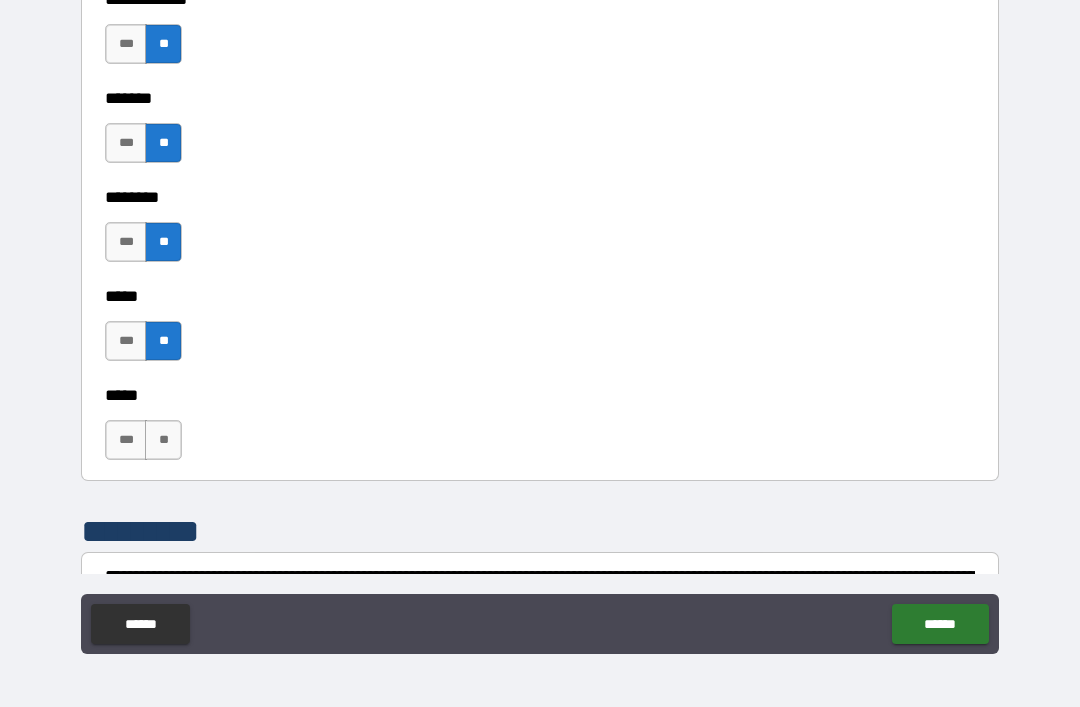 click on "***** *** **" at bounding box center (540, 431) 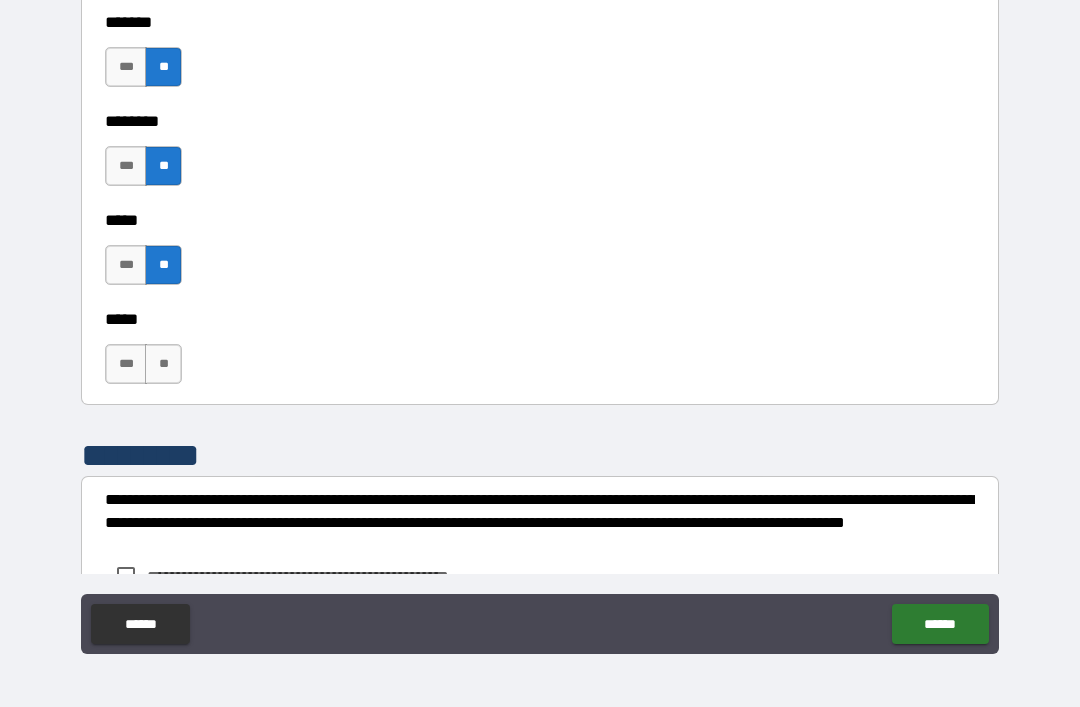 scroll, scrollTop: 1010, scrollLeft: 0, axis: vertical 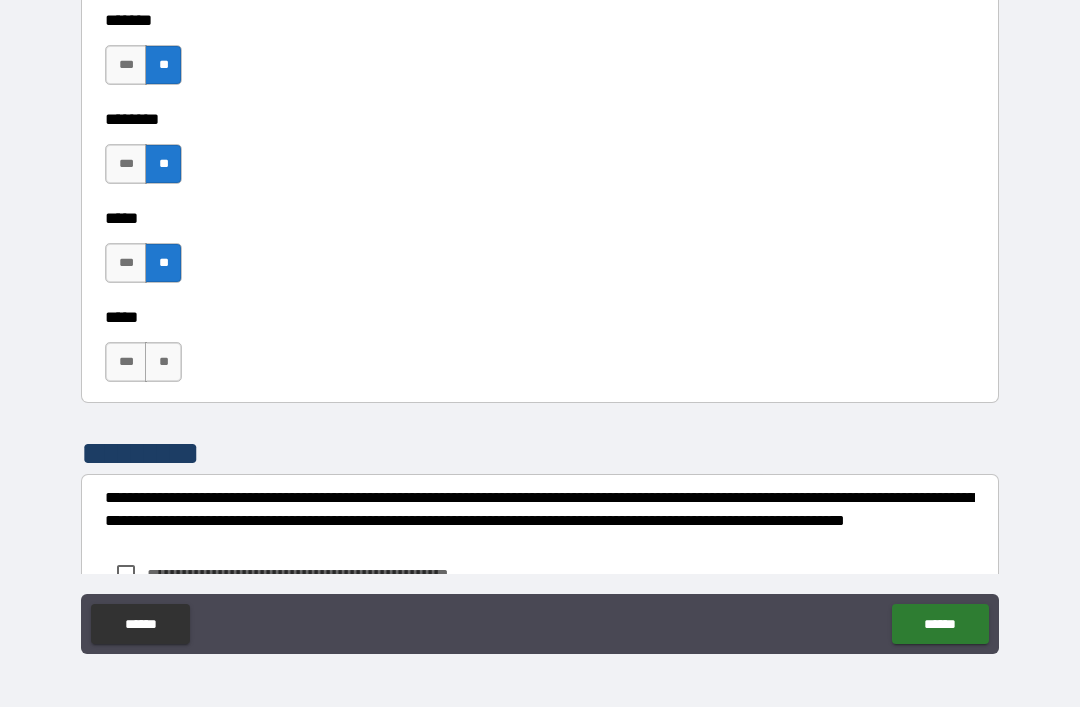 click on "***" at bounding box center (126, 362) 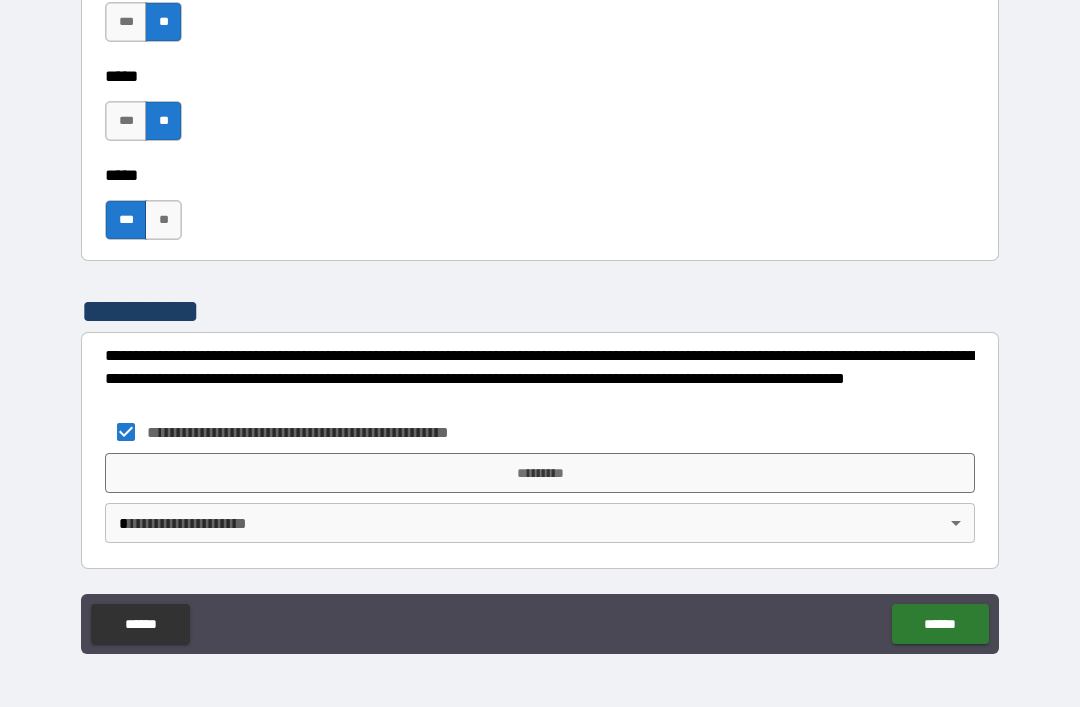 scroll, scrollTop: 1152, scrollLeft: 0, axis: vertical 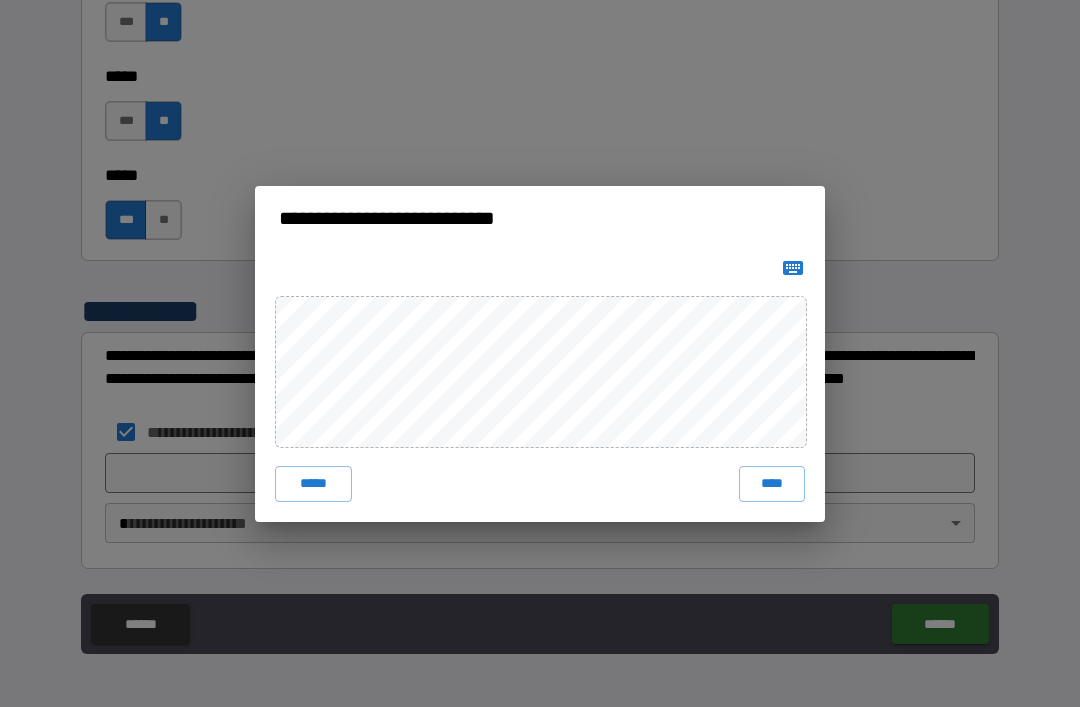 click on "****" at bounding box center [772, 484] 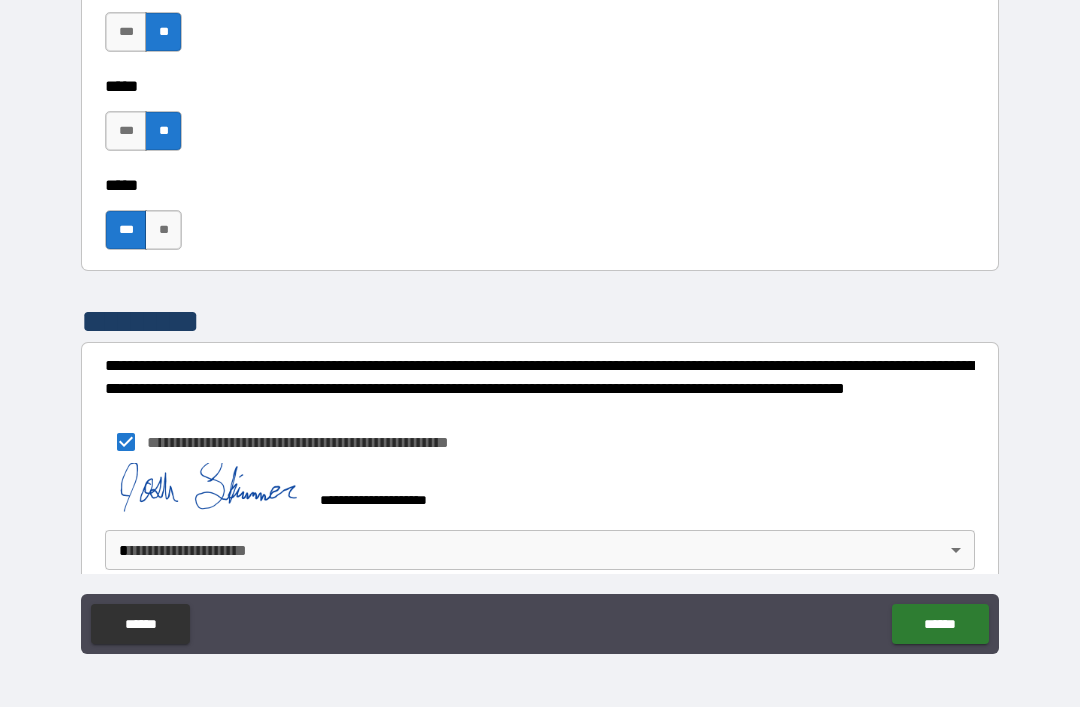 click on "******" at bounding box center [940, 624] 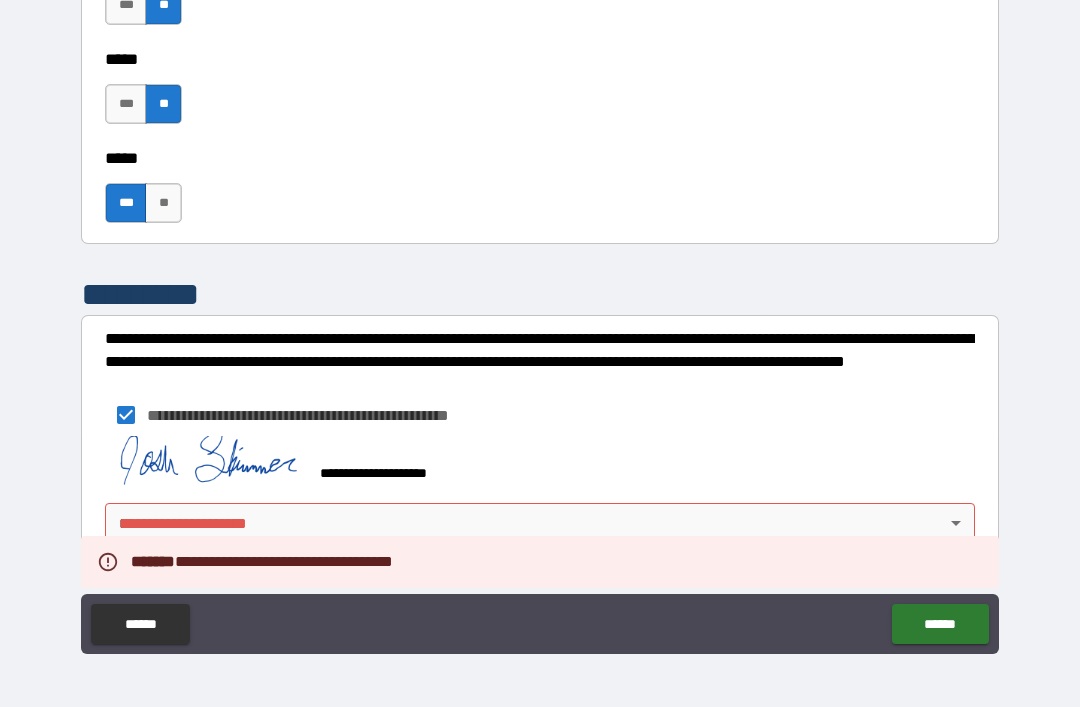 scroll, scrollTop: 1169, scrollLeft: 0, axis: vertical 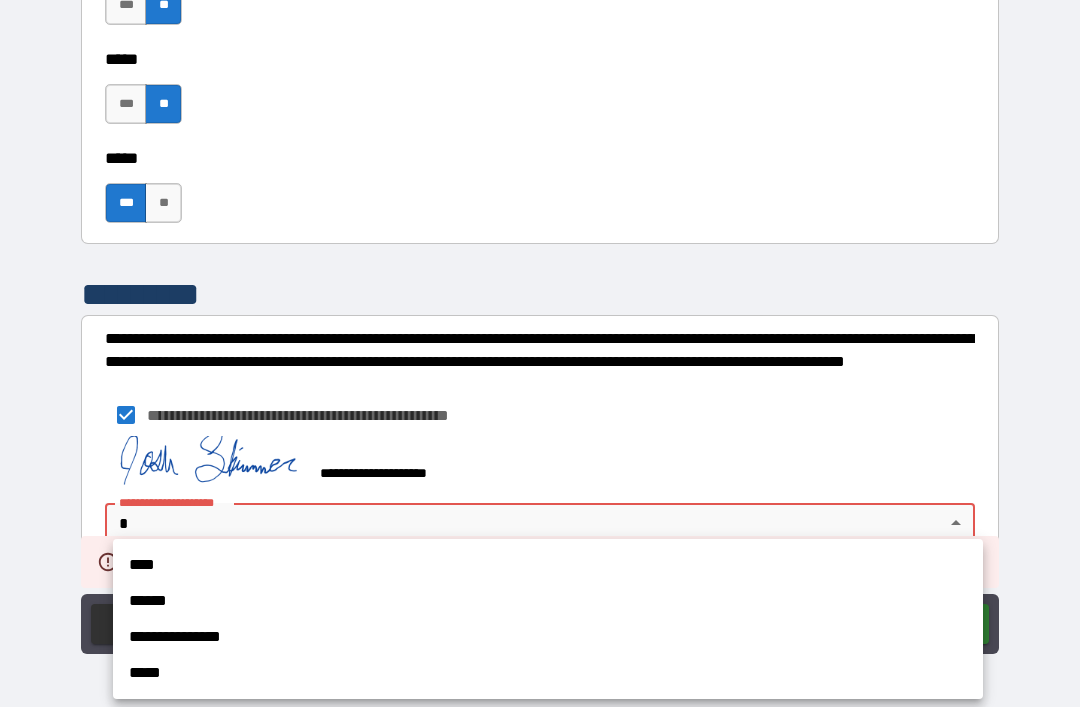 click on "****" at bounding box center [548, 565] 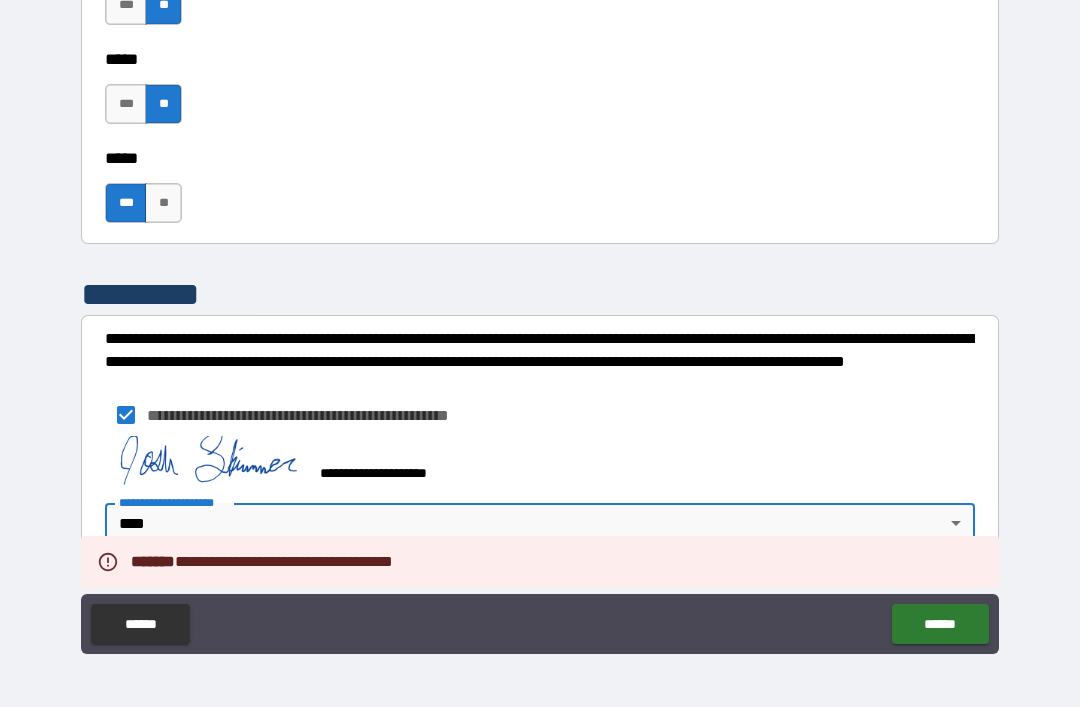 click on "******" at bounding box center [940, 624] 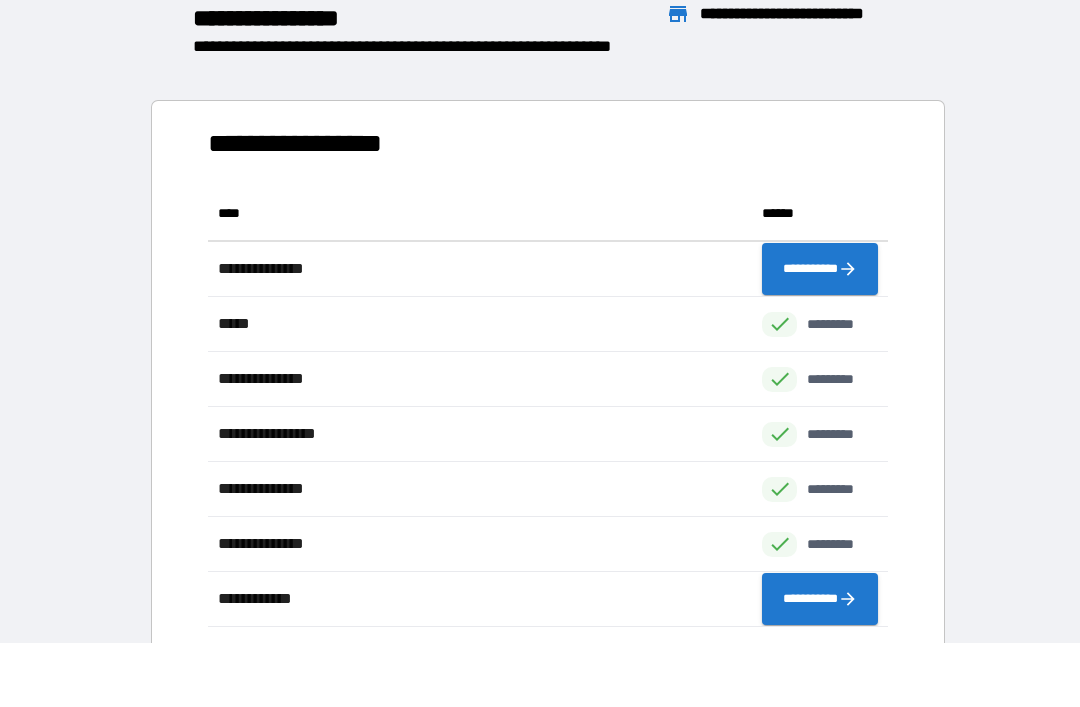 scroll, scrollTop: 1, scrollLeft: 1, axis: both 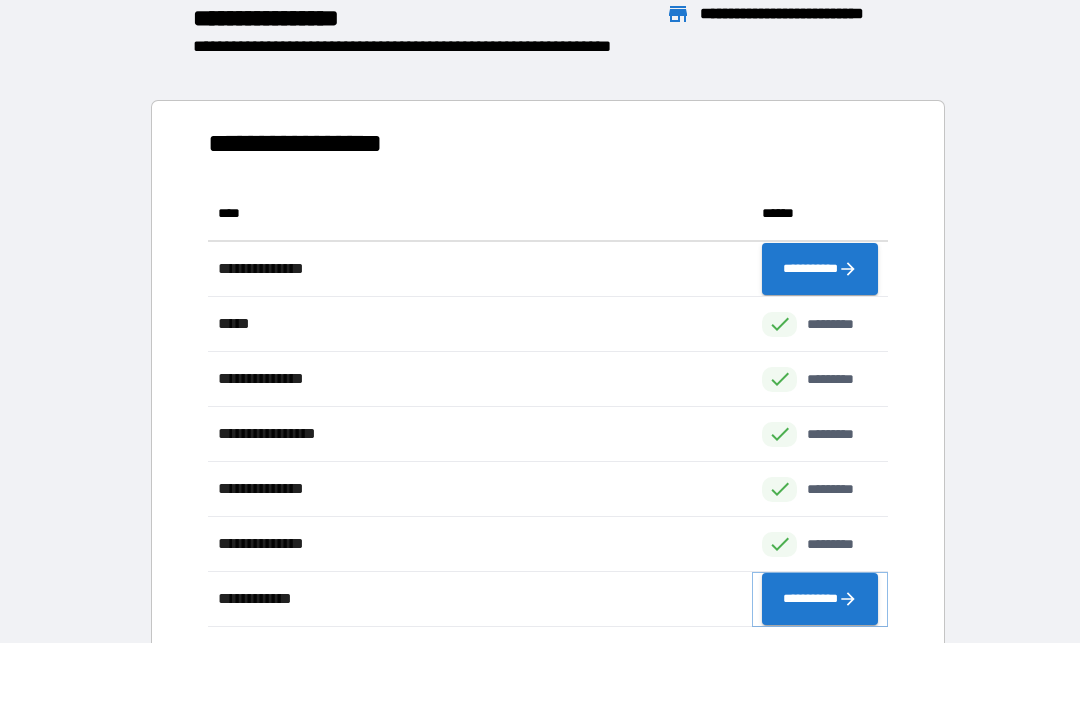 click on "**********" at bounding box center [820, 599] 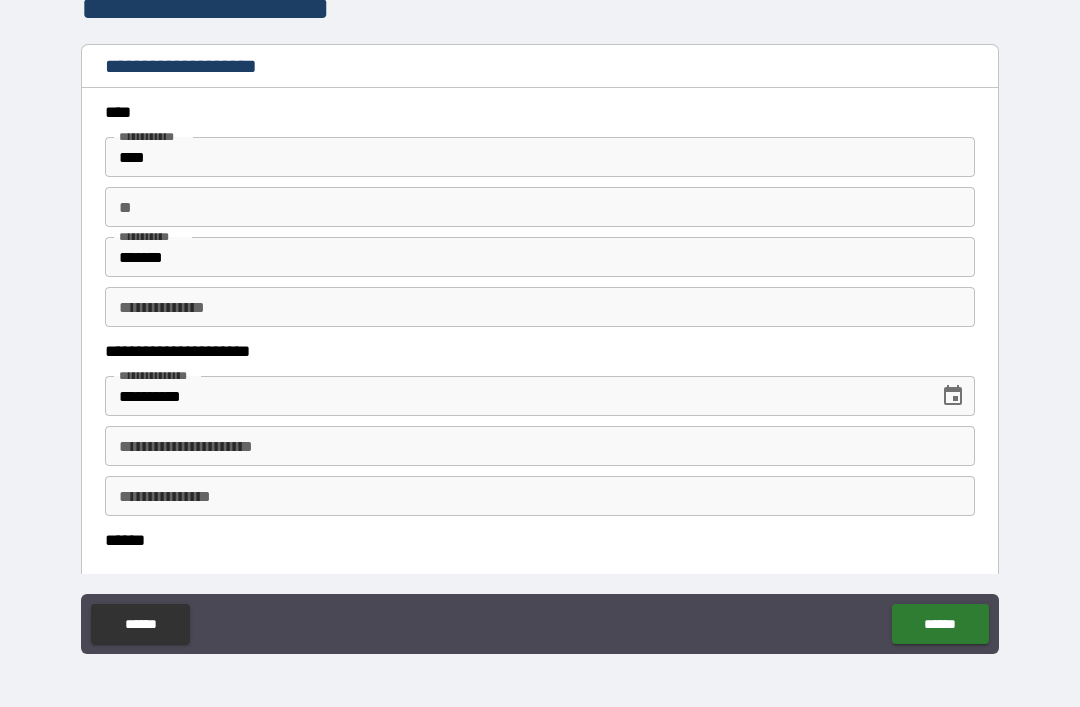 click on "**********" at bounding box center [540, 446] 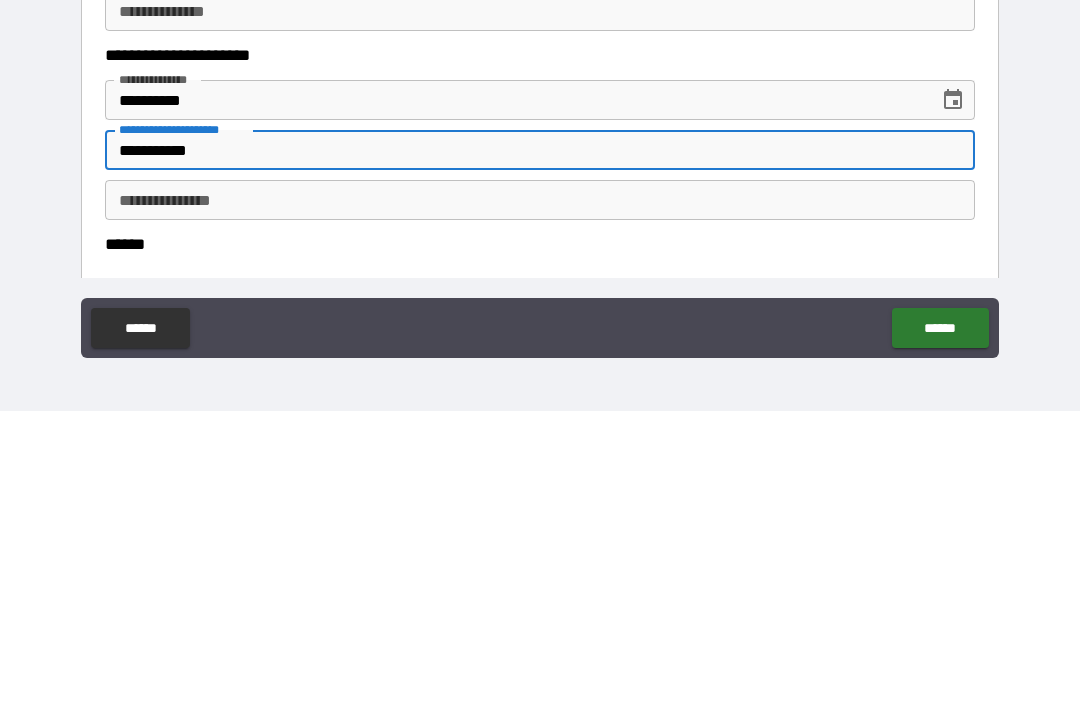 click on "**********" at bounding box center [540, 496] 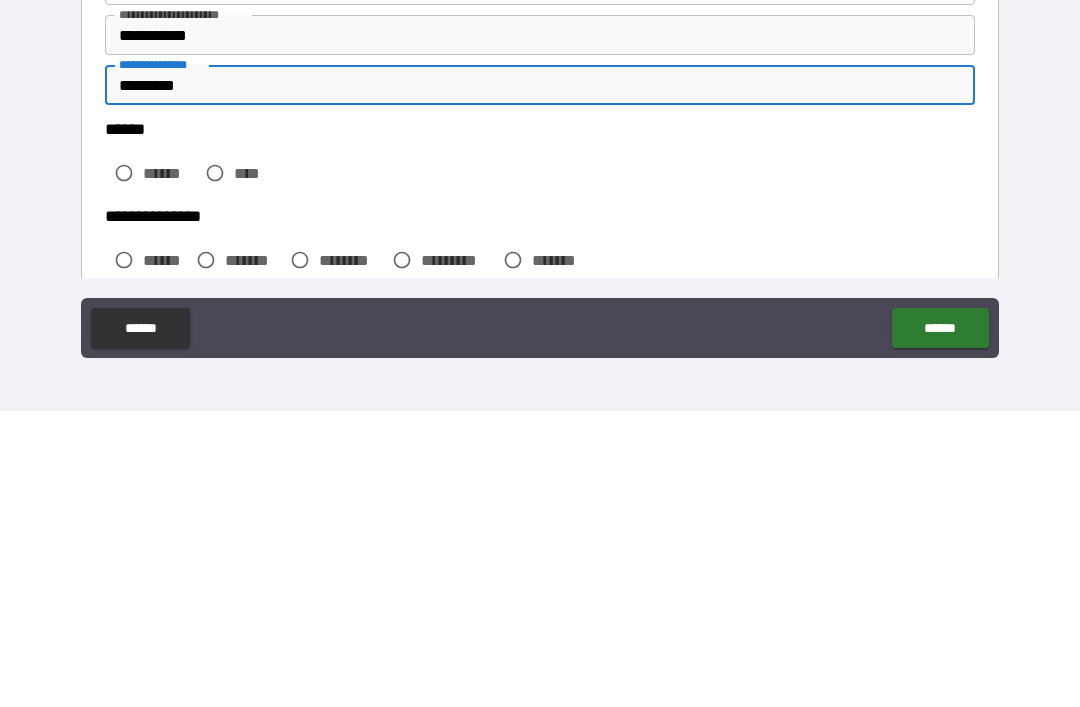 scroll, scrollTop: 121, scrollLeft: 0, axis: vertical 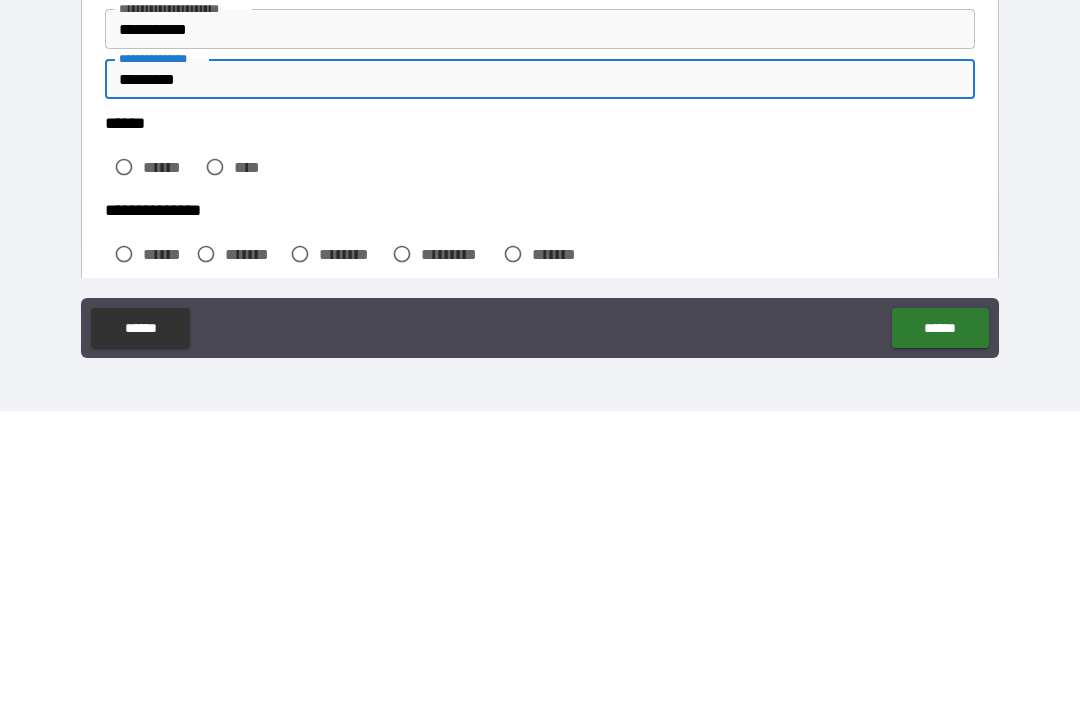 click on "****" at bounding box center (233, 463) 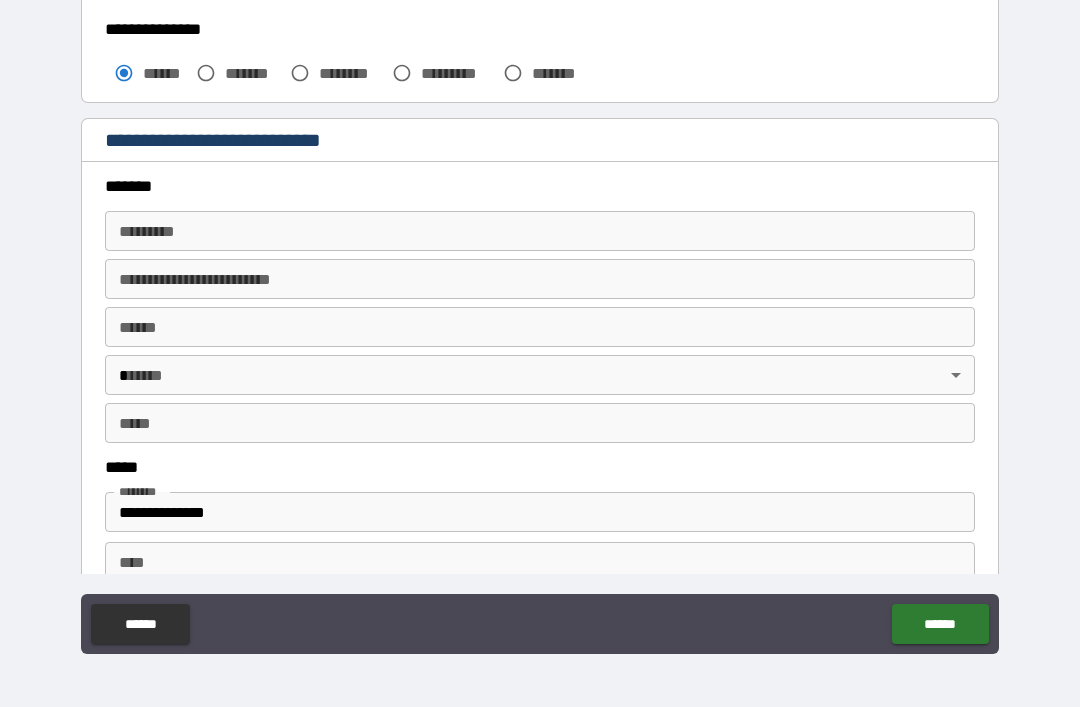 scroll, scrollTop: 601, scrollLeft: 0, axis: vertical 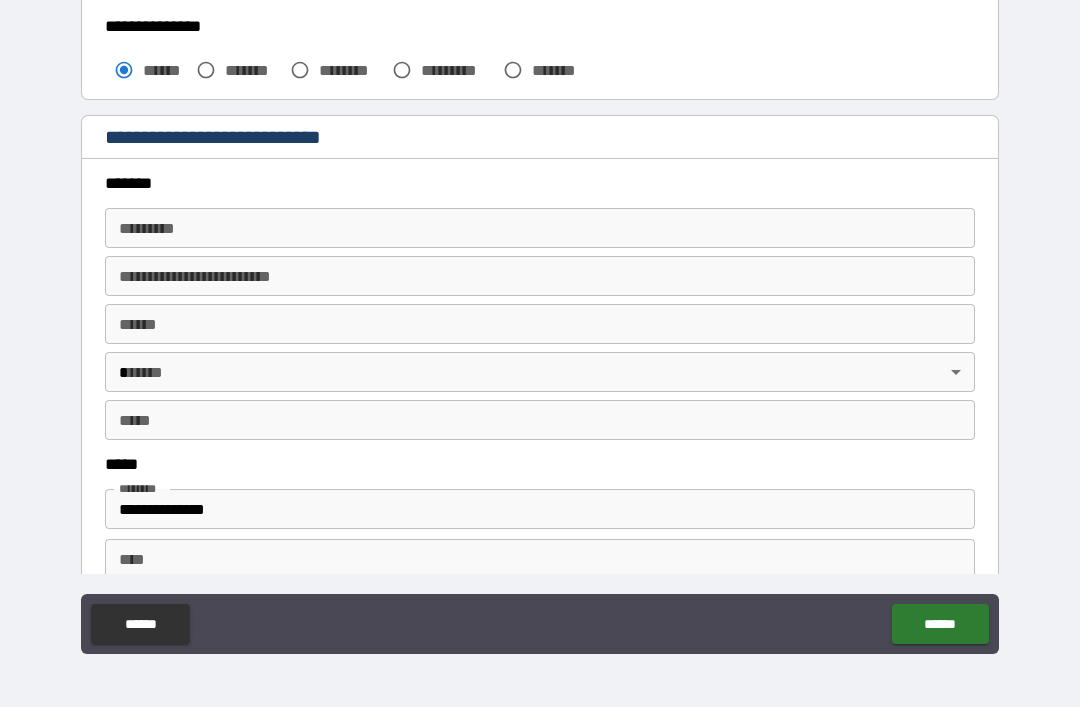 click on "*******   *" at bounding box center (540, 228) 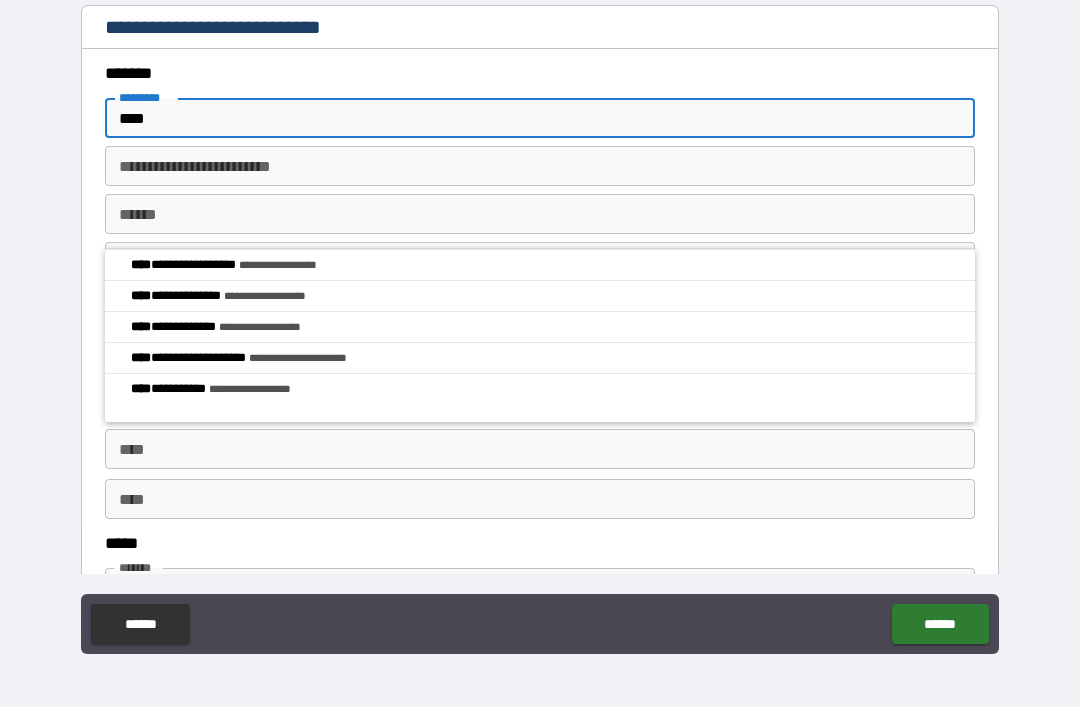 scroll, scrollTop: 712, scrollLeft: 0, axis: vertical 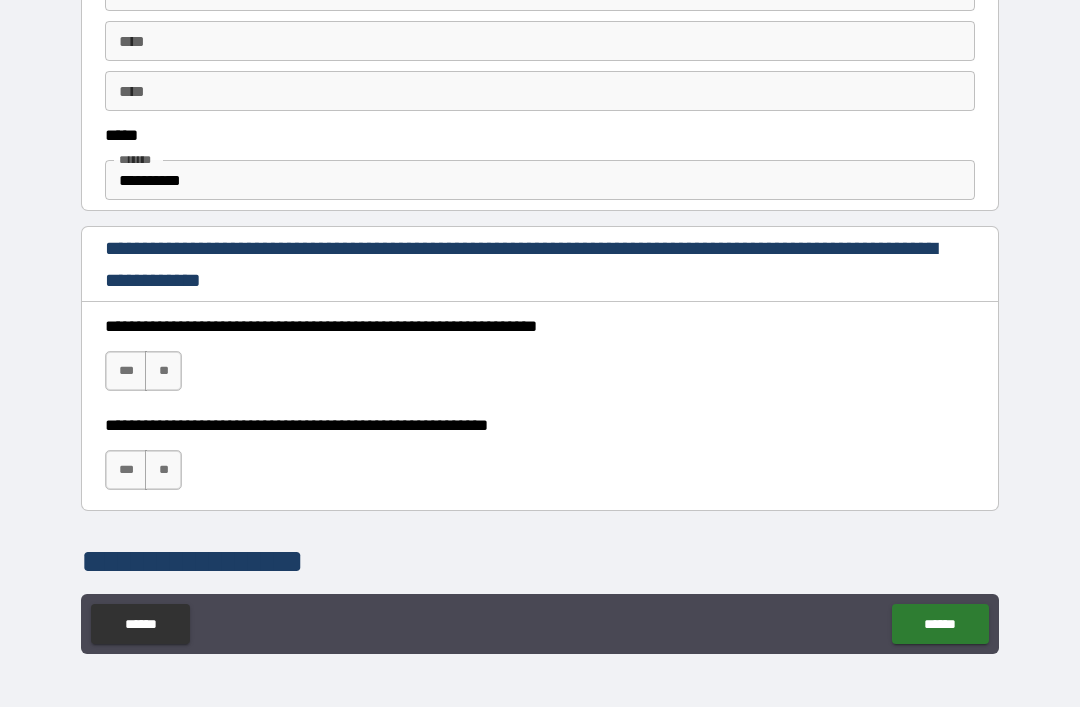click on "**********" at bounding box center [540, 180] 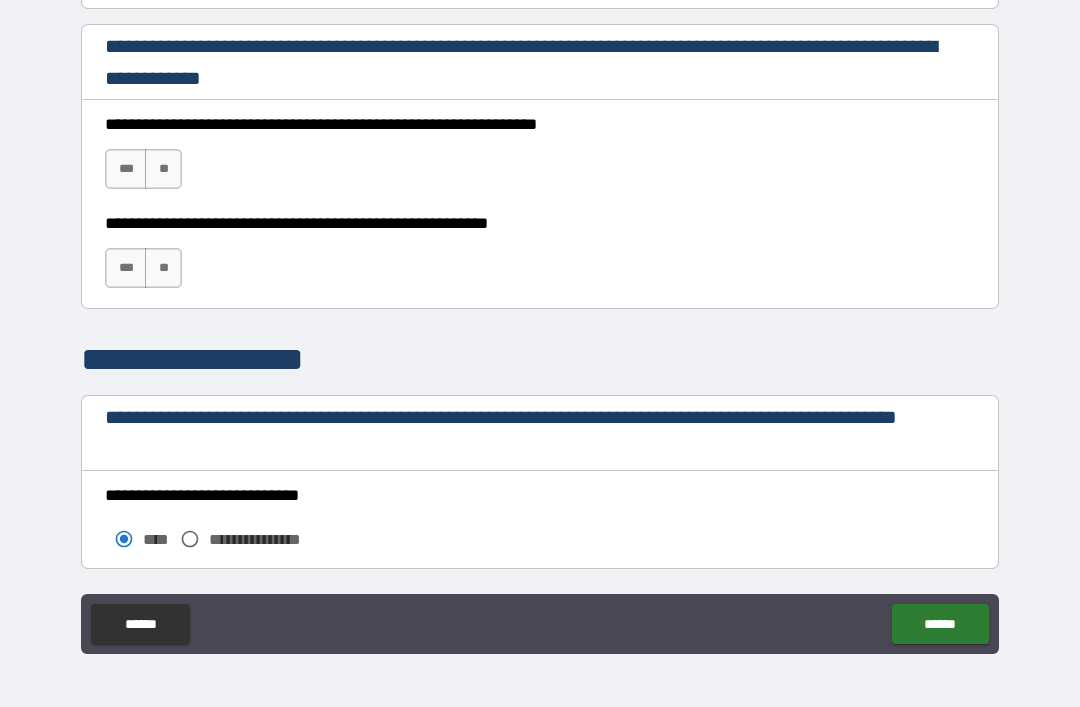 scroll, scrollTop: 1322, scrollLeft: 0, axis: vertical 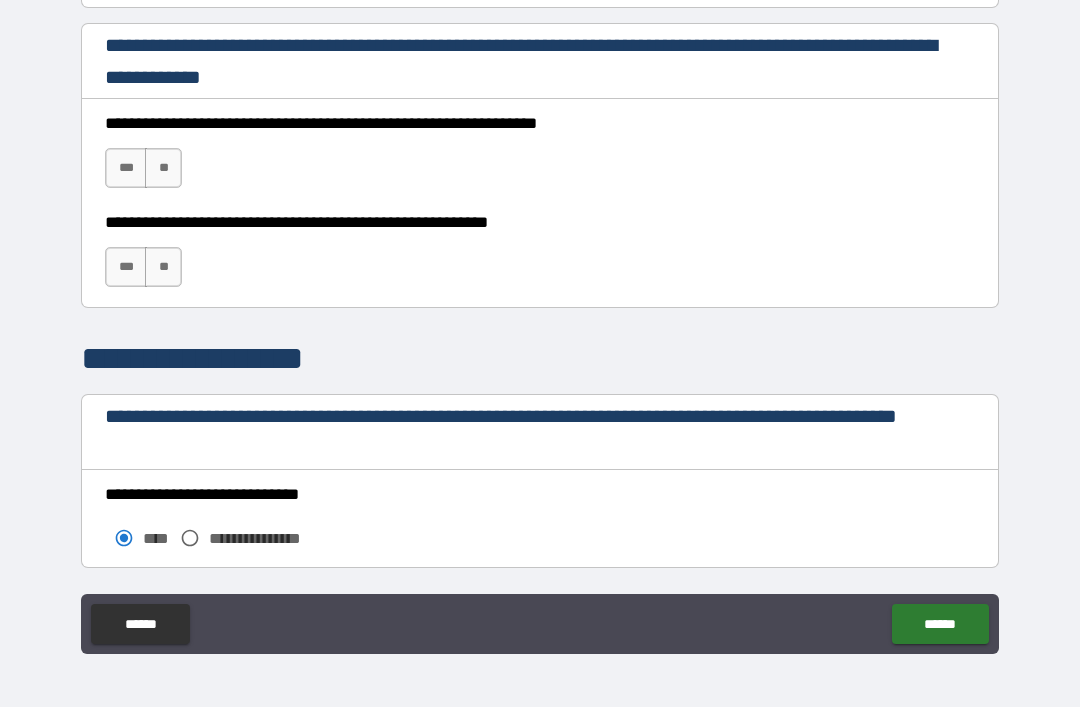 click on "***" at bounding box center [126, 168] 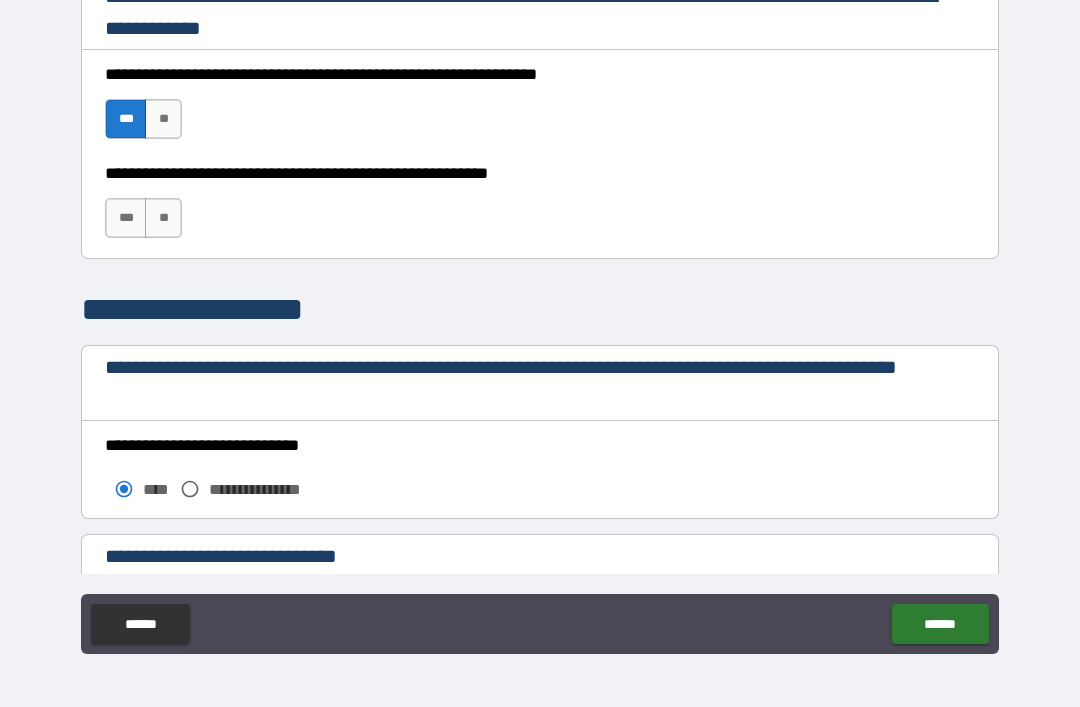 scroll, scrollTop: 1376, scrollLeft: 0, axis: vertical 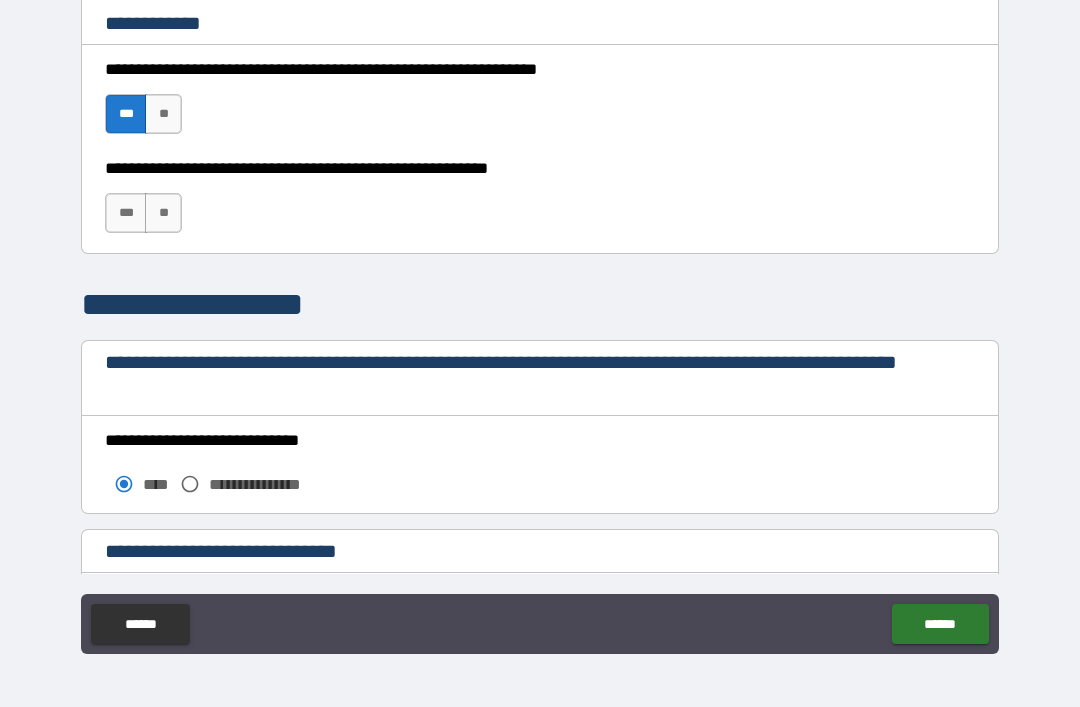 click on "***" at bounding box center [126, 213] 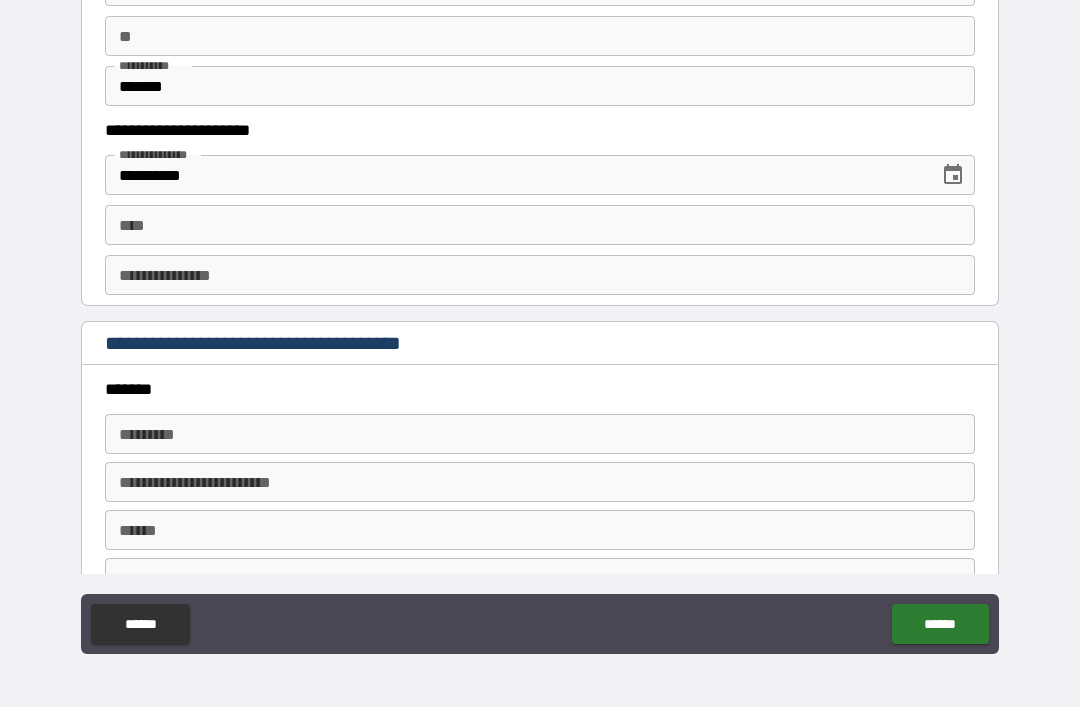 scroll, scrollTop: 2044, scrollLeft: 0, axis: vertical 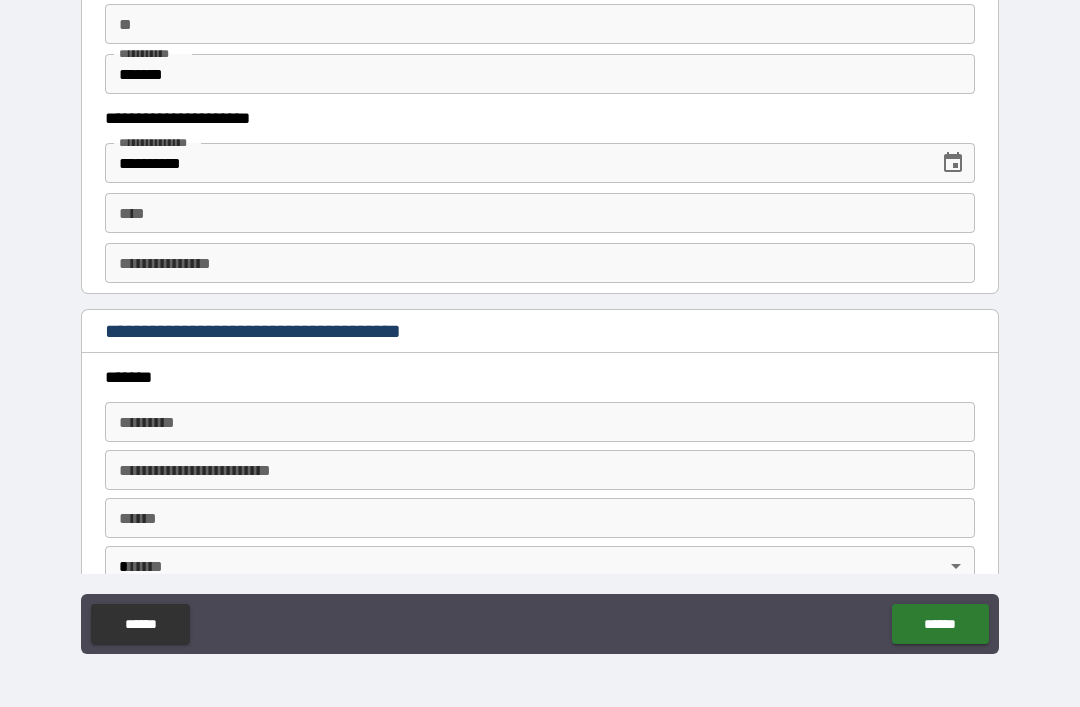 click on "****" at bounding box center [540, 213] 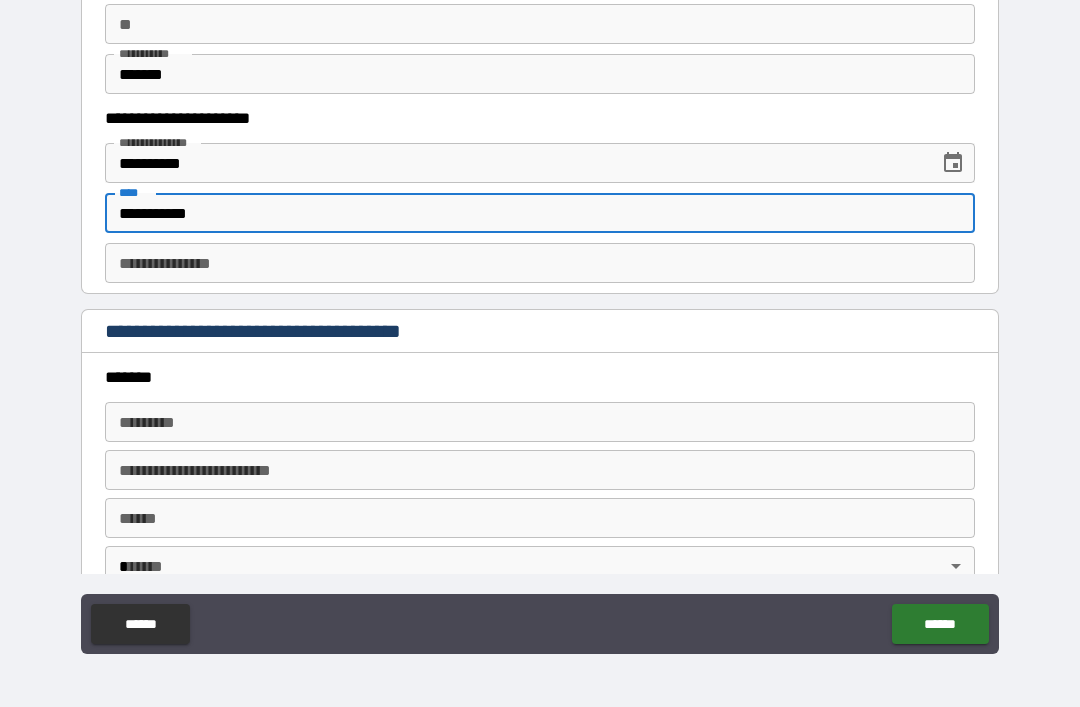 click on "**********" at bounding box center [540, 263] 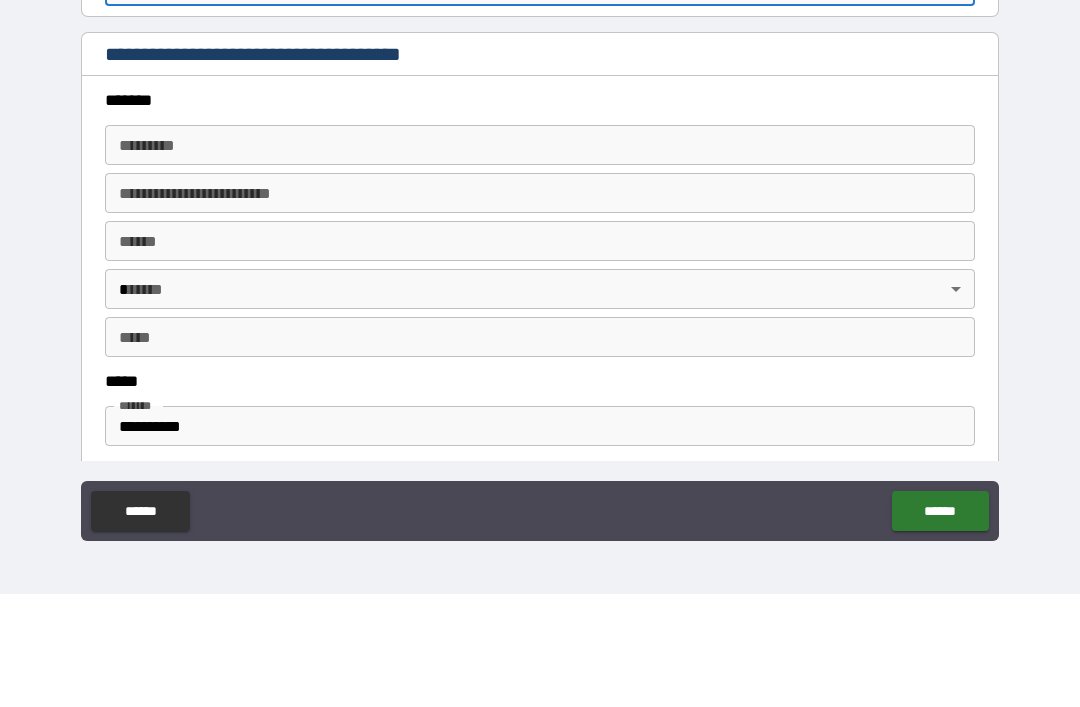 scroll, scrollTop: 2209, scrollLeft: 0, axis: vertical 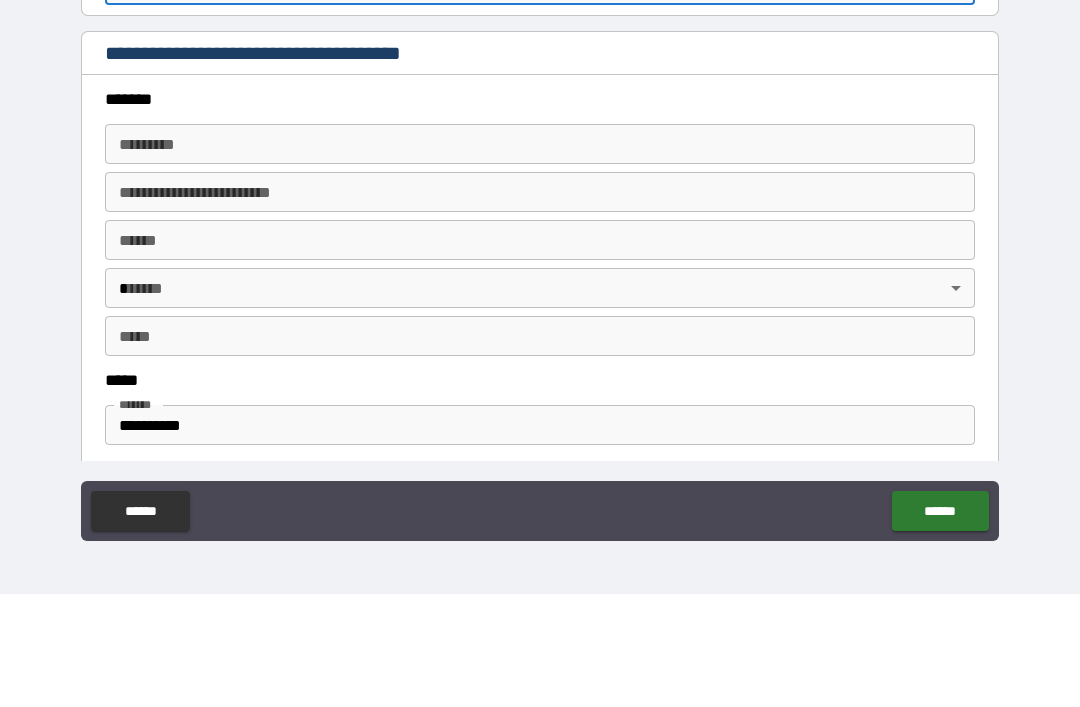 click on "*******   *" at bounding box center [540, 257] 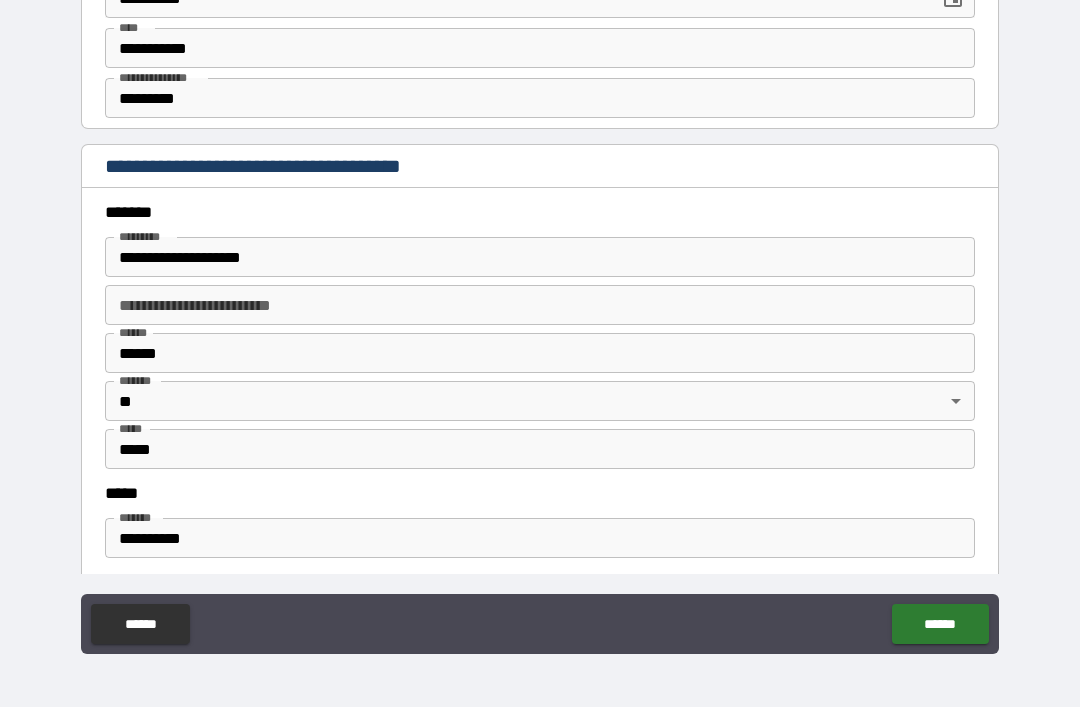 click on "**********" at bounding box center [540, 538] 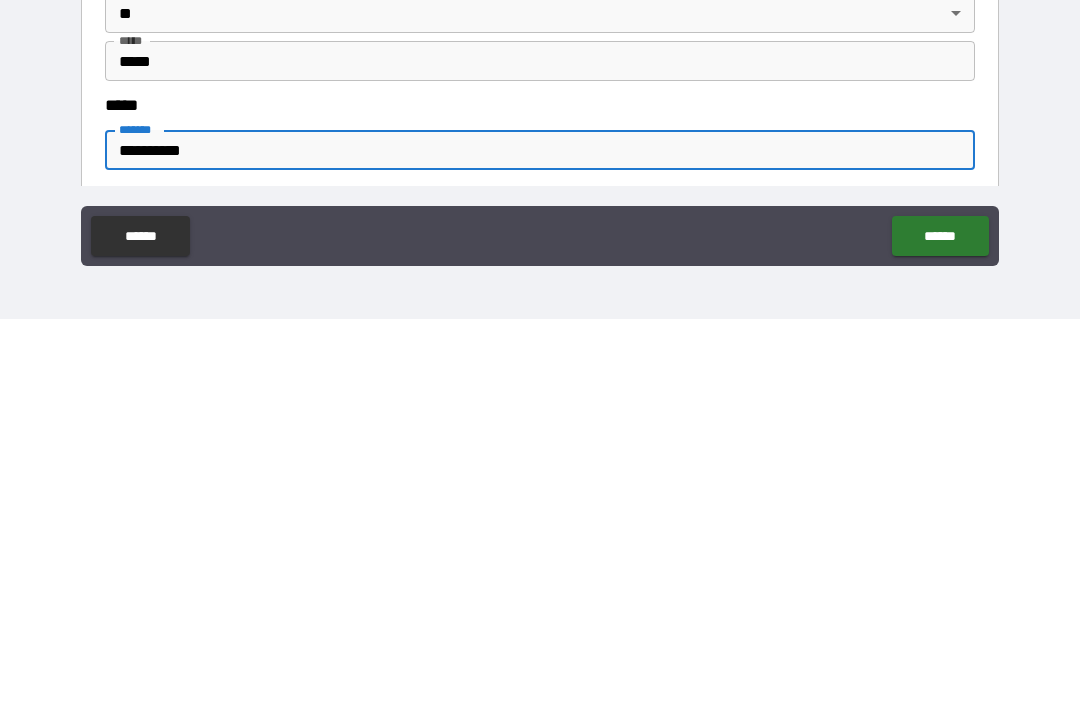 click on "**********" at bounding box center [540, 538] 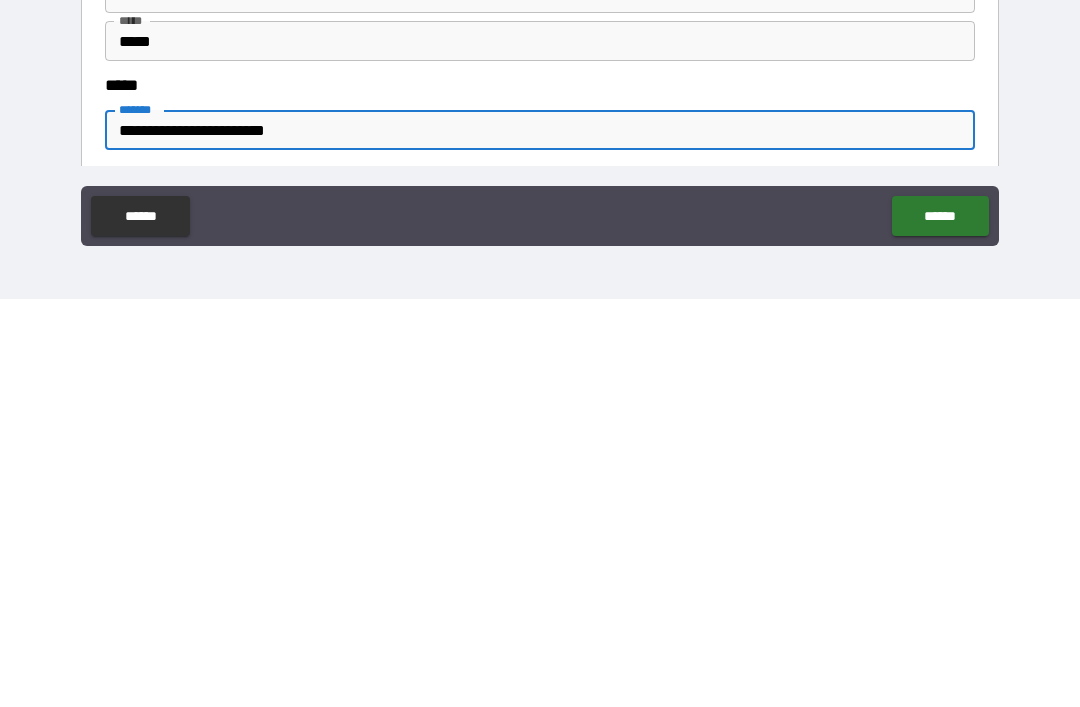 click on "******" at bounding box center [940, 624] 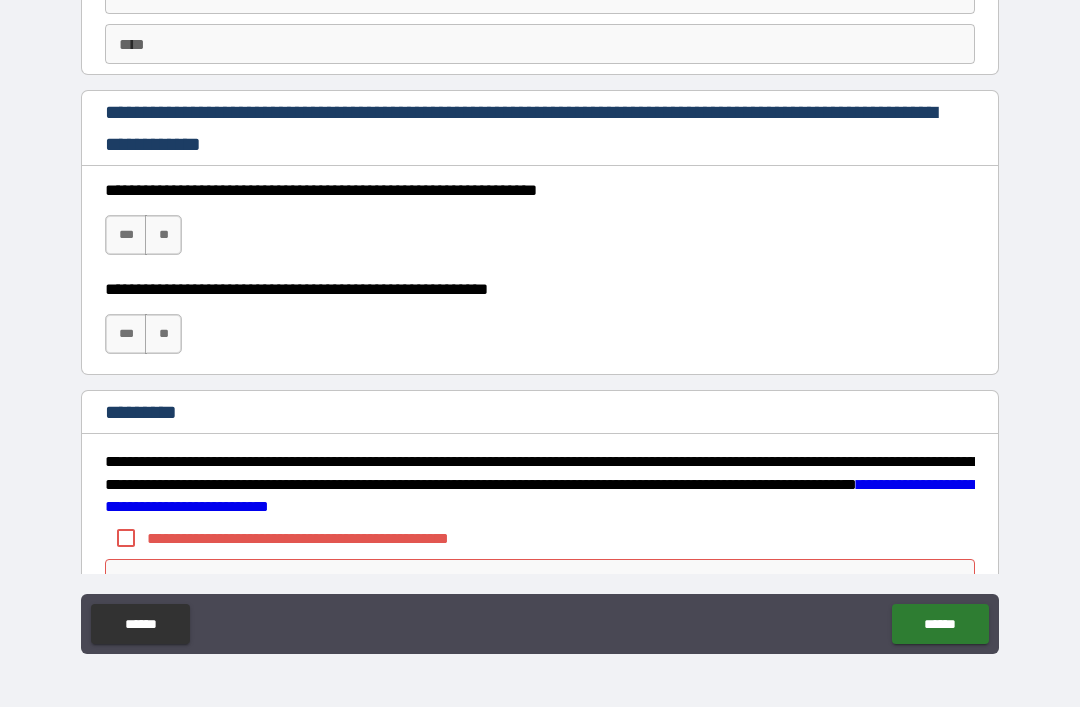 scroll, scrollTop: 2893, scrollLeft: 0, axis: vertical 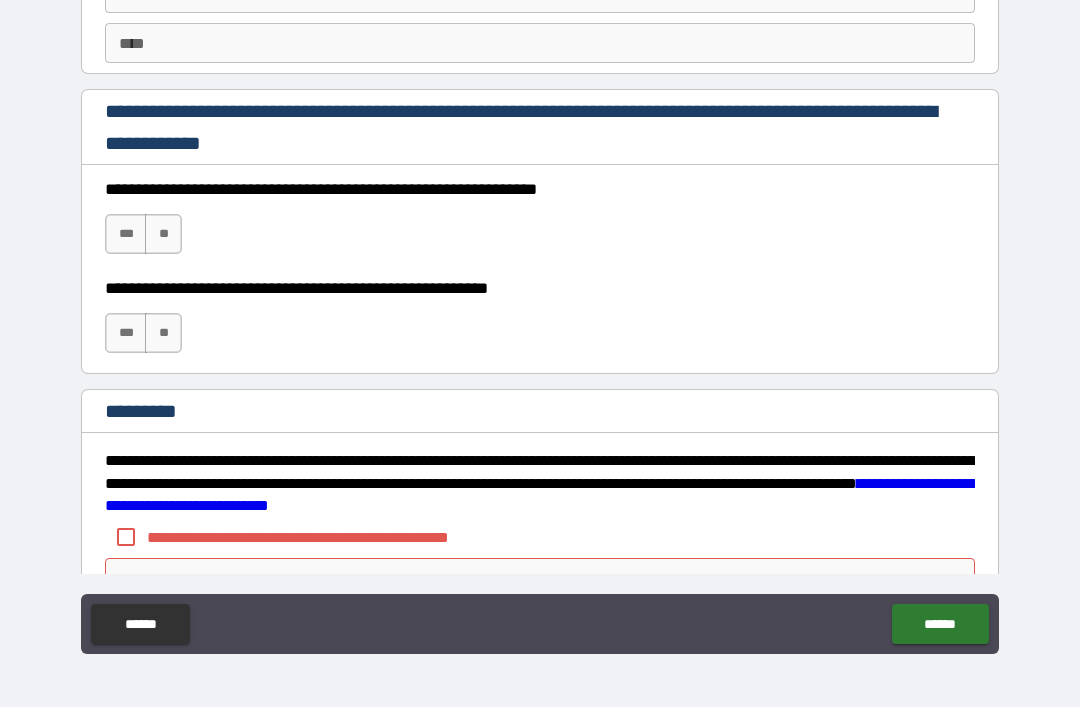click on "***" at bounding box center [126, 234] 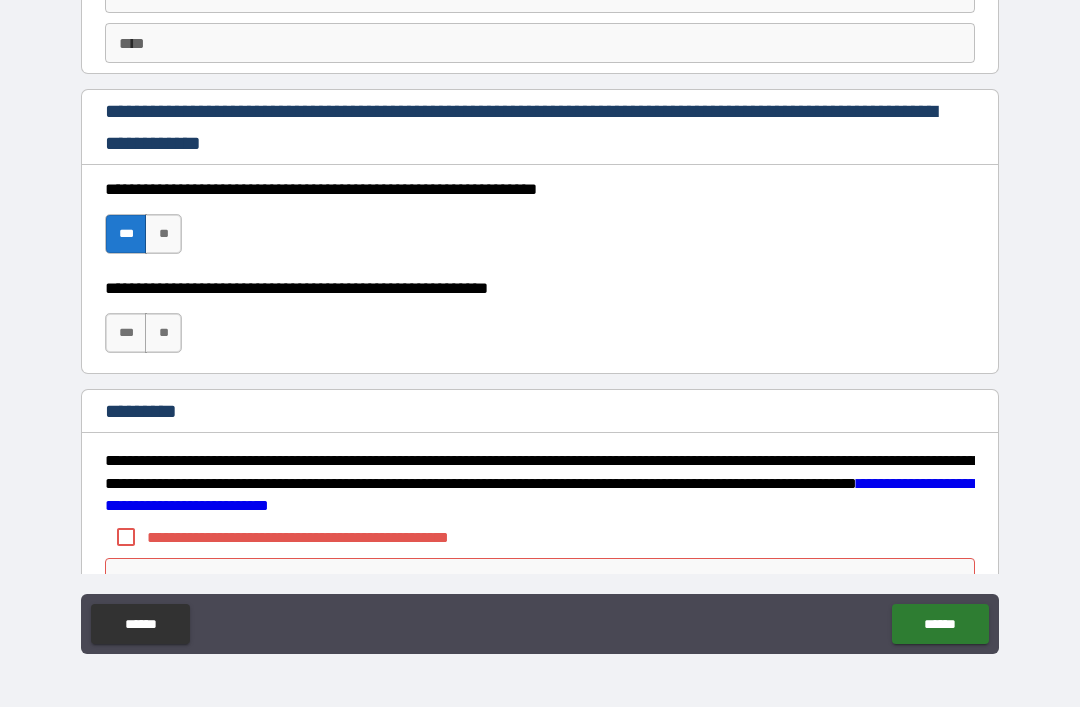 click on "***" at bounding box center (126, 333) 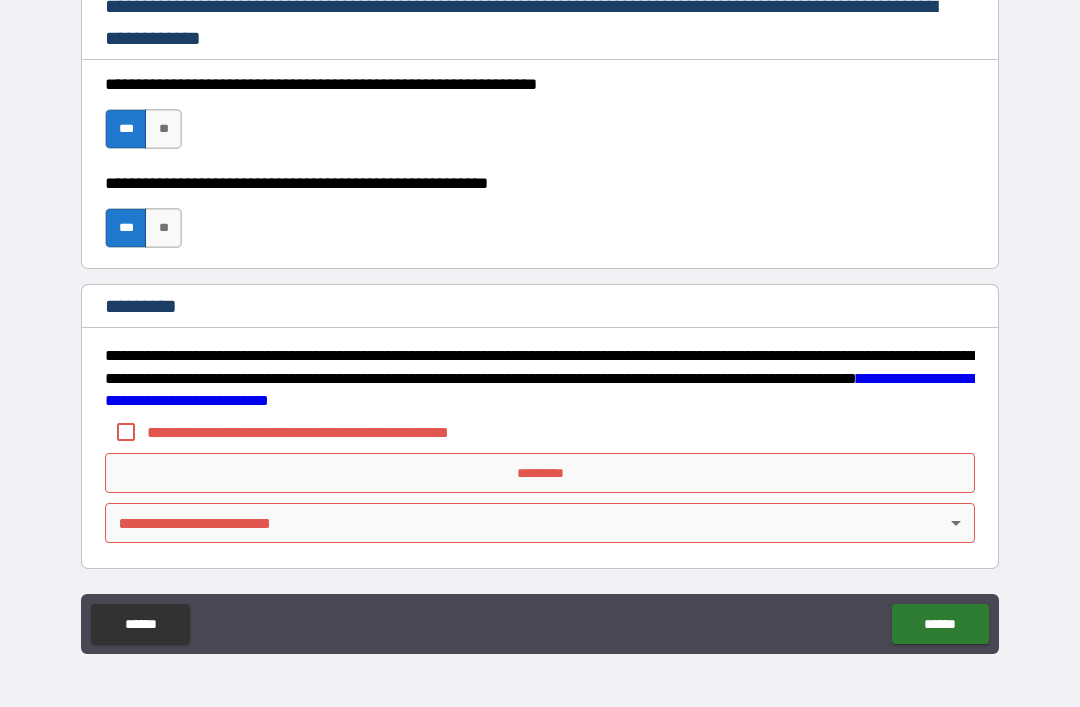 scroll, scrollTop: 2998, scrollLeft: 0, axis: vertical 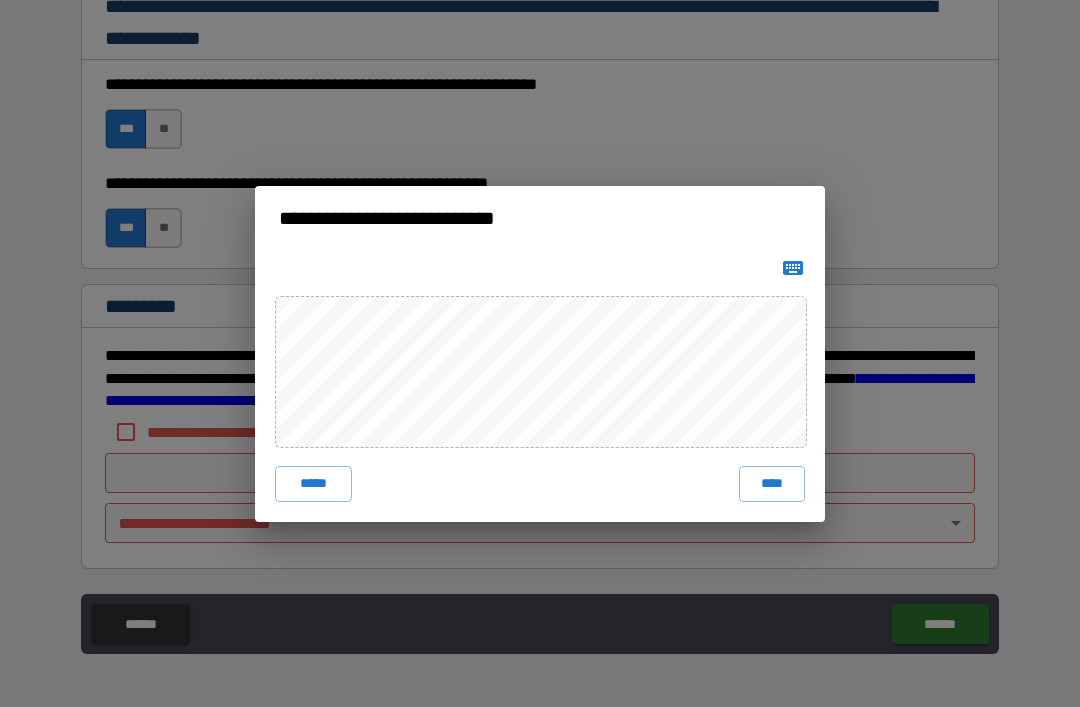 click on "****" at bounding box center (772, 484) 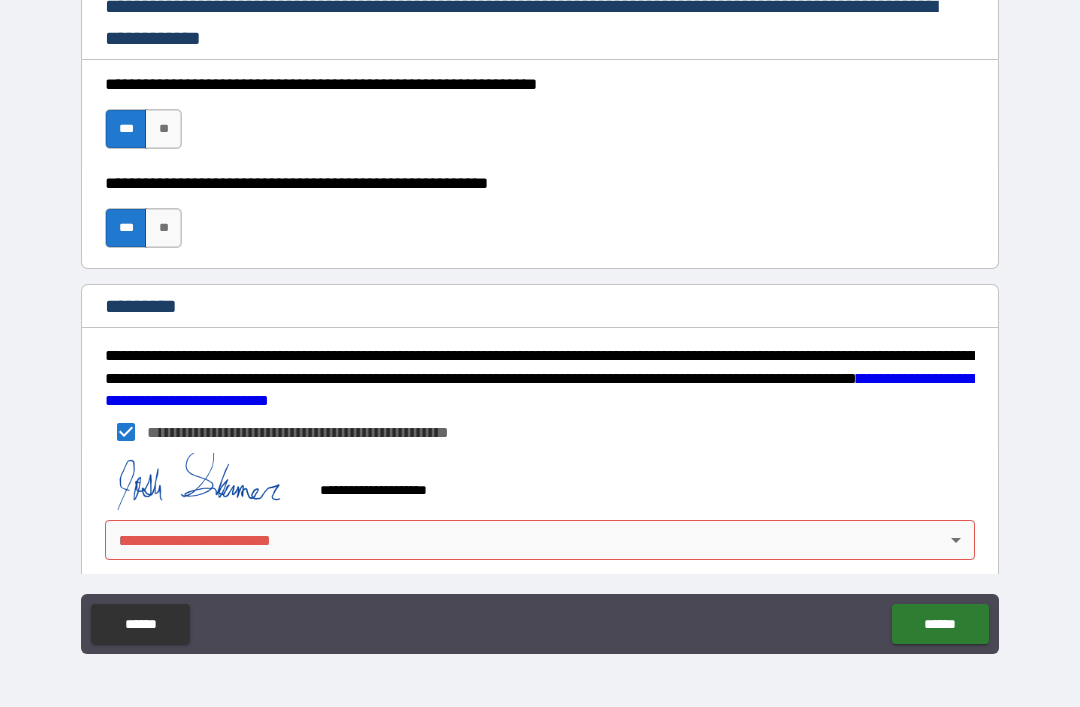 click on "******" at bounding box center [940, 624] 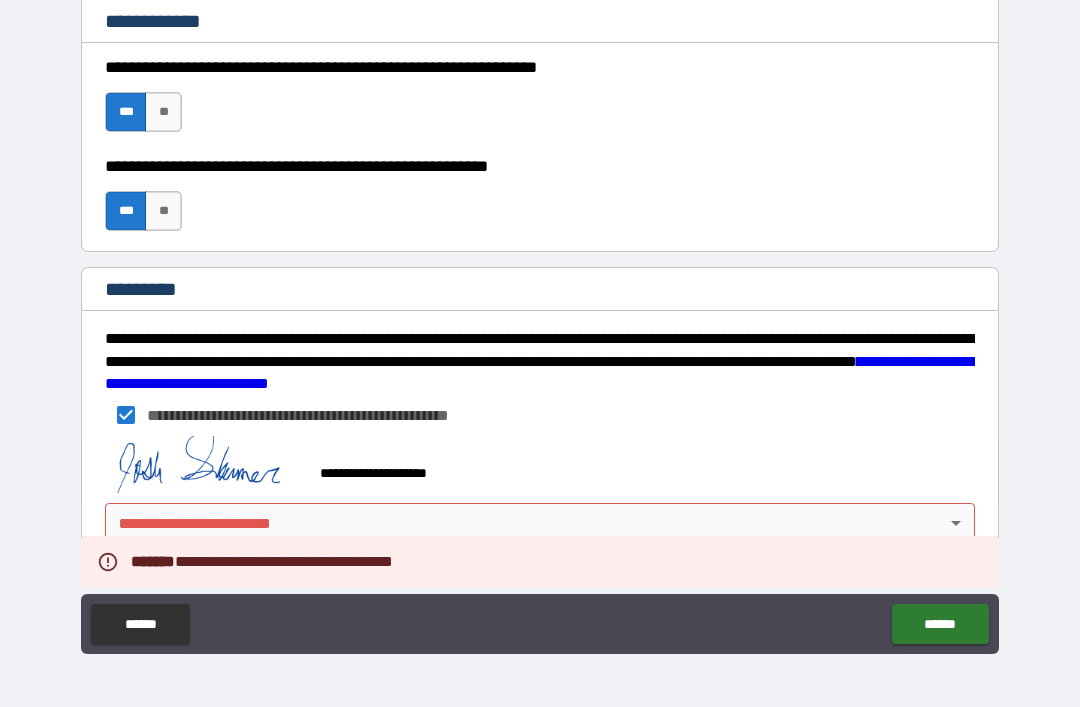 scroll, scrollTop: 3015, scrollLeft: 0, axis: vertical 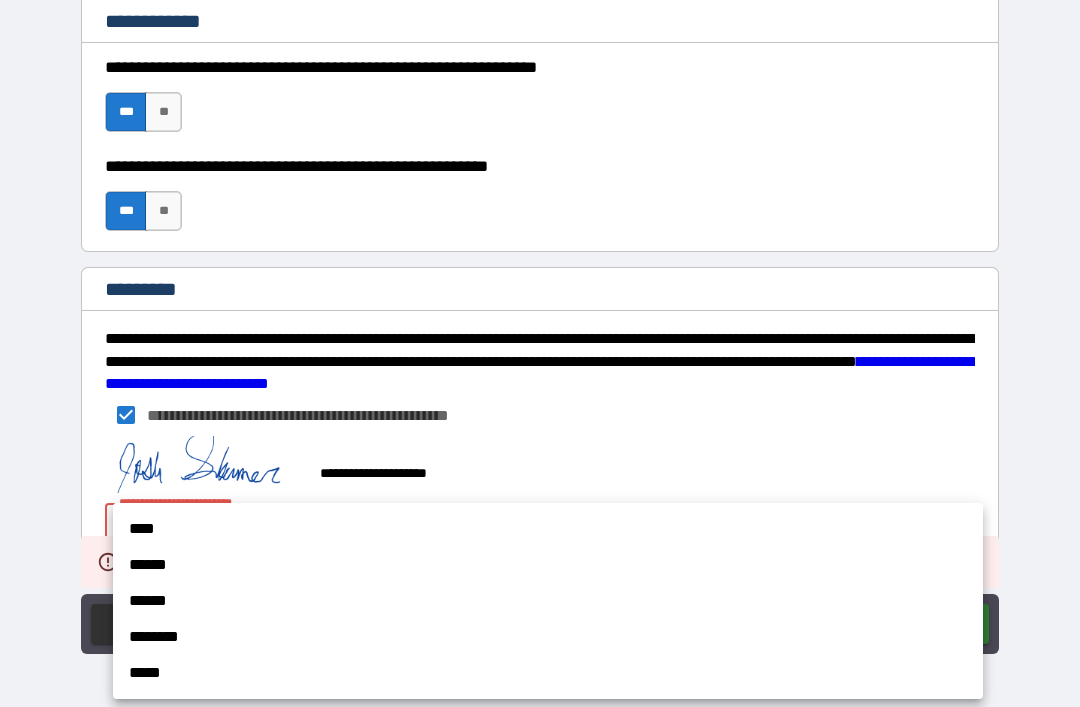 click on "****" at bounding box center [548, 529] 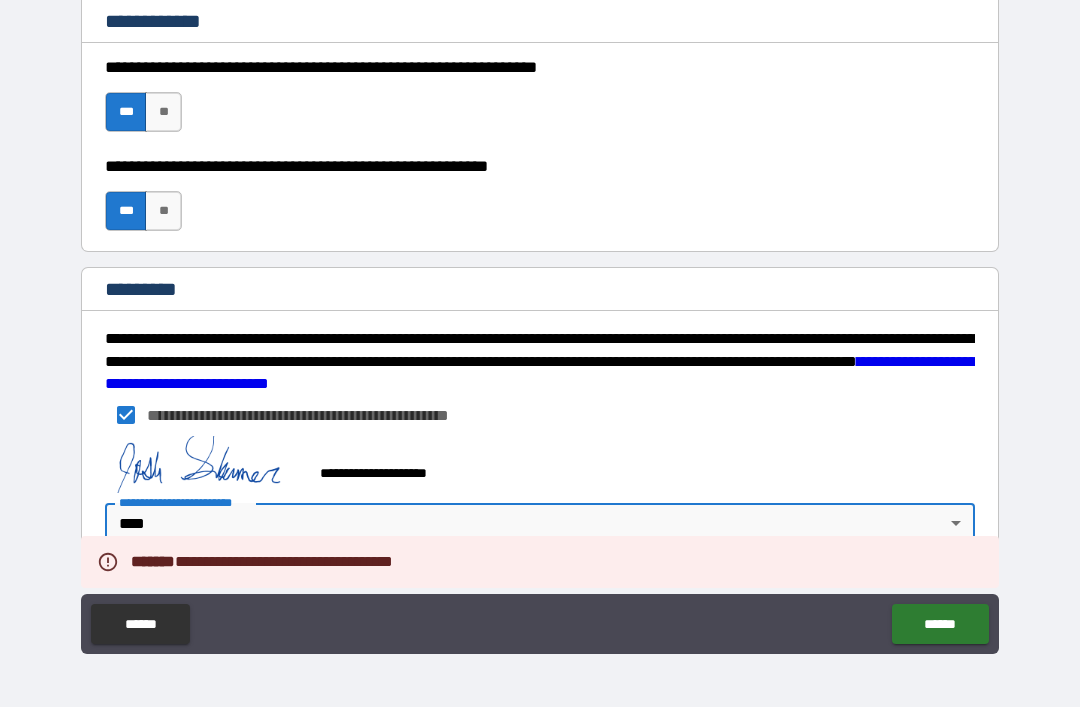 click on "******" at bounding box center (940, 624) 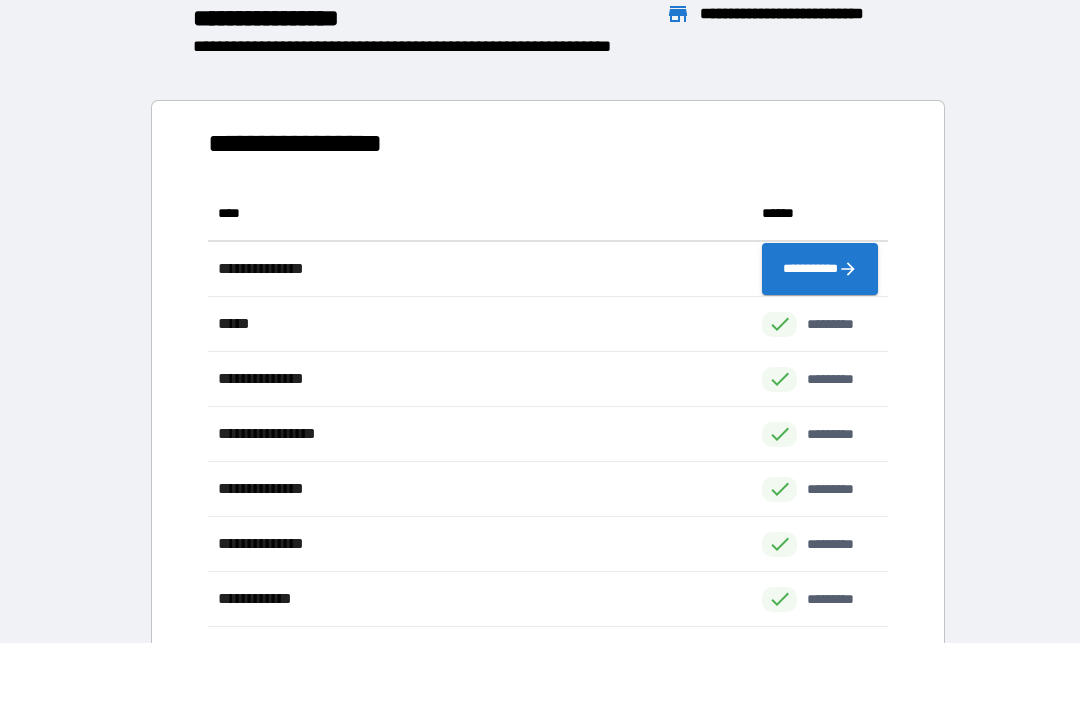 scroll, scrollTop: 1, scrollLeft: 1, axis: both 